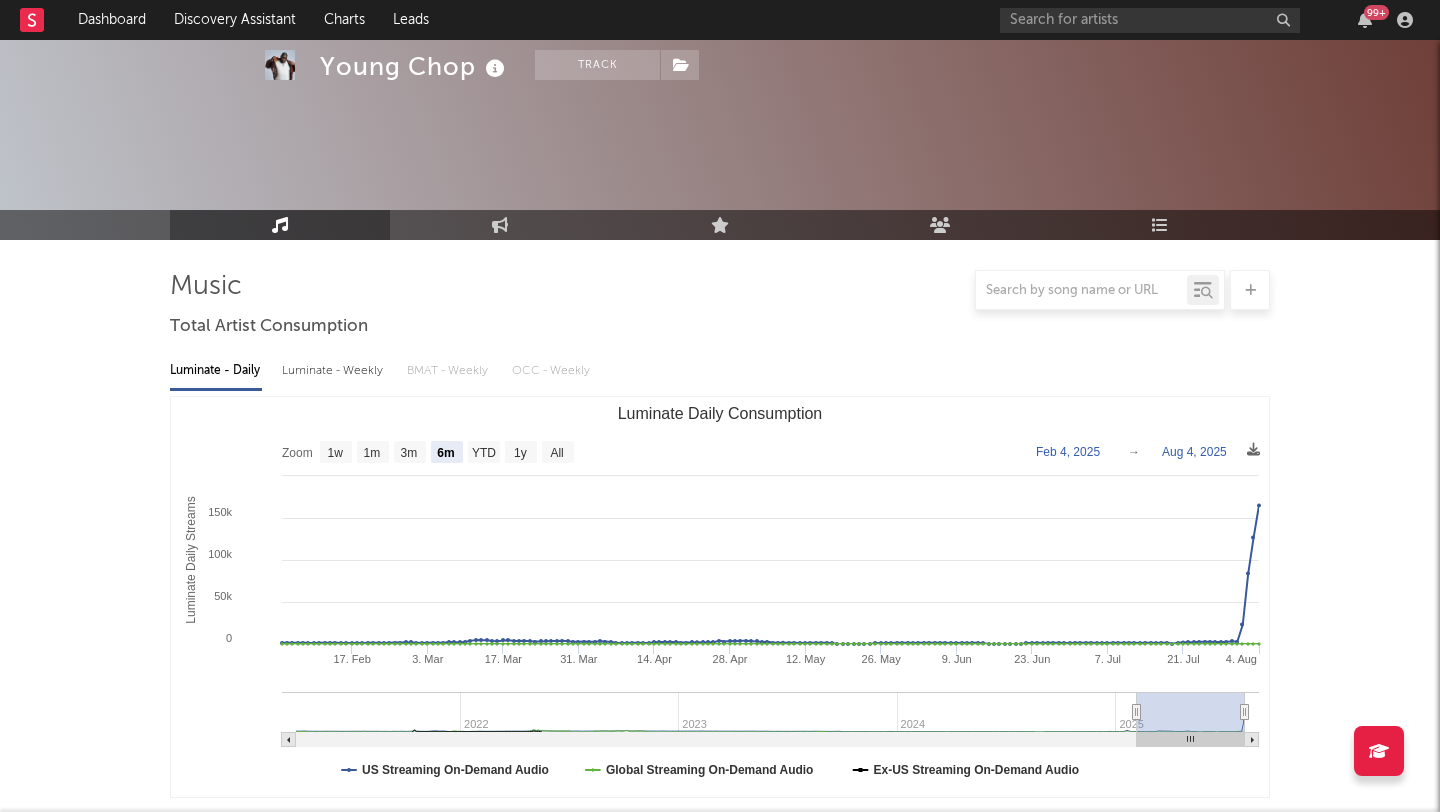 select on "6m" 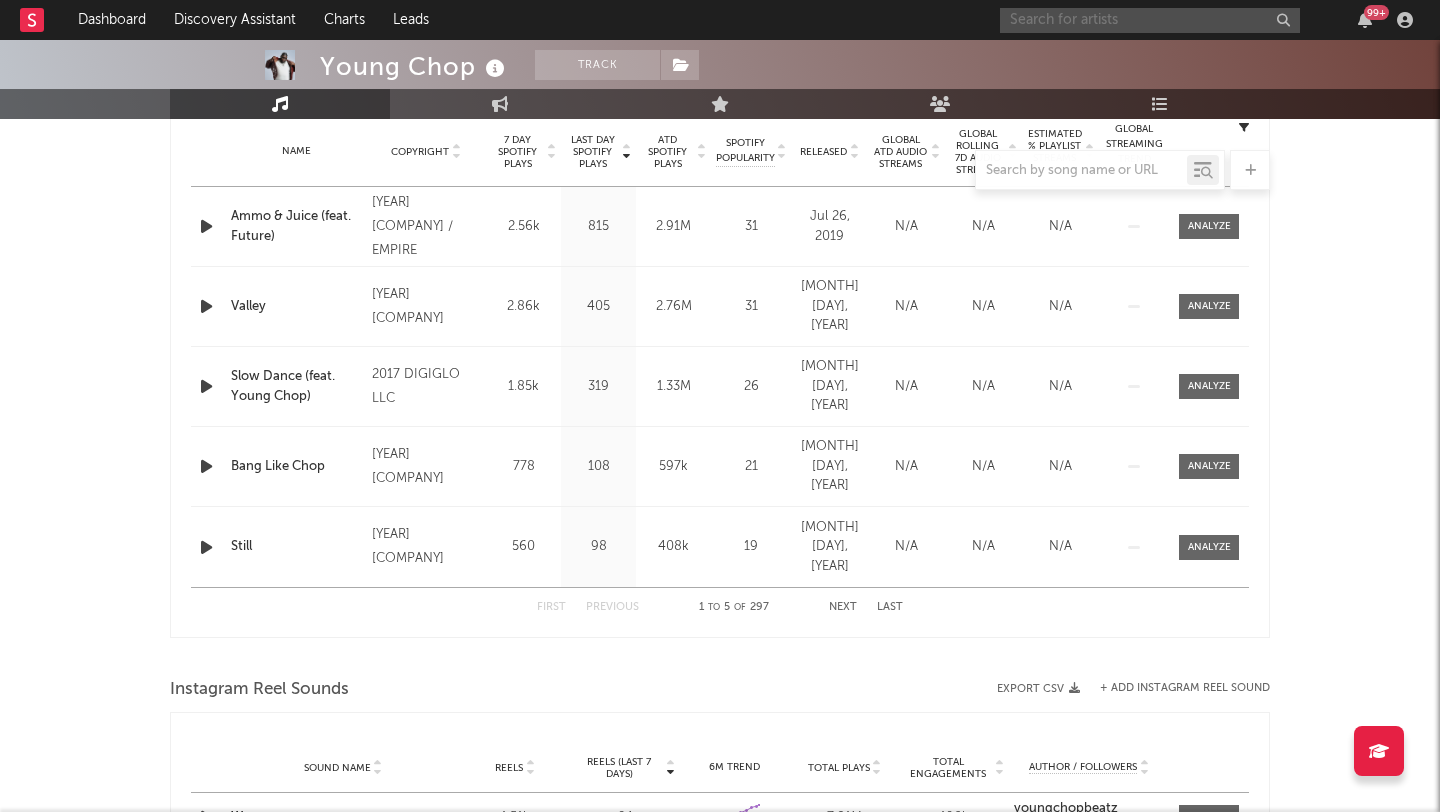 click at bounding box center [1150, 20] 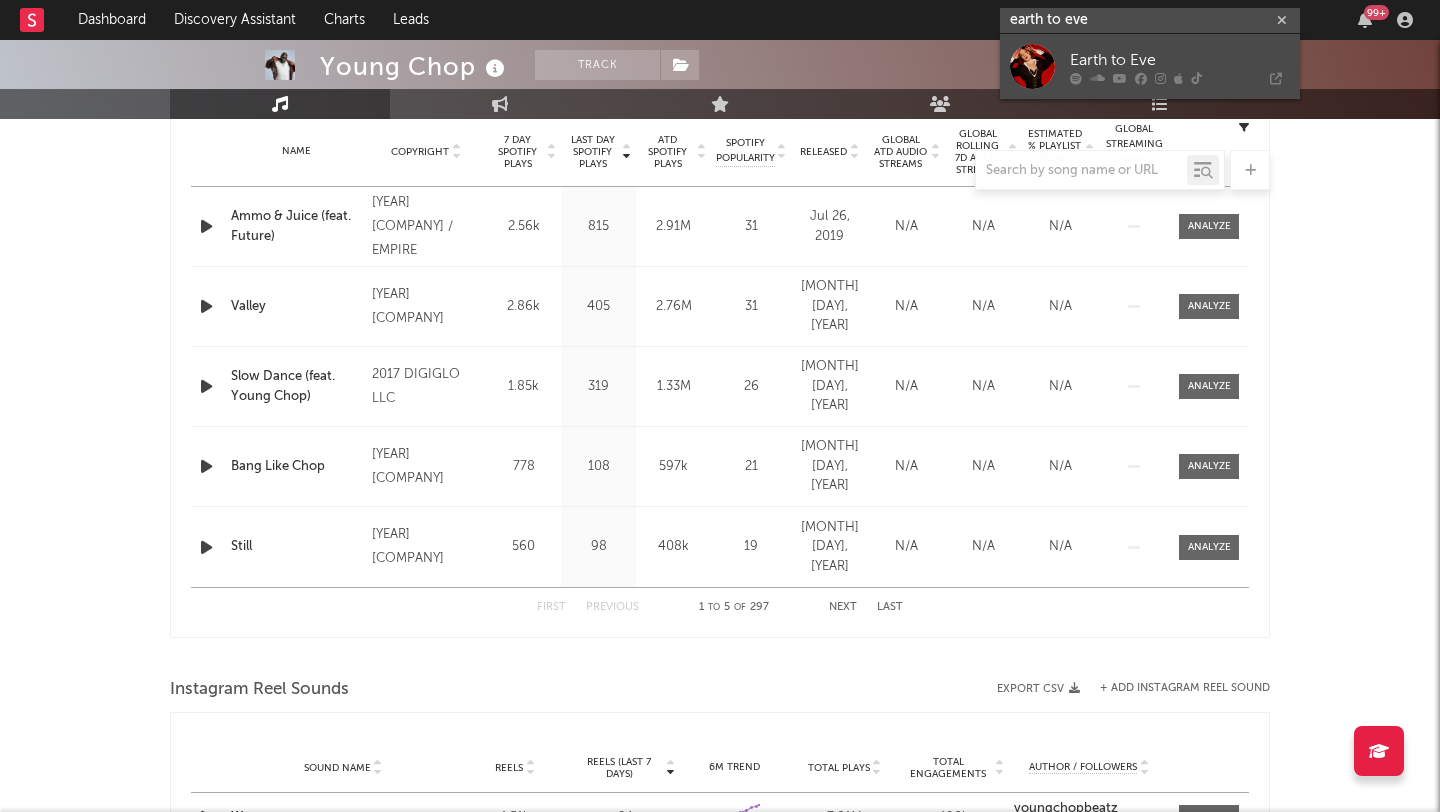 type on "earth to eve" 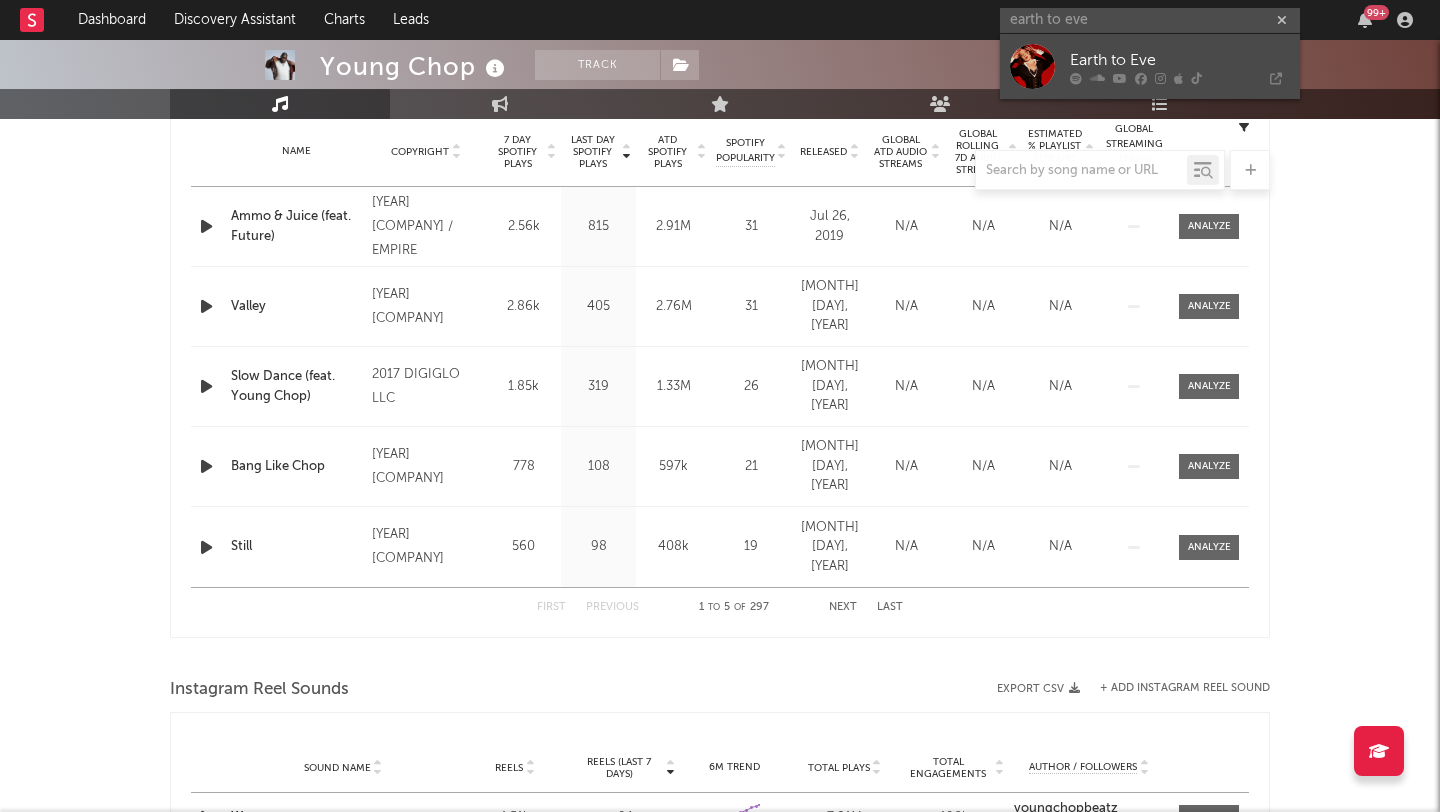 click on "Earth to Eve" at bounding box center (1150, 66) 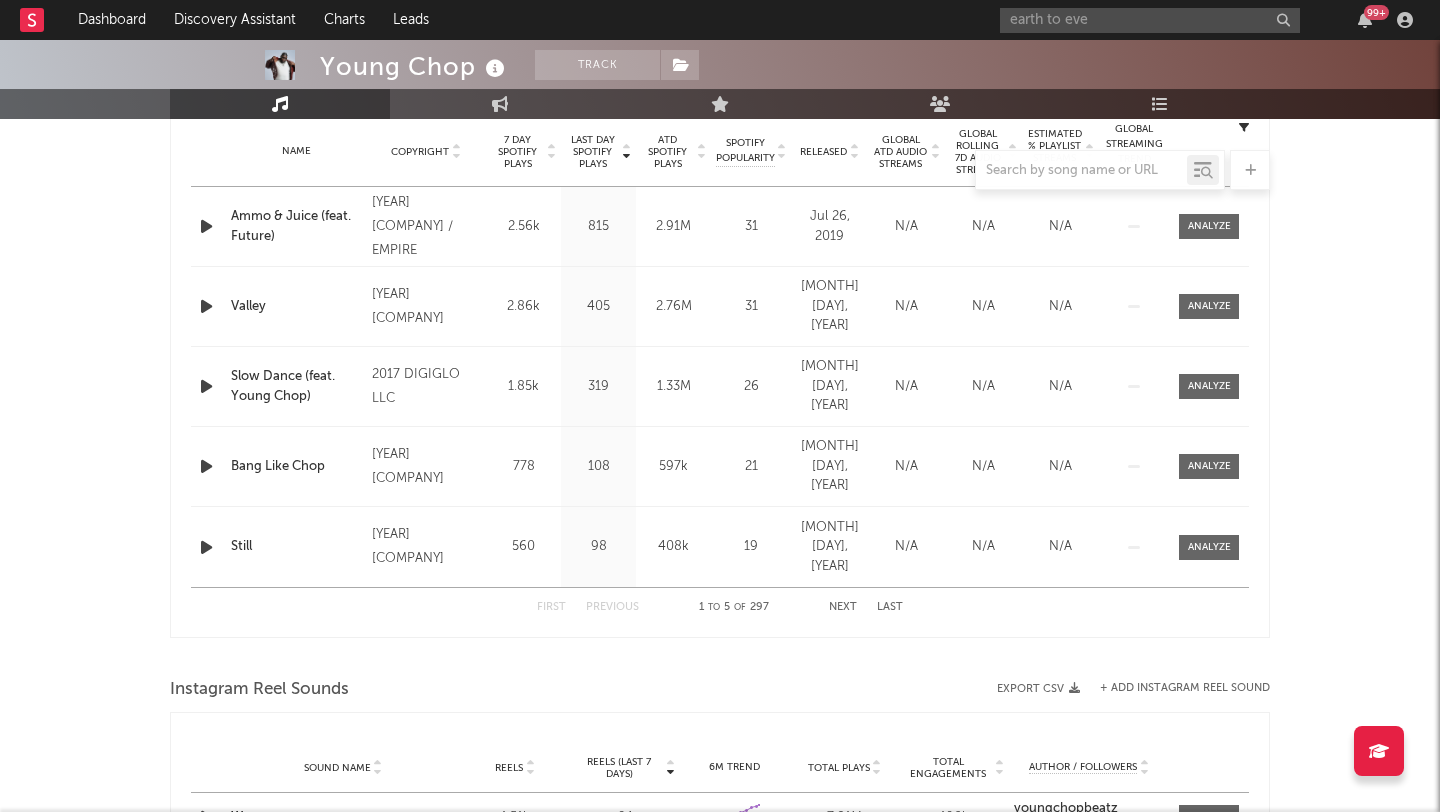 type 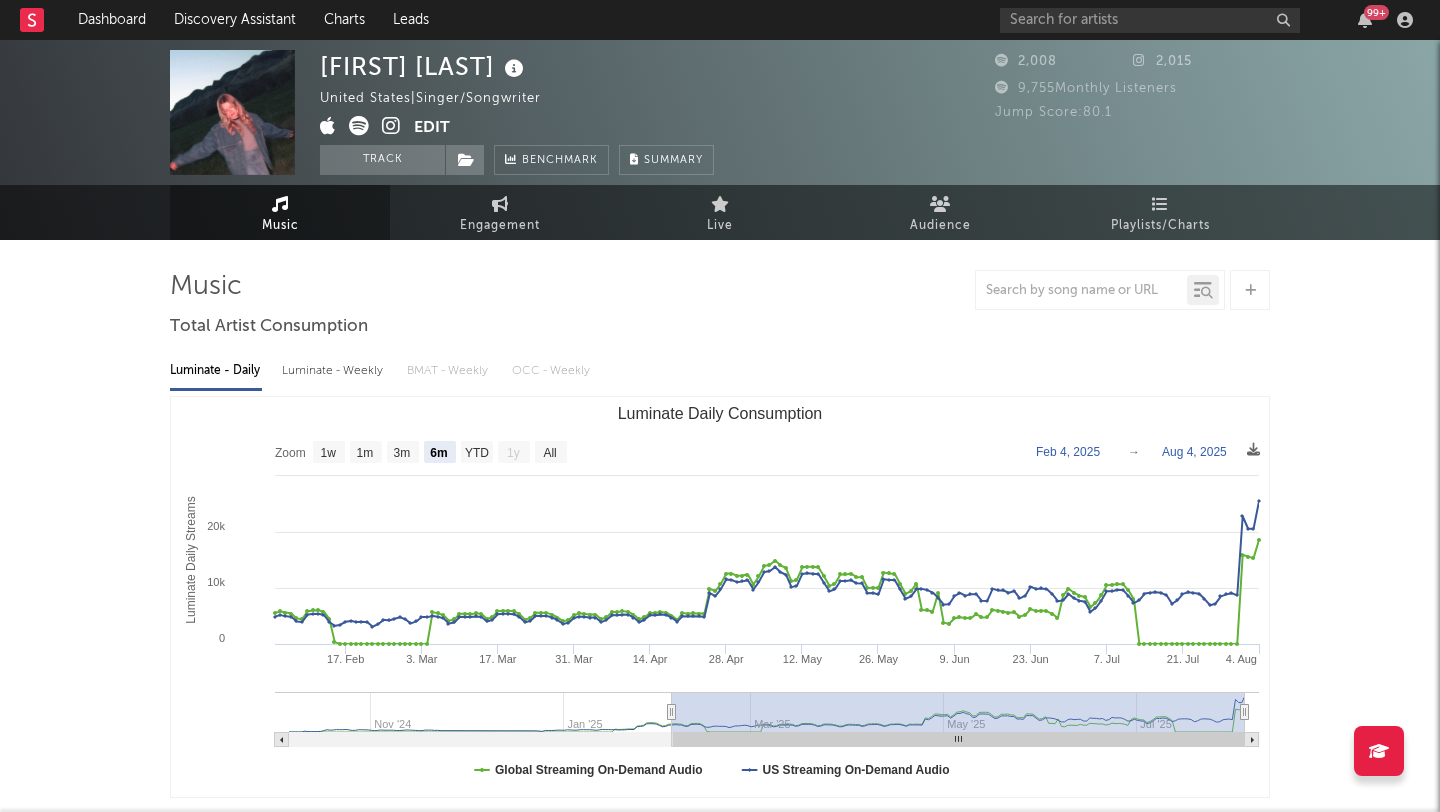 select on "6m" 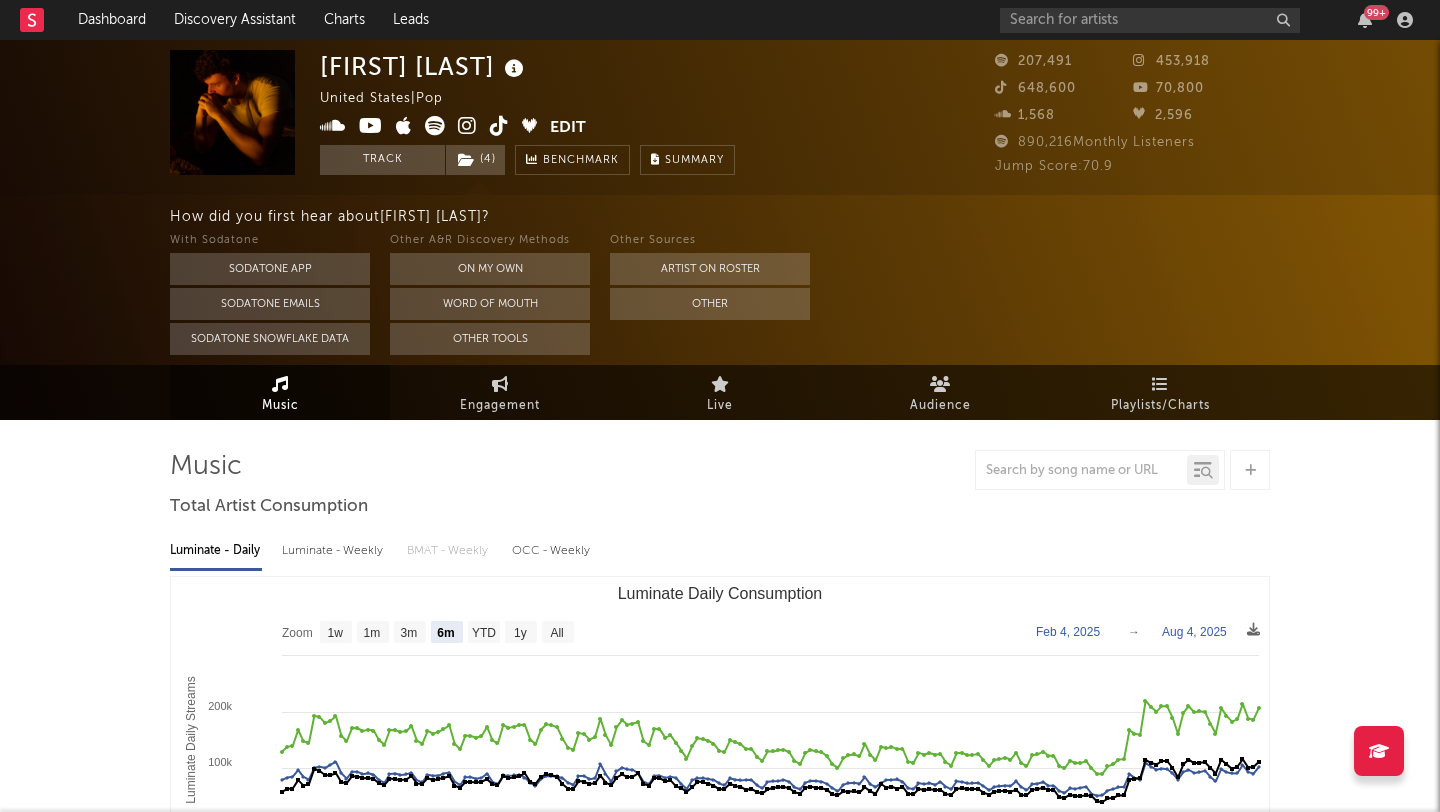 select on "6m" 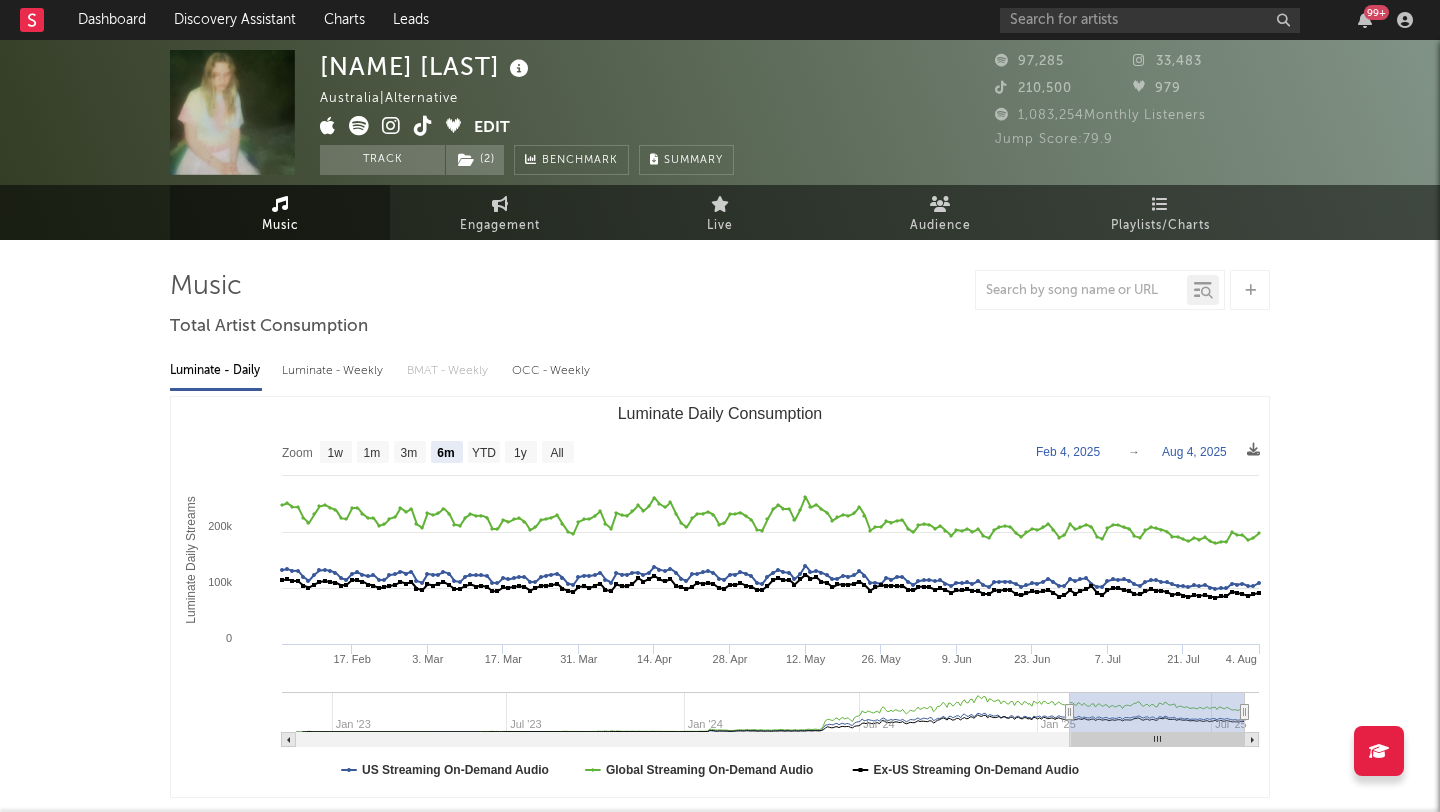 select on "6m" 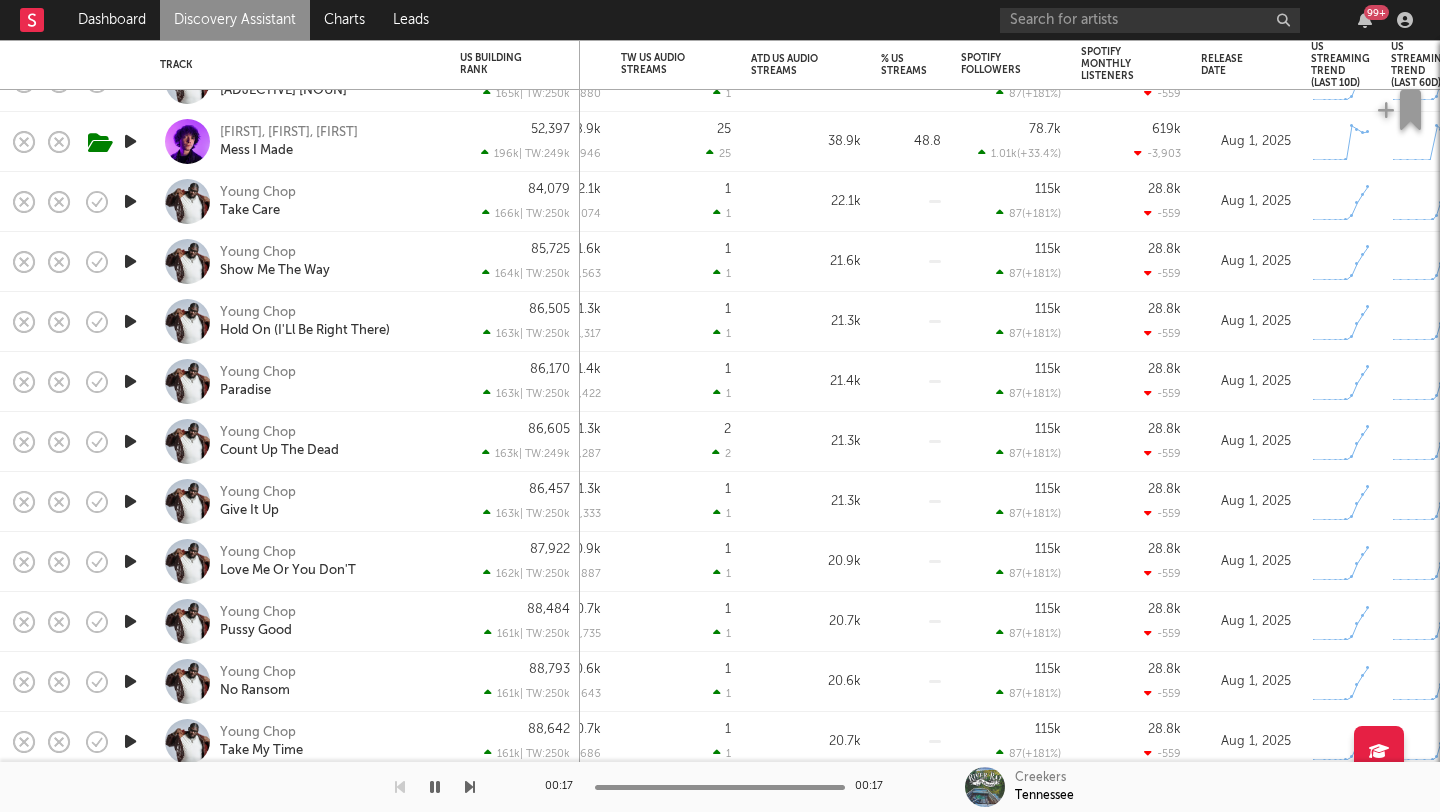 scroll, scrollTop: 0, scrollLeft: 0, axis: both 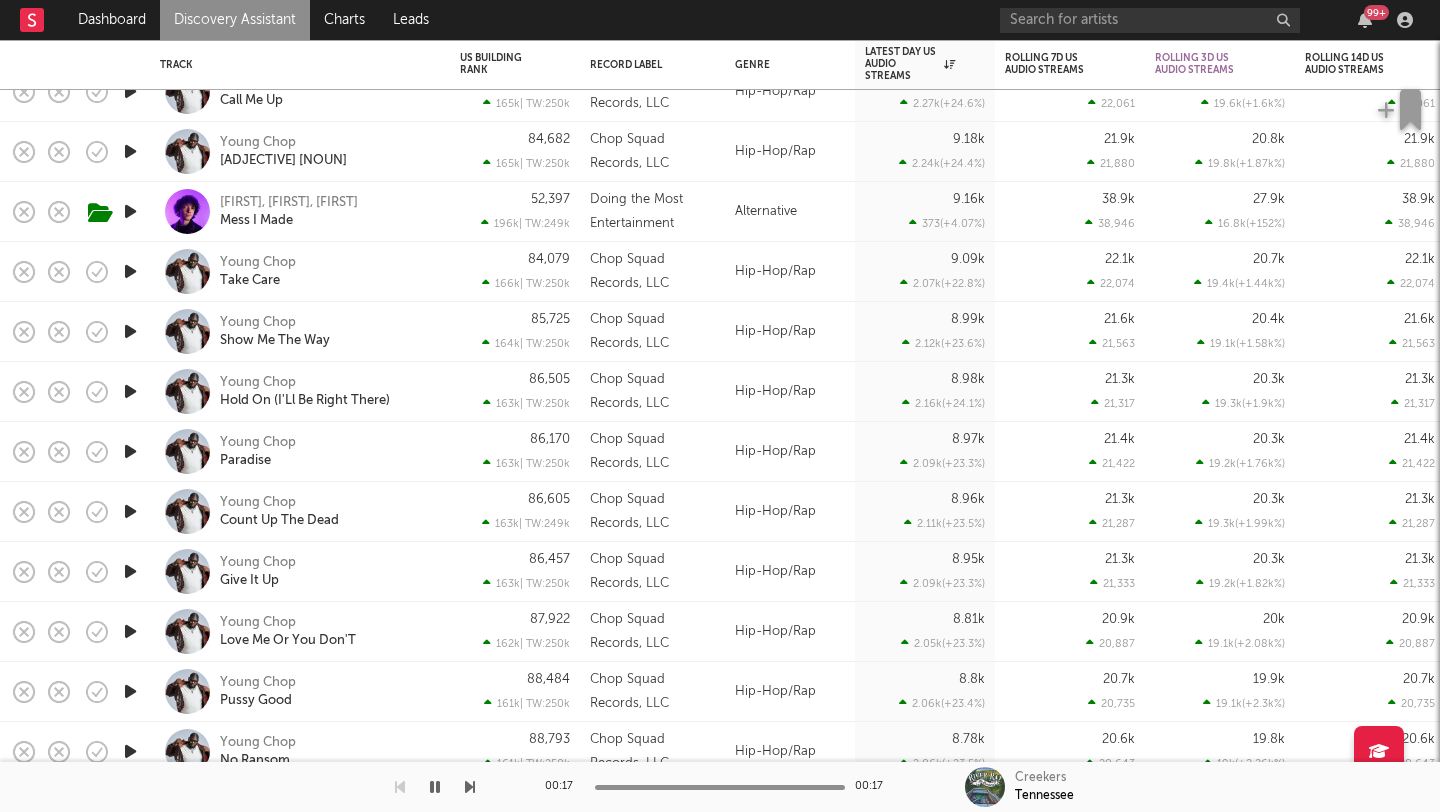 click on "Young Chop Take Care" at bounding box center (327, 272) 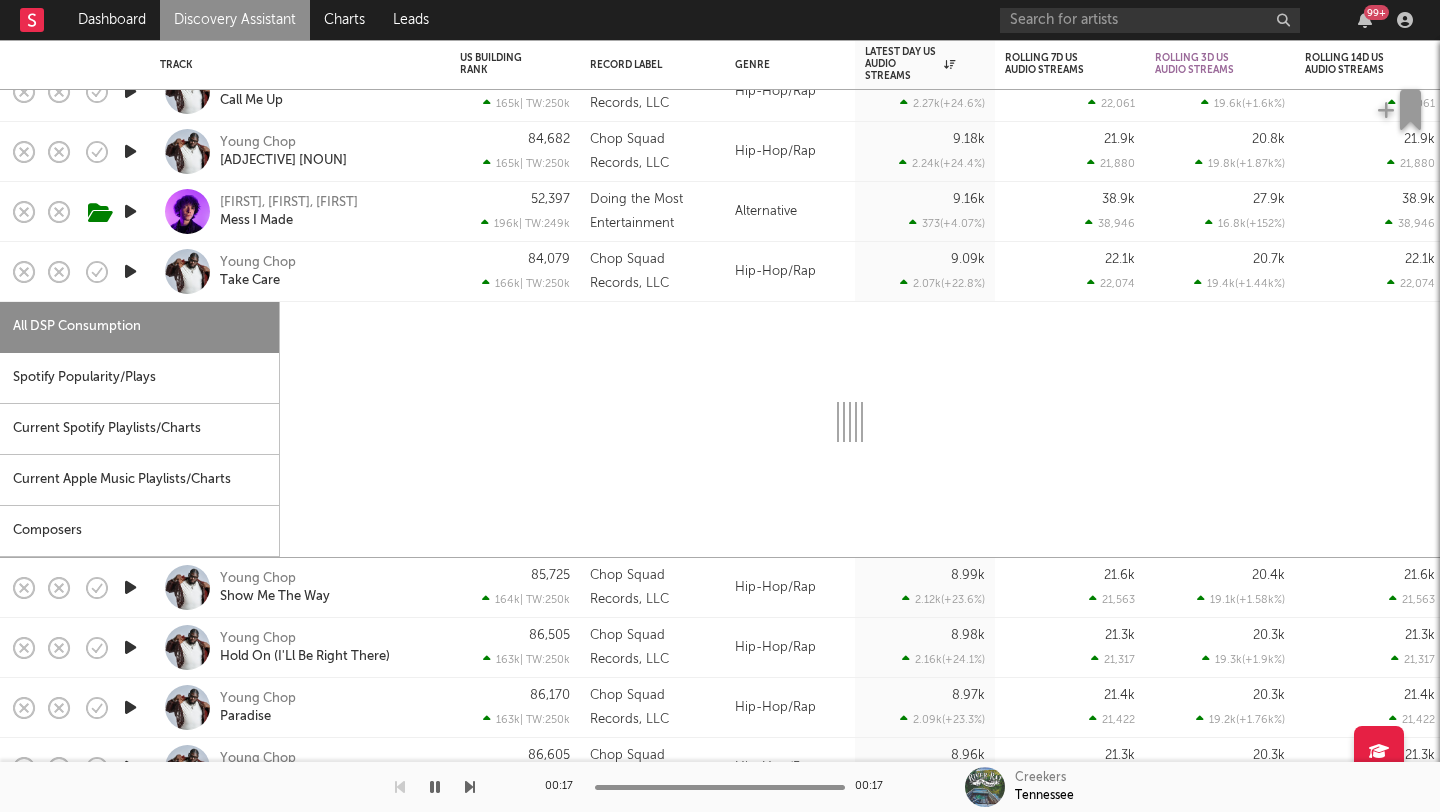 select on "1w" 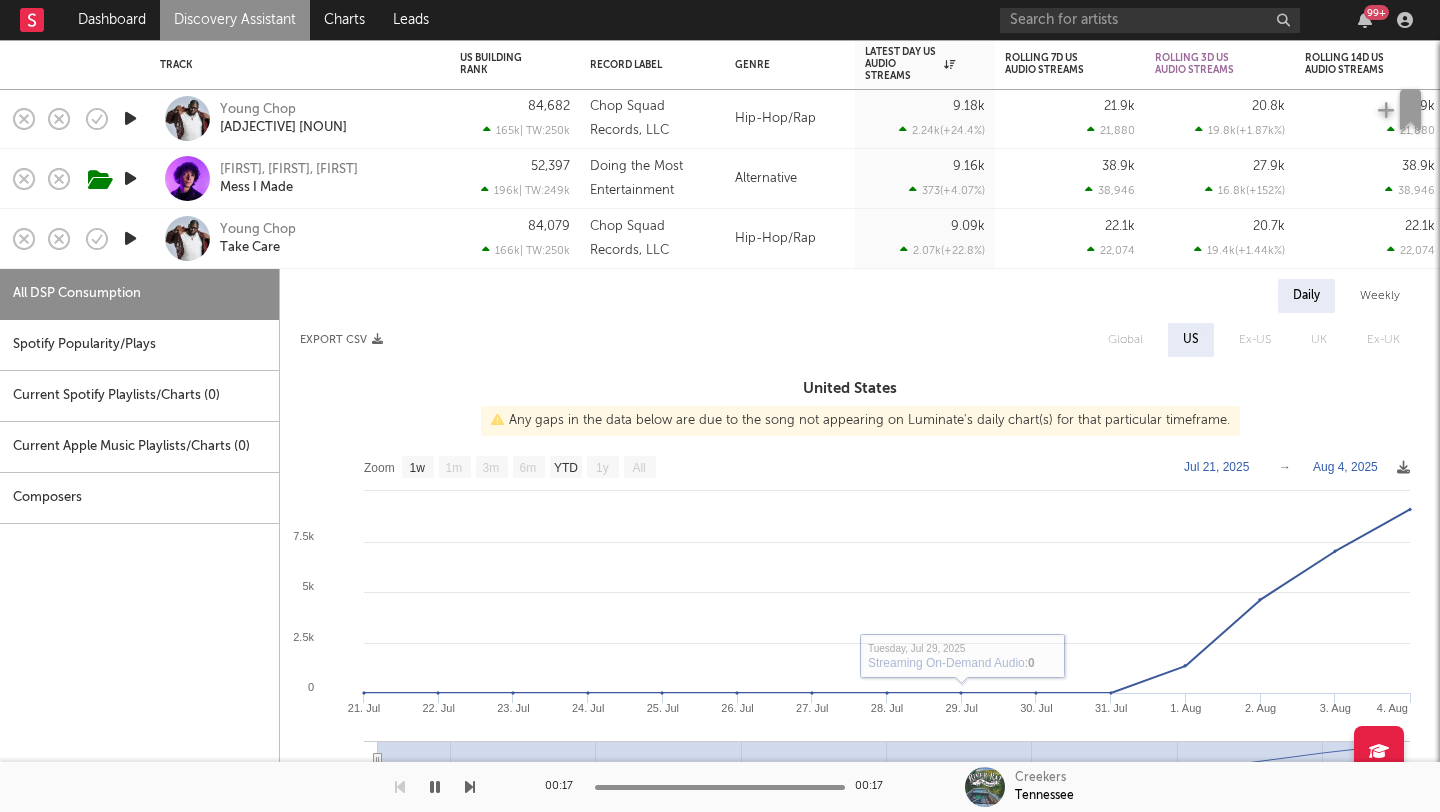 click on "Young Chop Take Care" at bounding box center [327, 239] 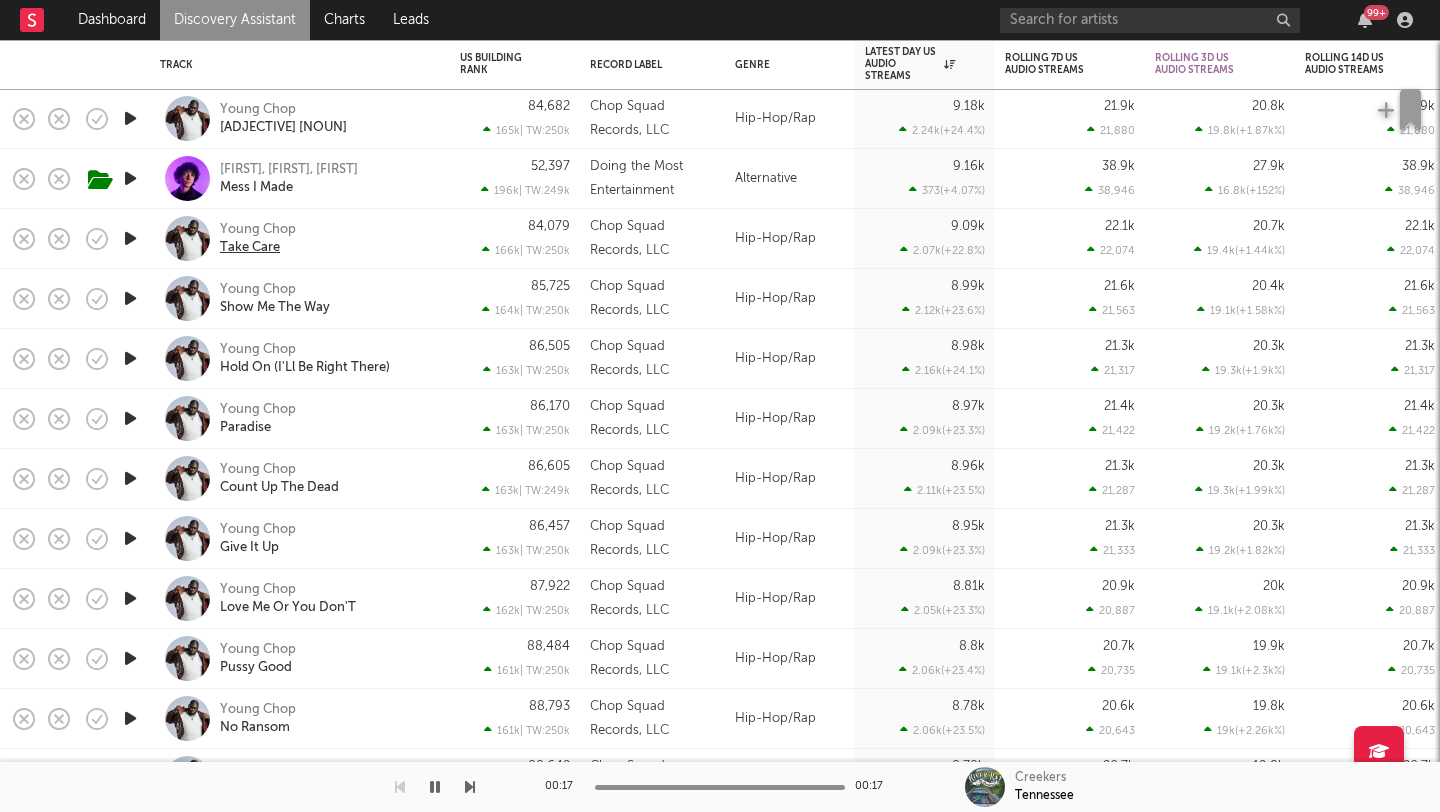 click on "Take Care" at bounding box center [250, 248] 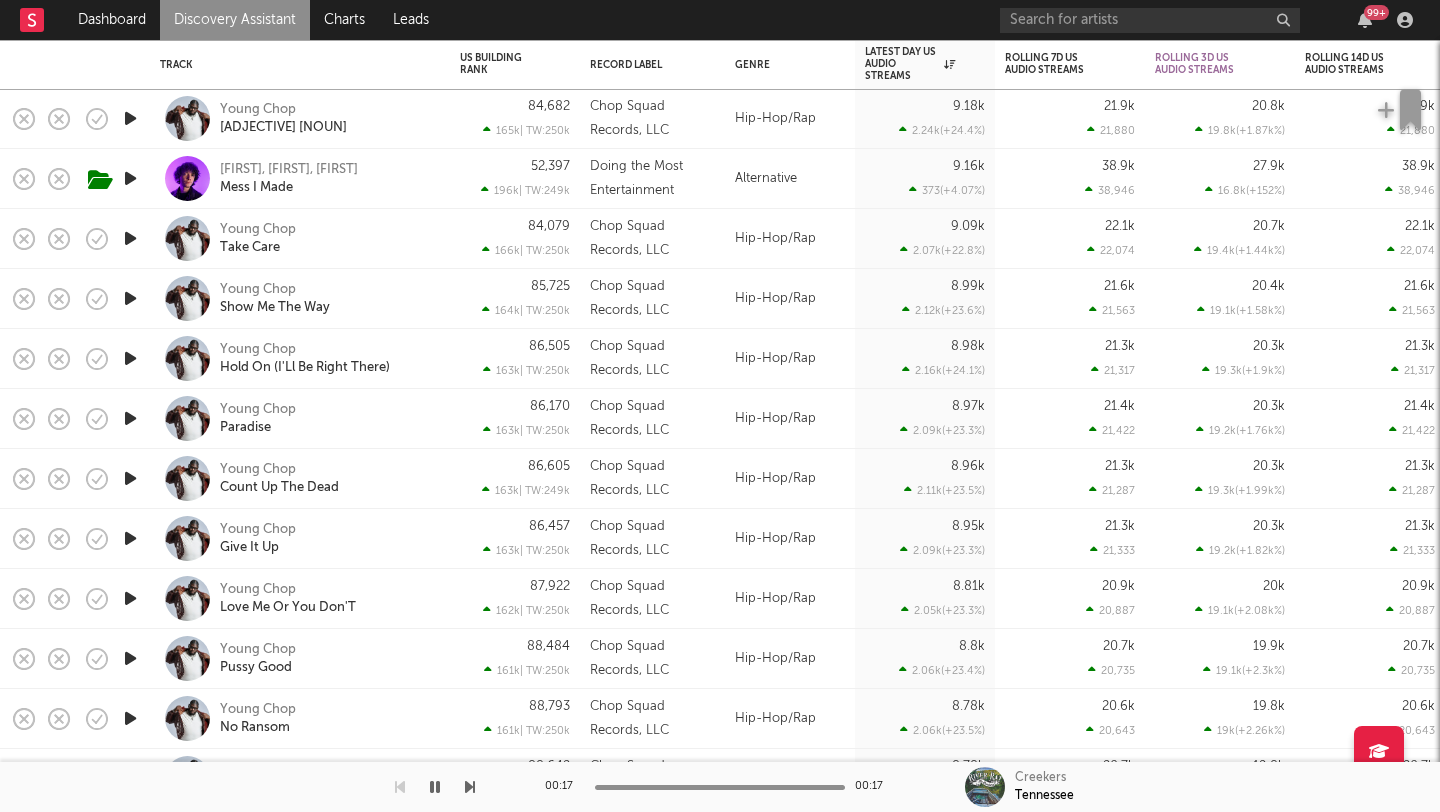 click on "Young Chop Take Care" at bounding box center [300, 238] 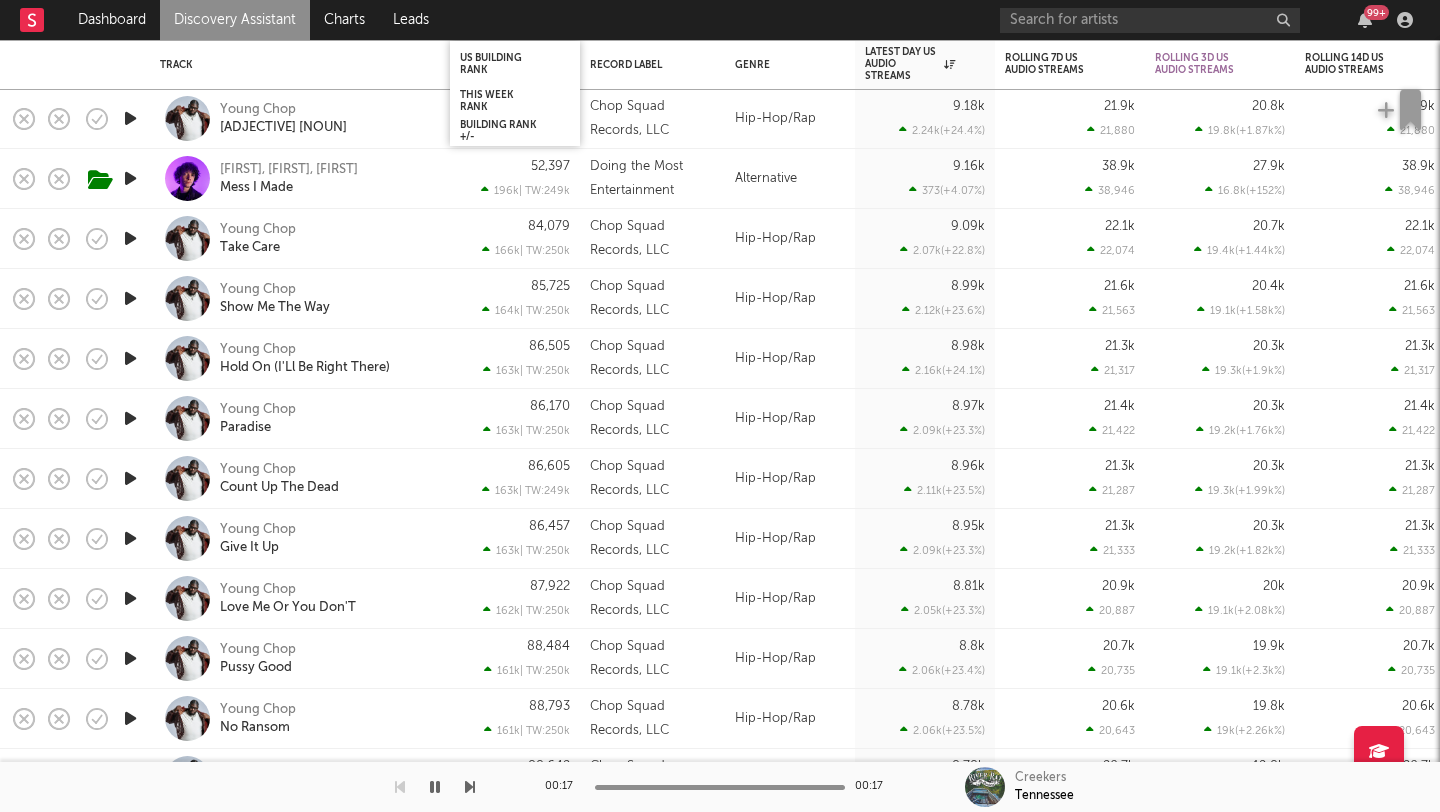 select on "1w" 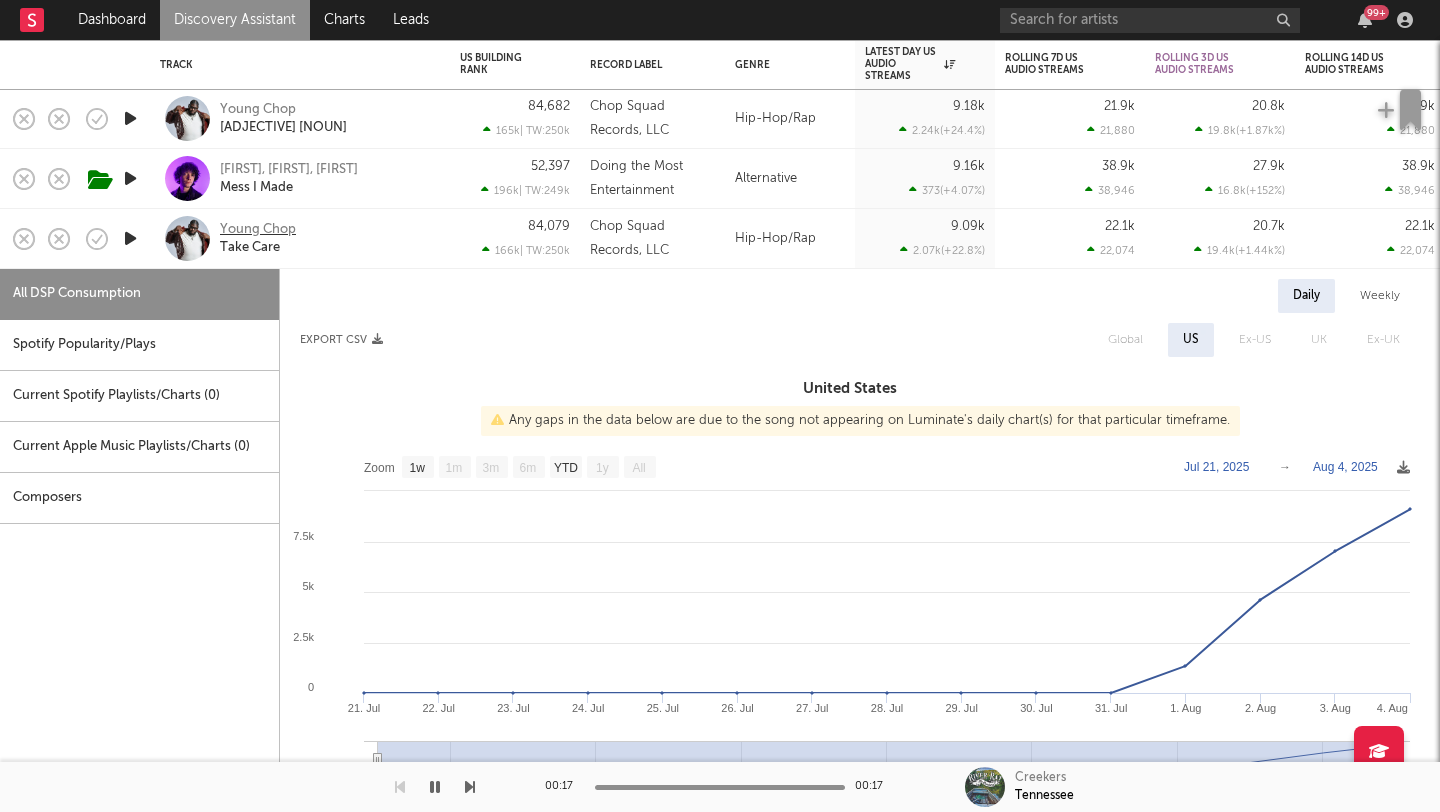 click on "Young Chop" at bounding box center (258, 230) 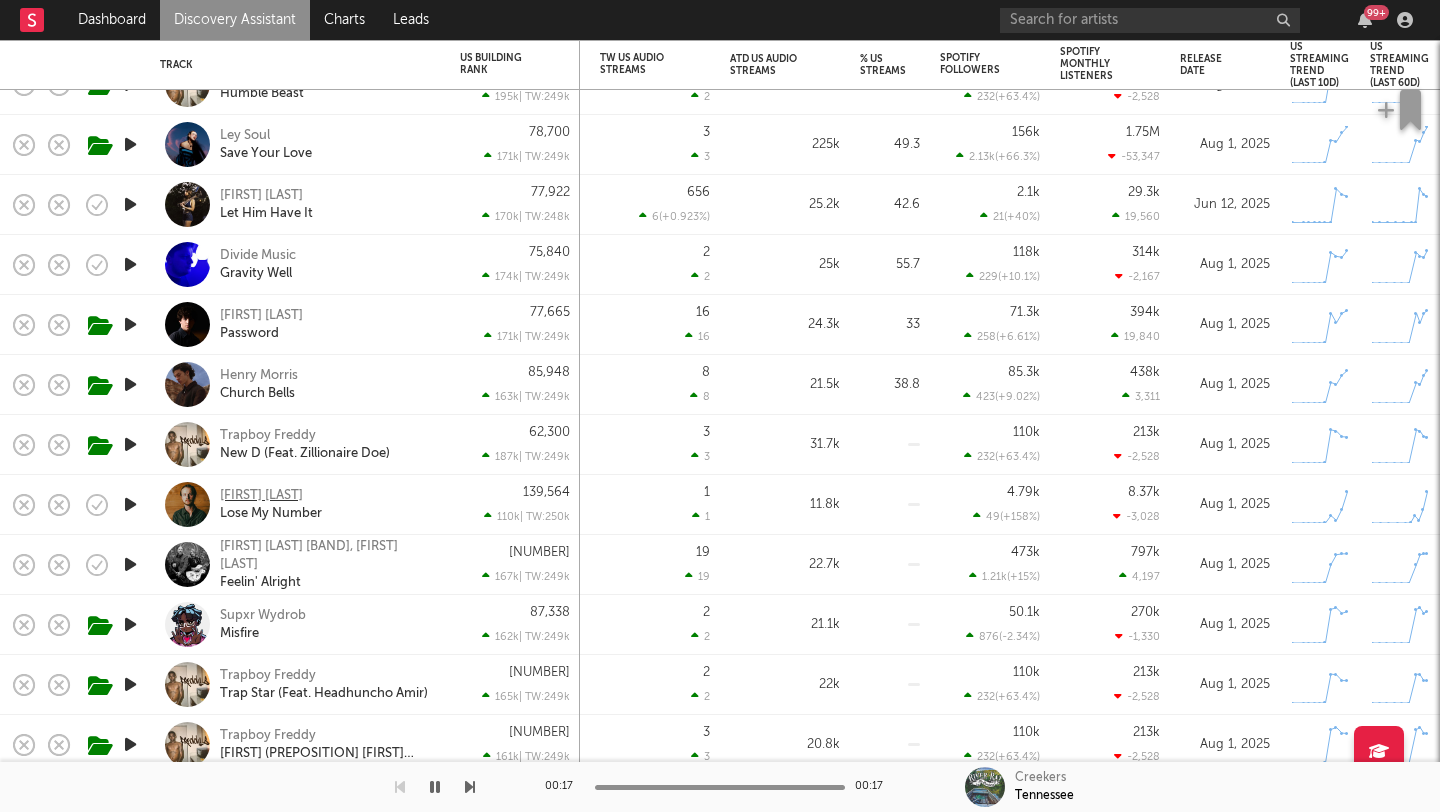 click on "Miles Miller" at bounding box center (261, 496) 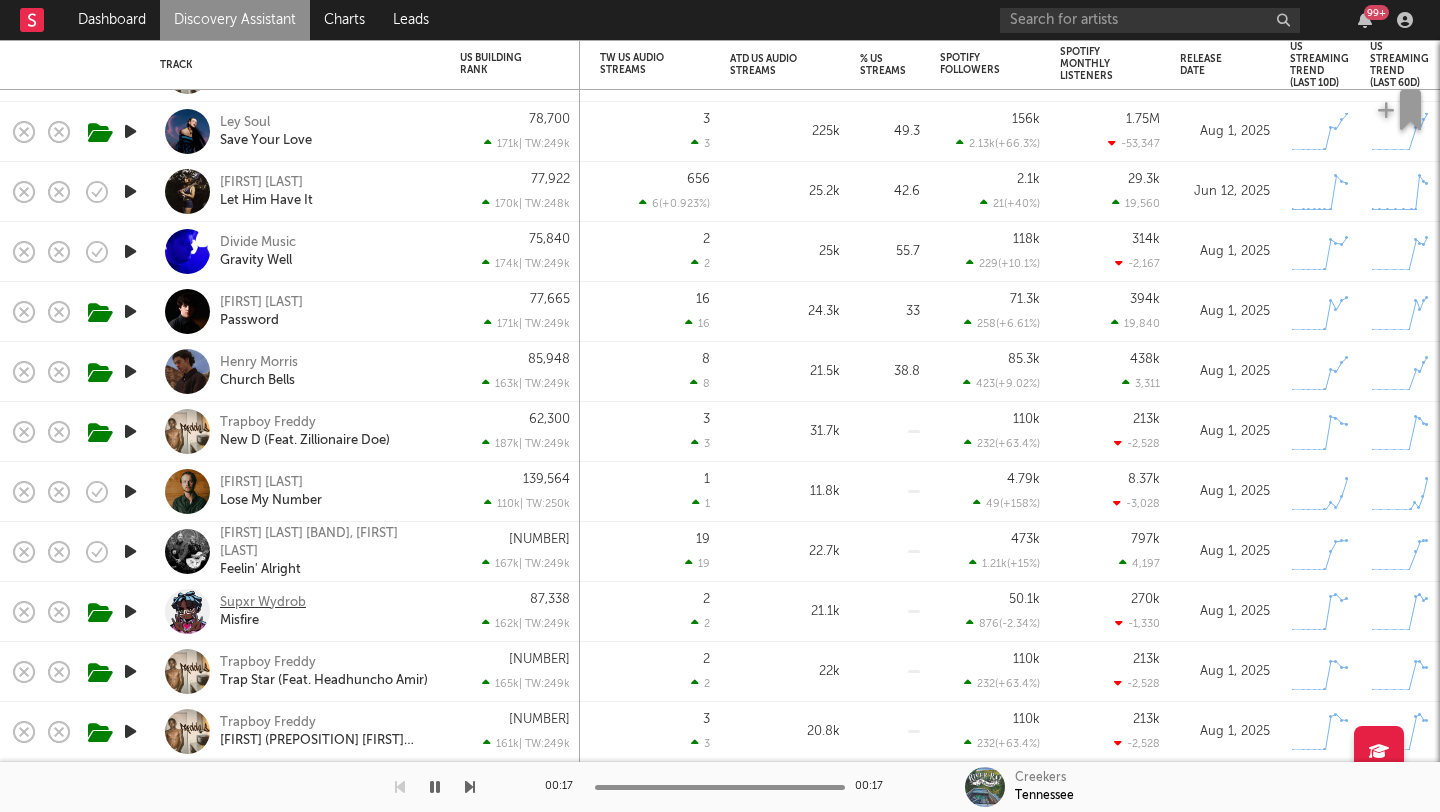 click on "Supxr Wydrob" at bounding box center [263, 603] 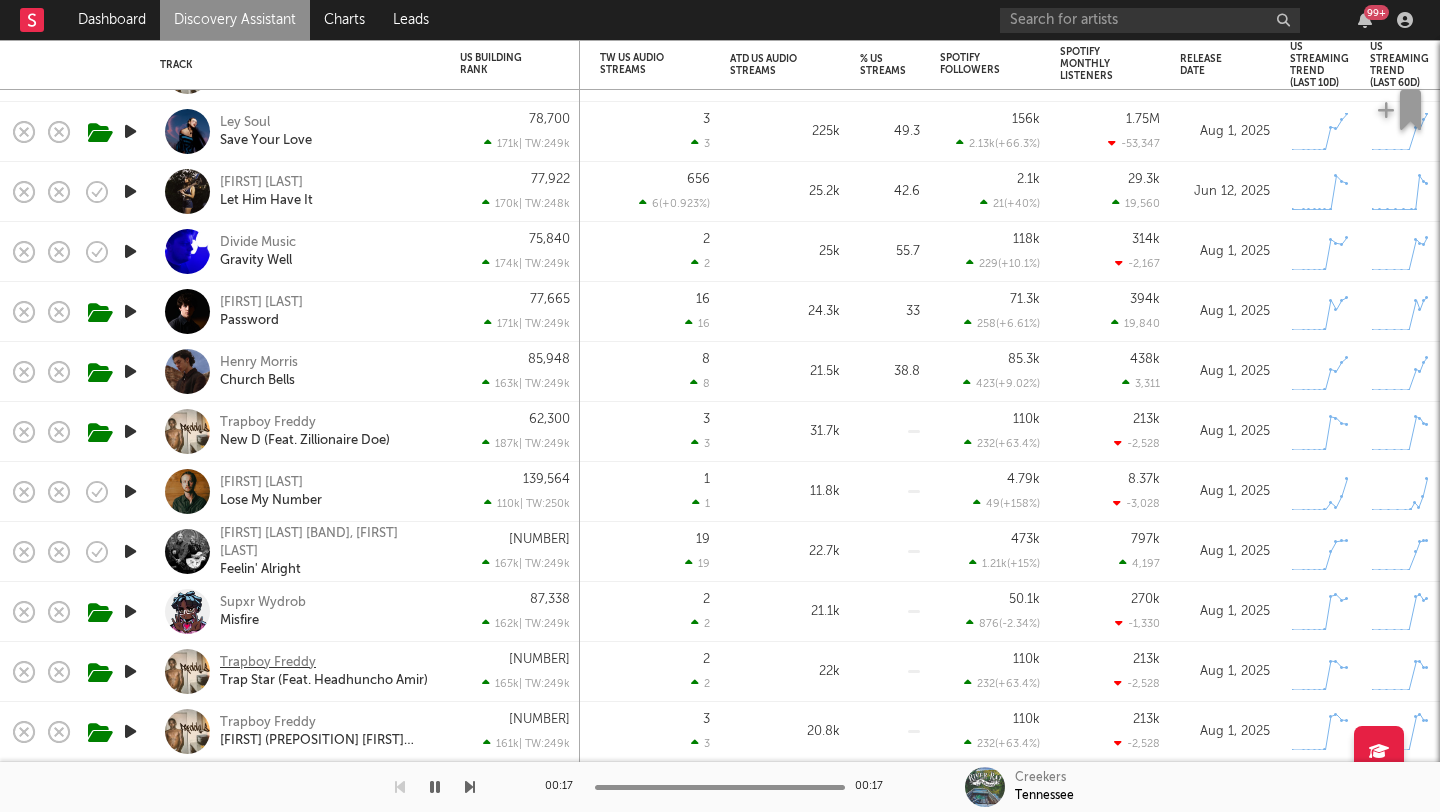 click on "Trapboy Freddy" at bounding box center (268, 663) 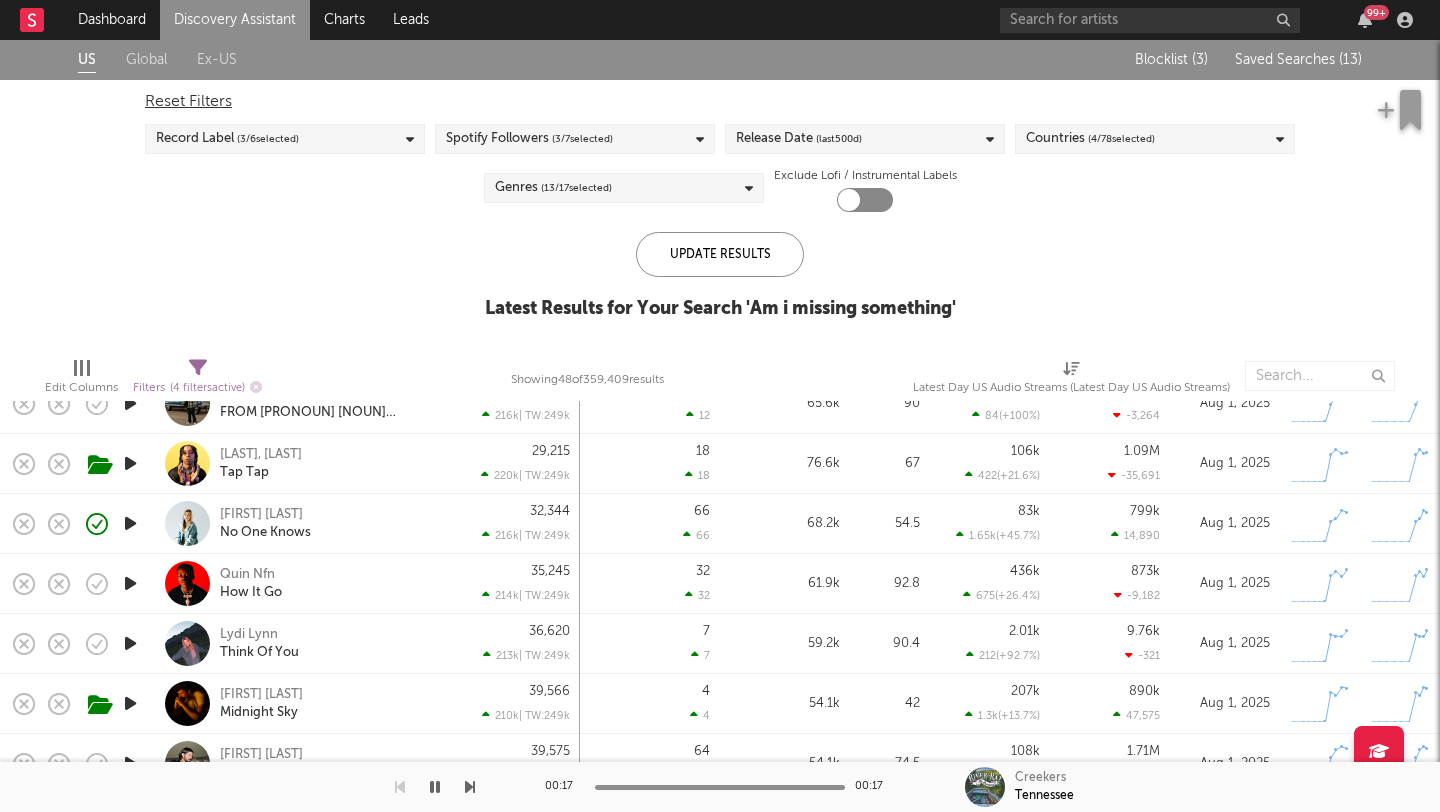 click on "Saved Searches   ( 13 )" at bounding box center [1298, 60] 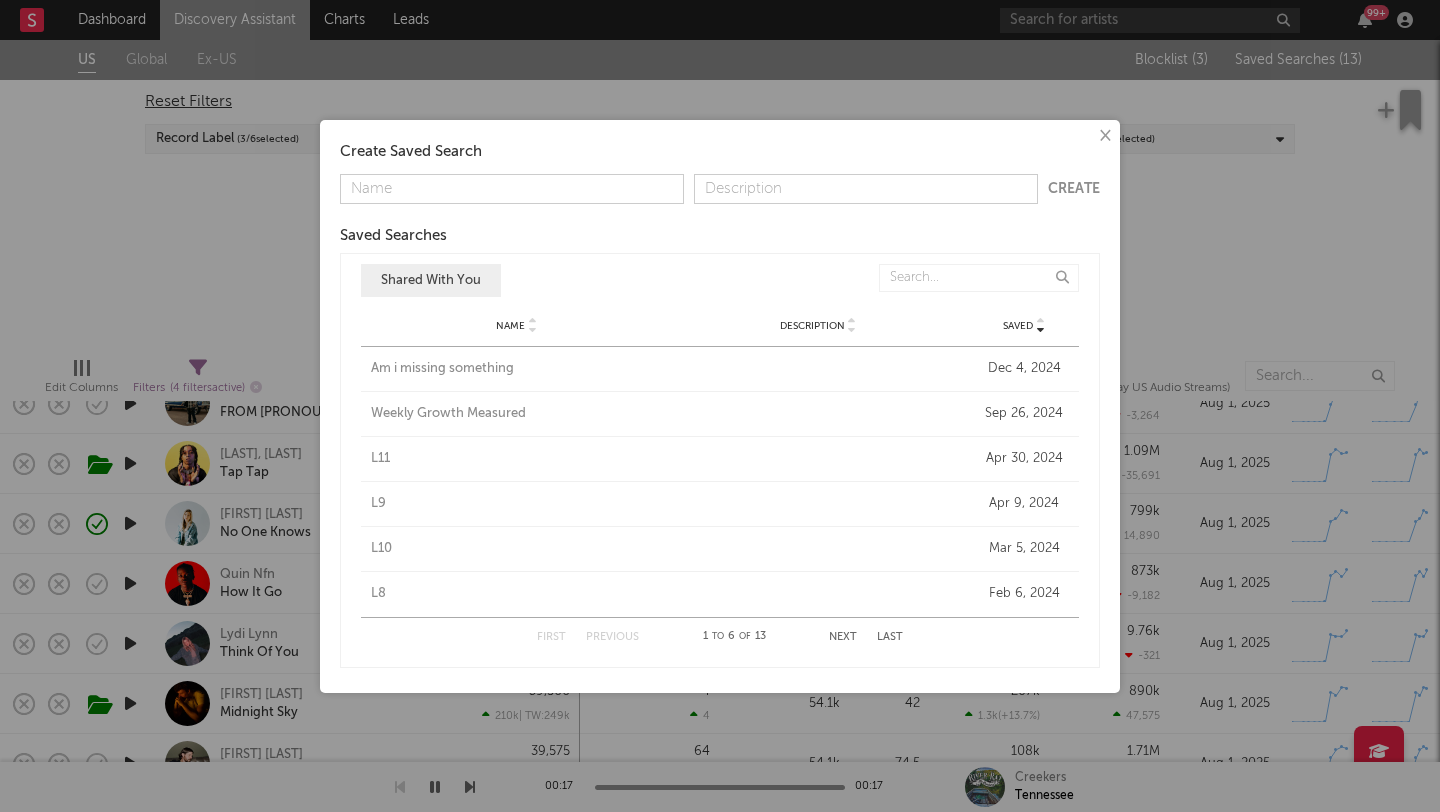 click on "Weekly Growth Measured" at bounding box center [517, 414] 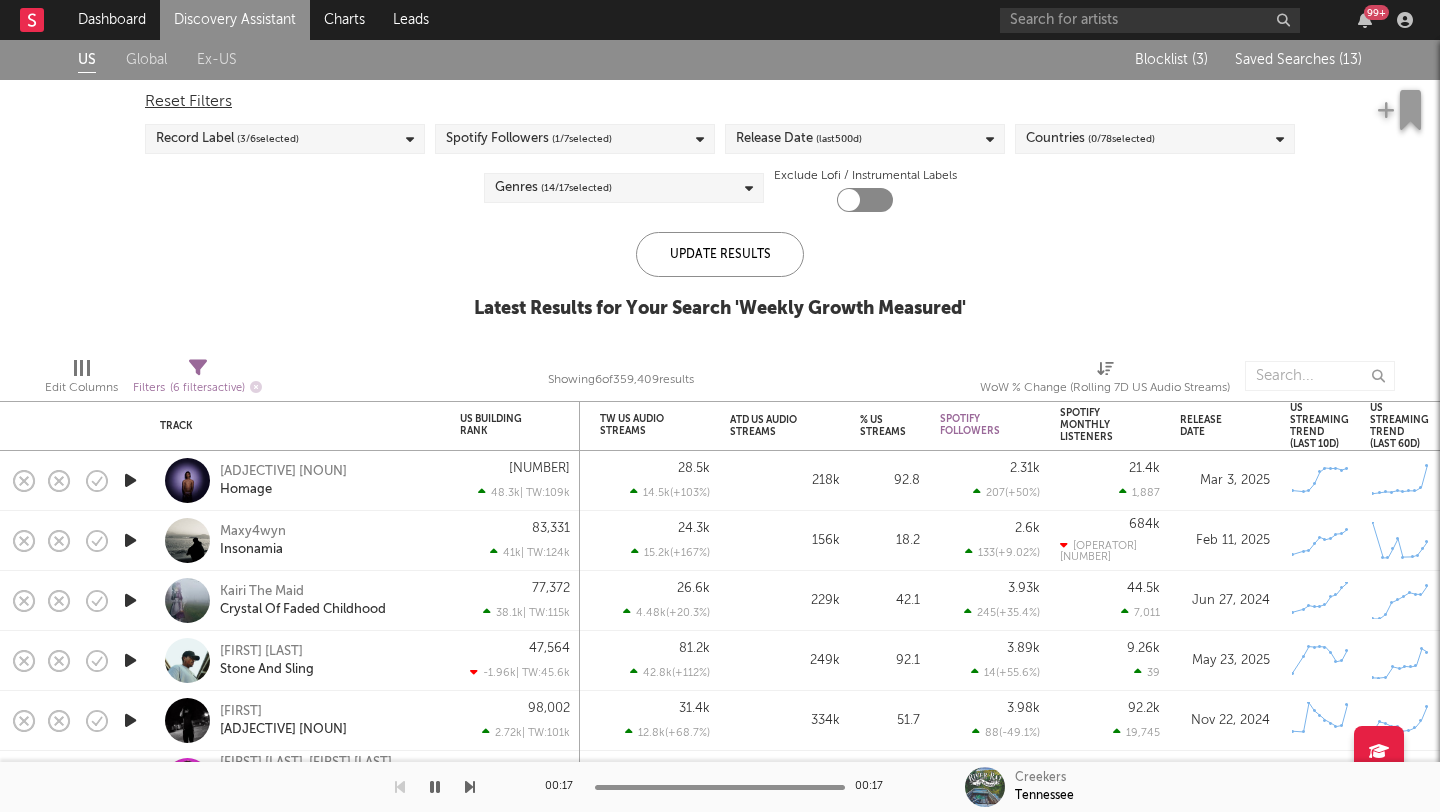 click on "Saved Searches   ( 13 )" at bounding box center (1298, 60) 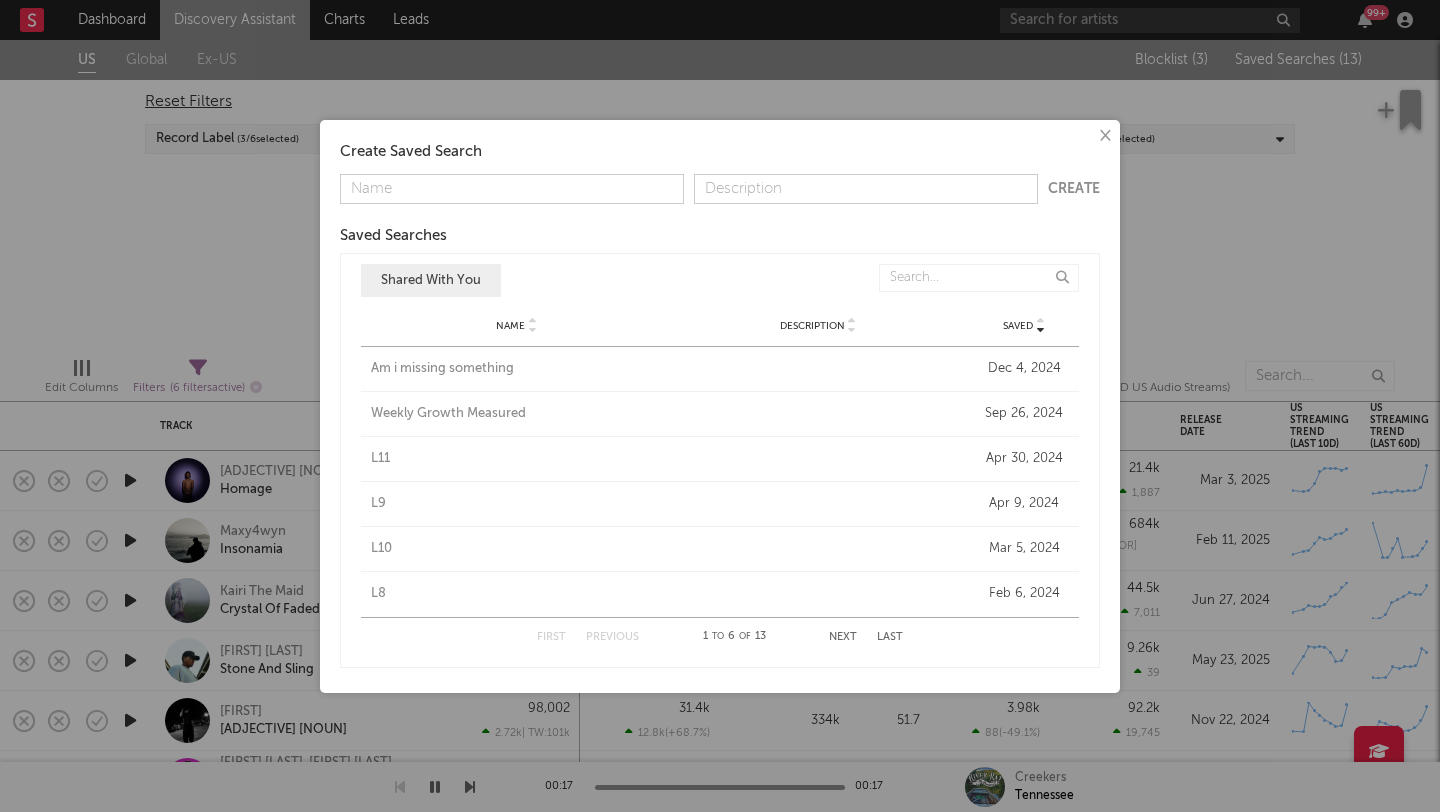 click on "L11" at bounding box center (517, 459) 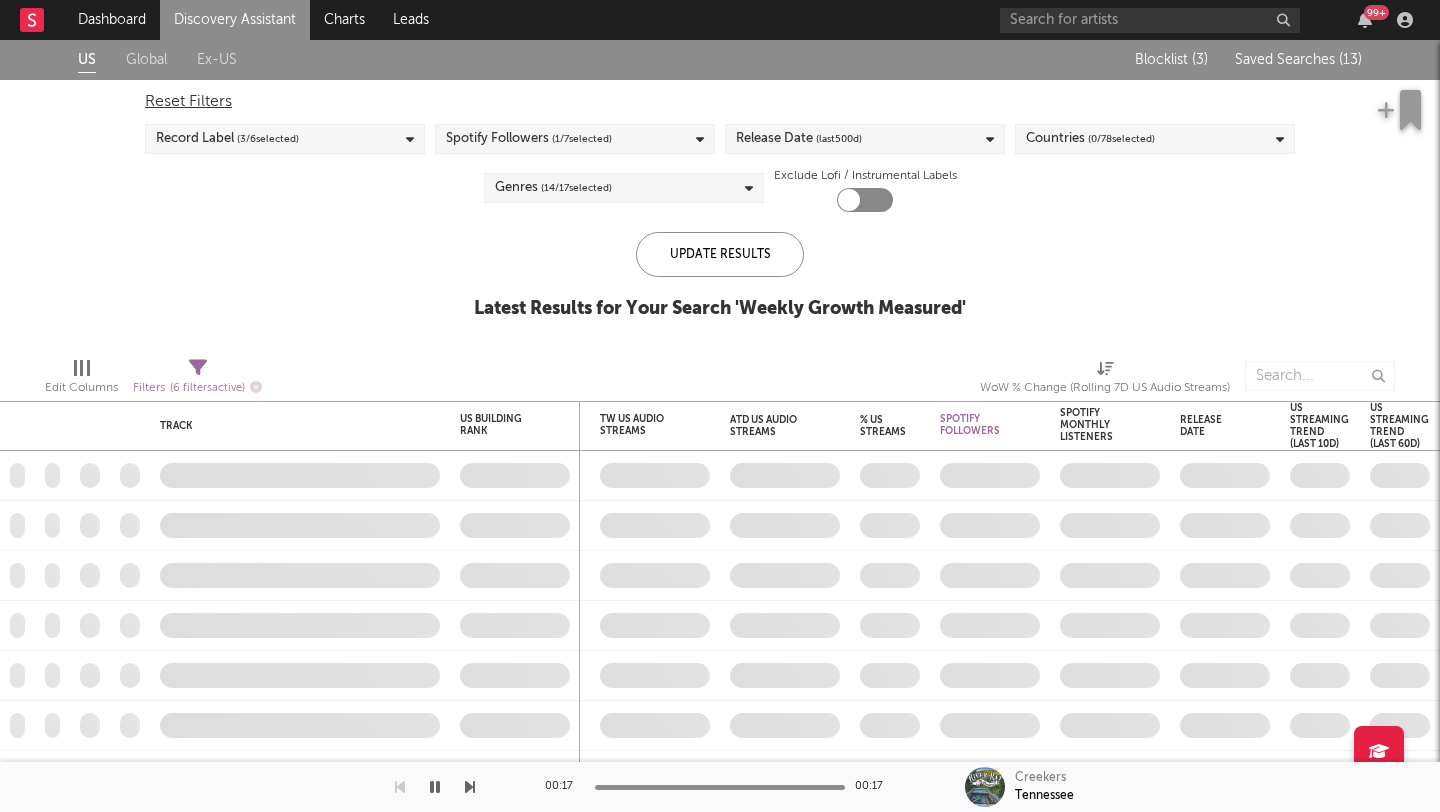 checkbox on "true" 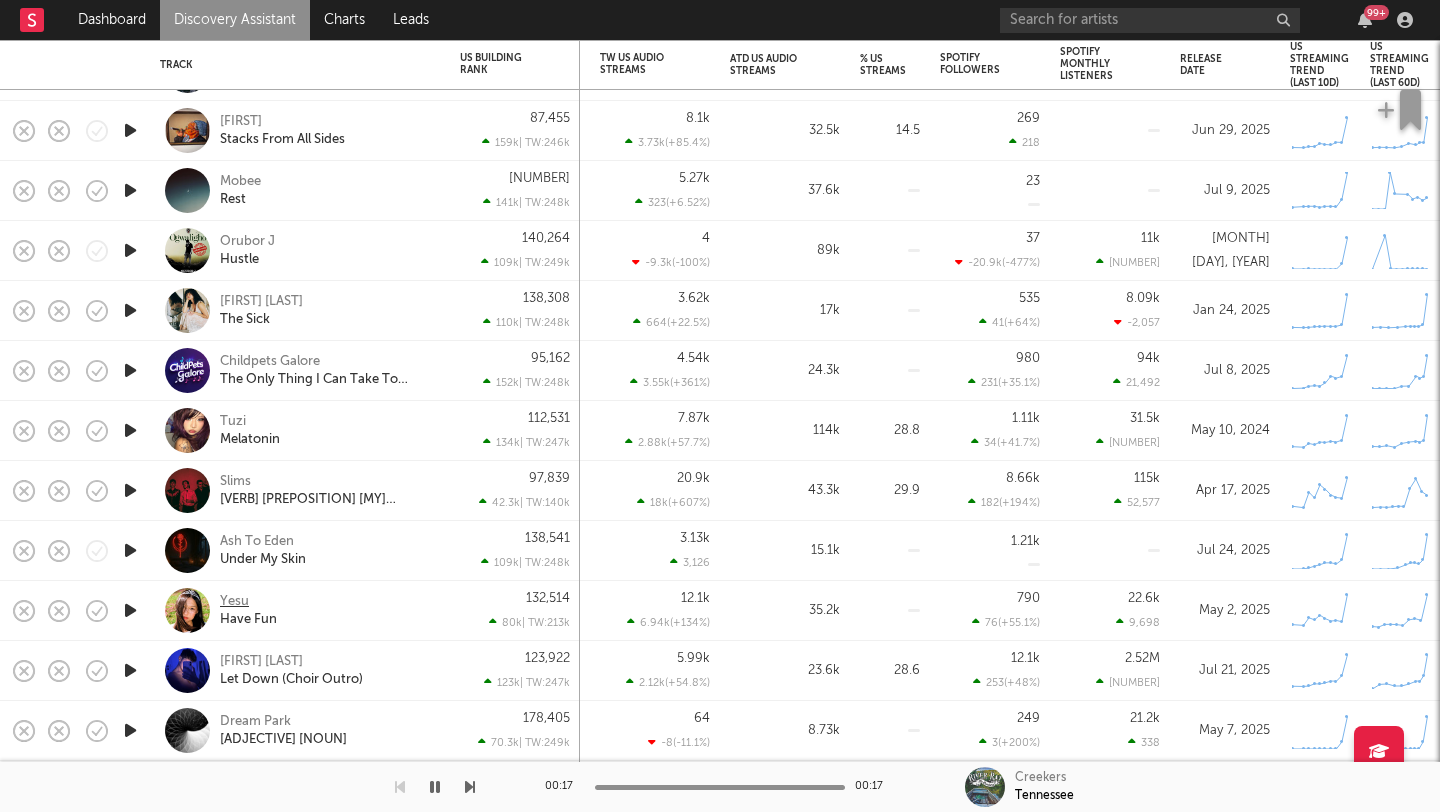 click on "Yesu" at bounding box center (234, 602) 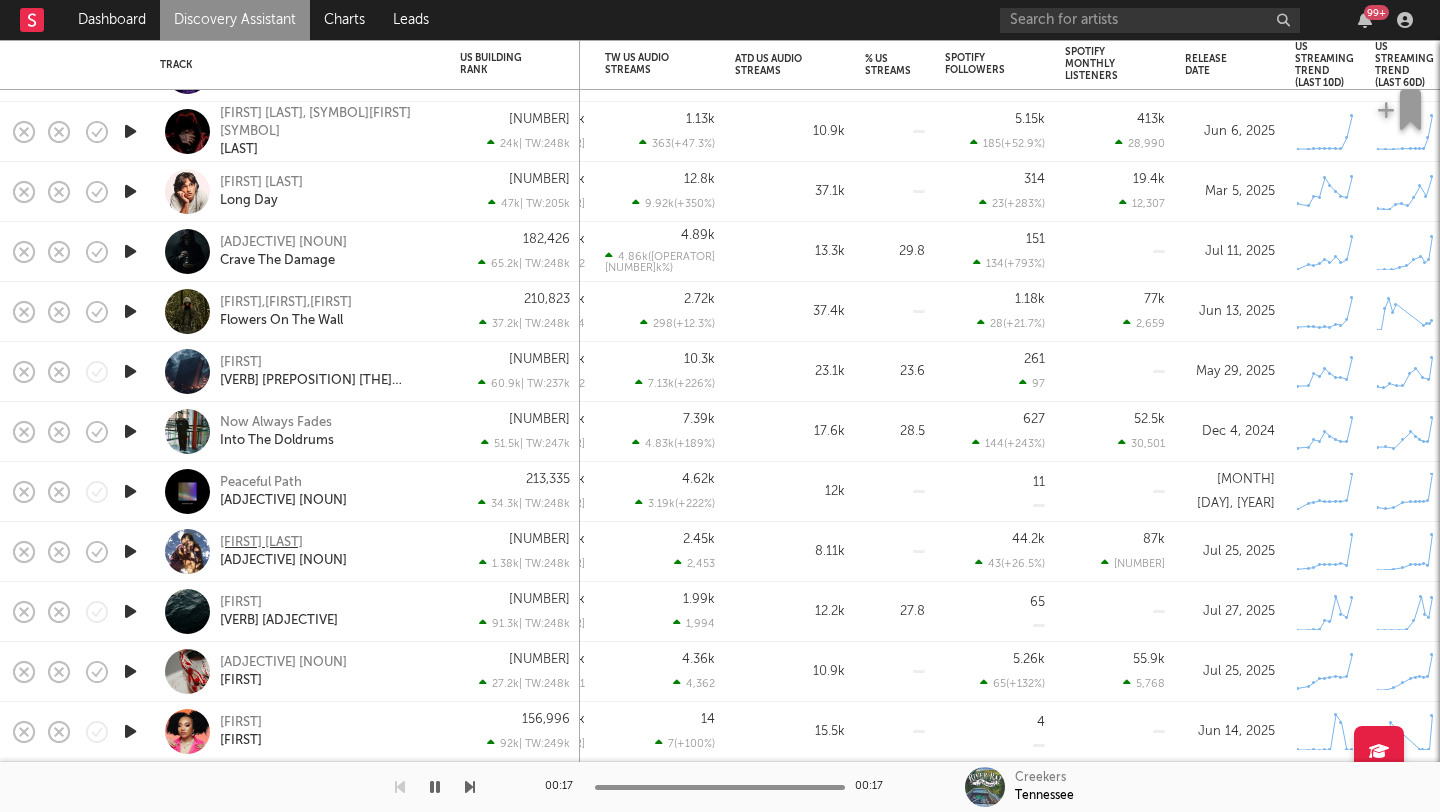 click on "Mimi Bay" at bounding box center (261, 543) 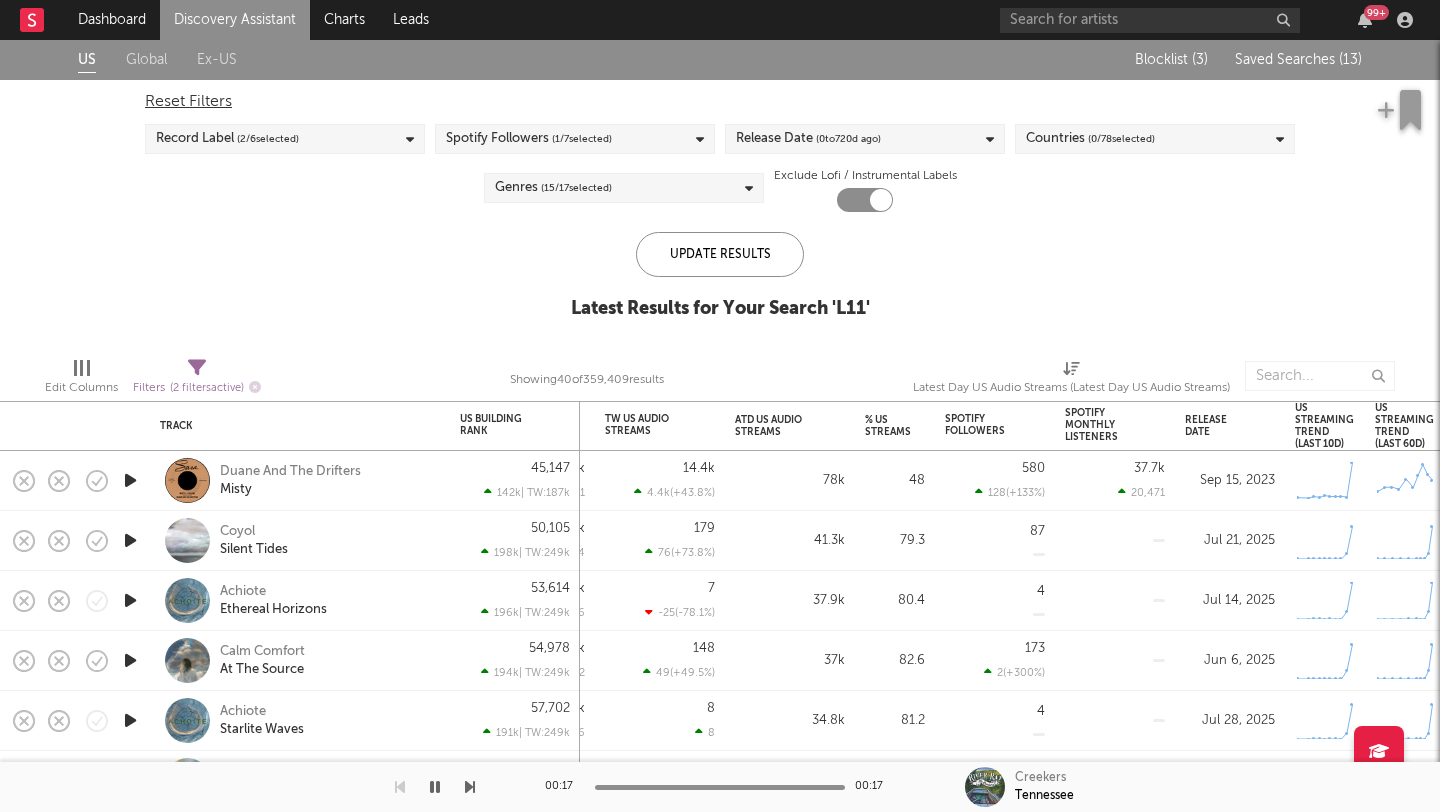 click on "Saved Searches   ( 13 )" at bounding box center [1298, 60] 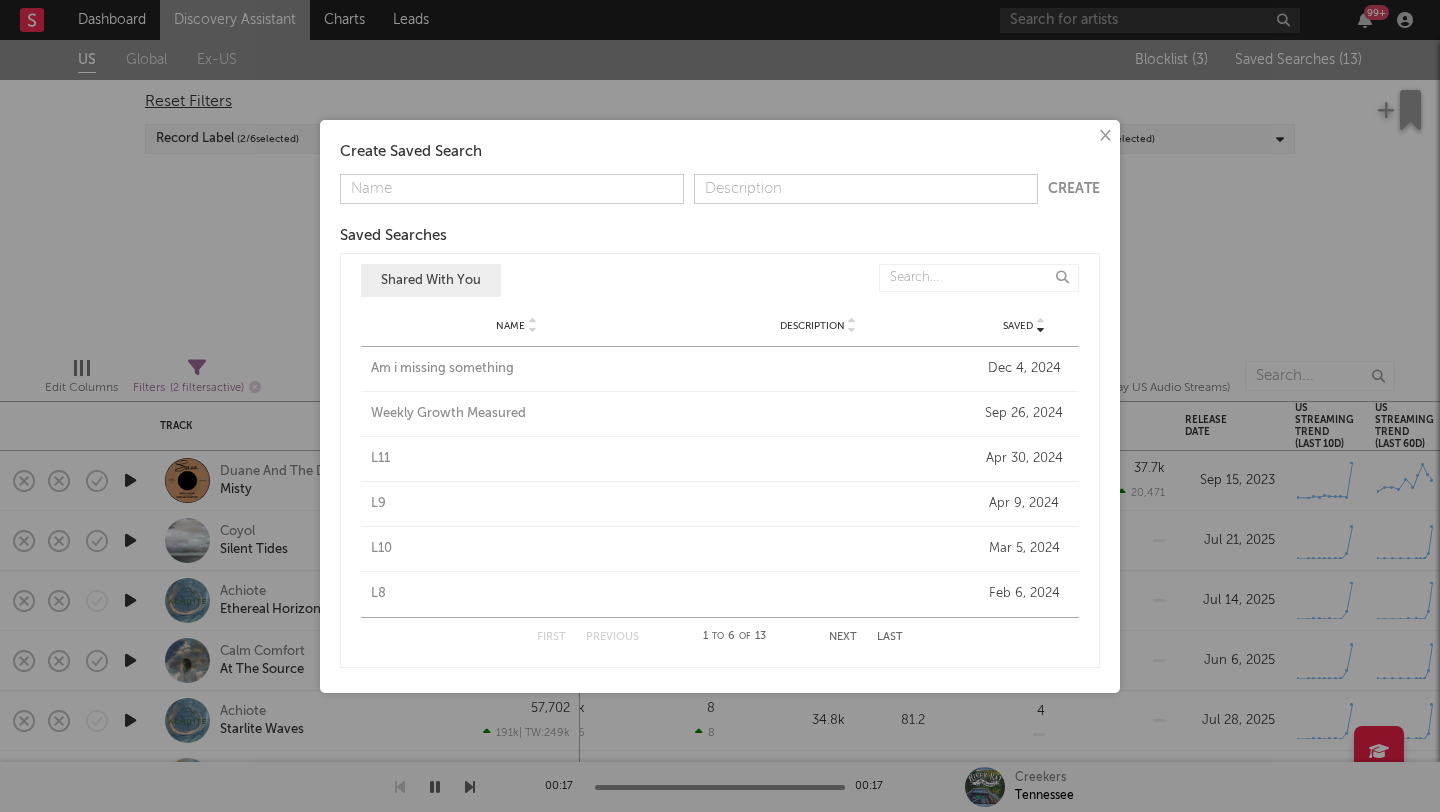 click on "L9" at bounding box center (517, 504) 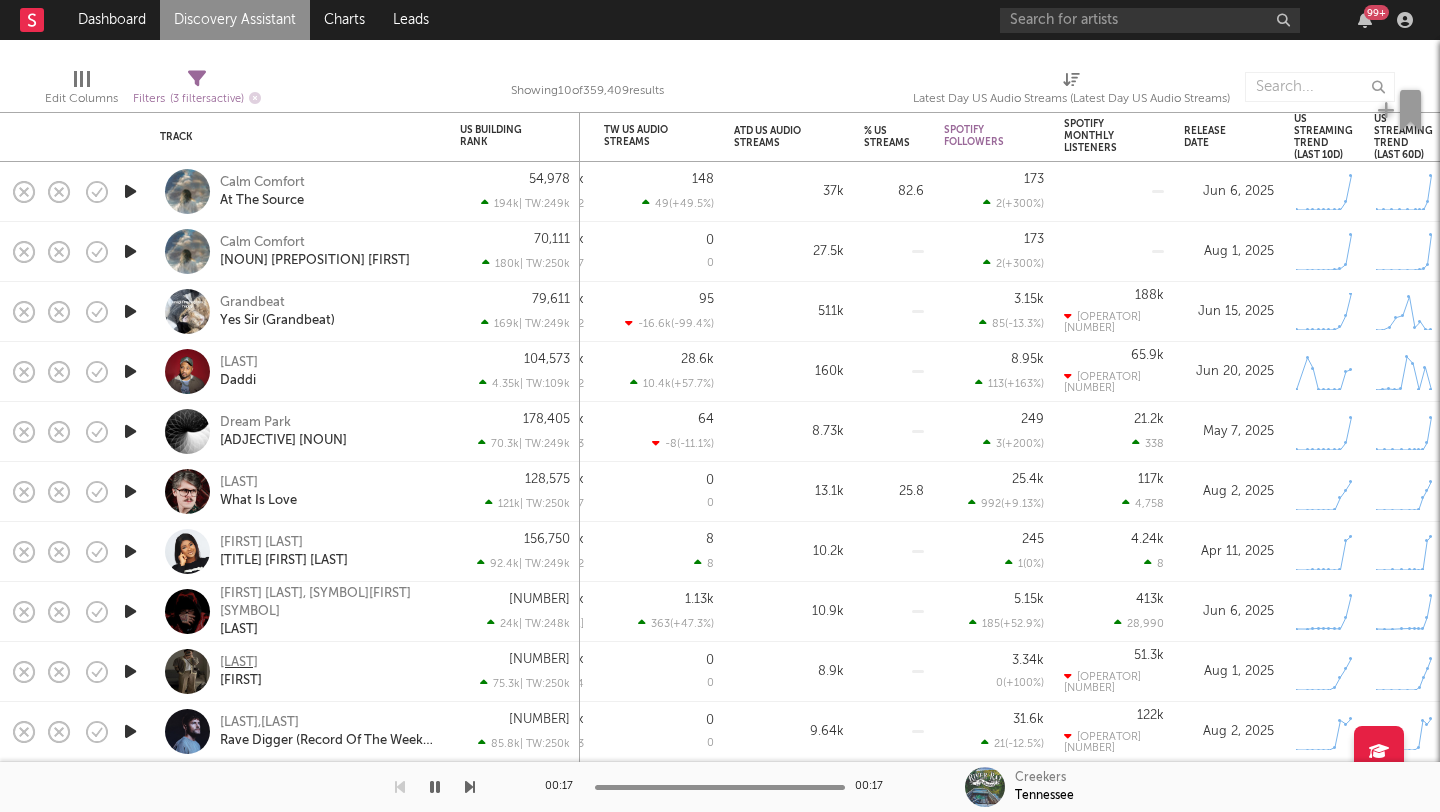 click on "Underdog Voncé" at bounding box center (239, 663) 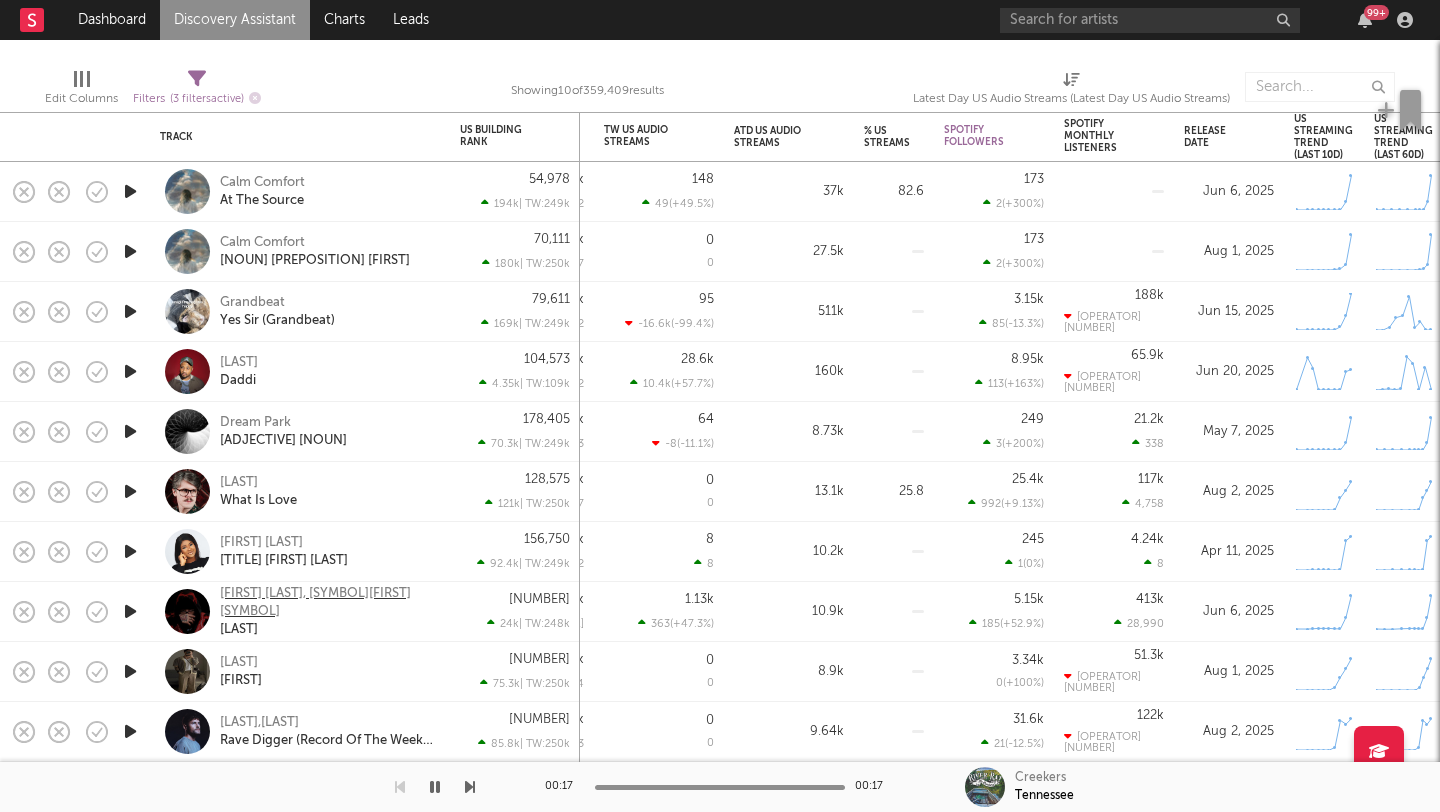 click on "Btd Spectre, $enpai$wift" at bounding box center (327, 603) 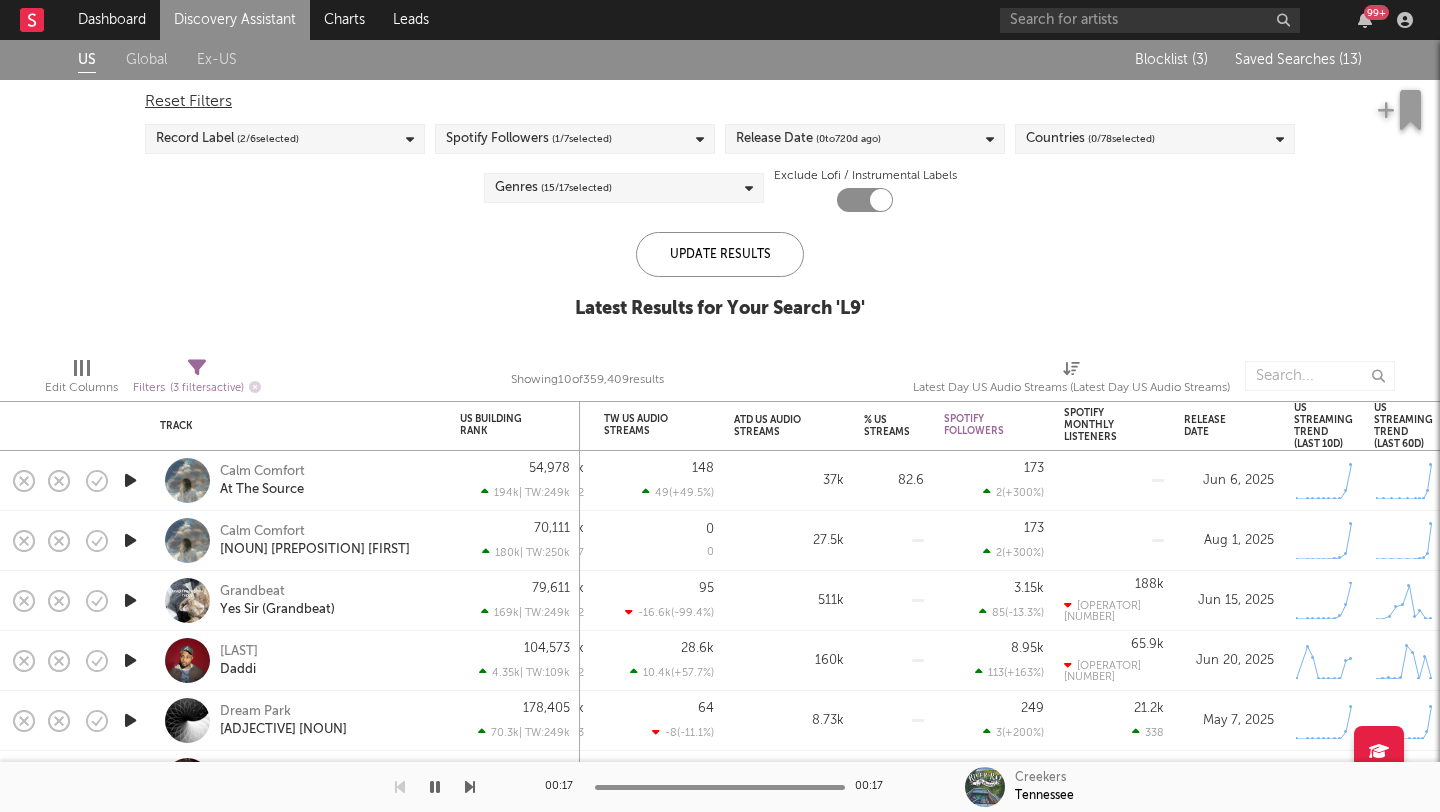 click on "Saved Searches   ( 13 )" at bounding box center [1298, 60] 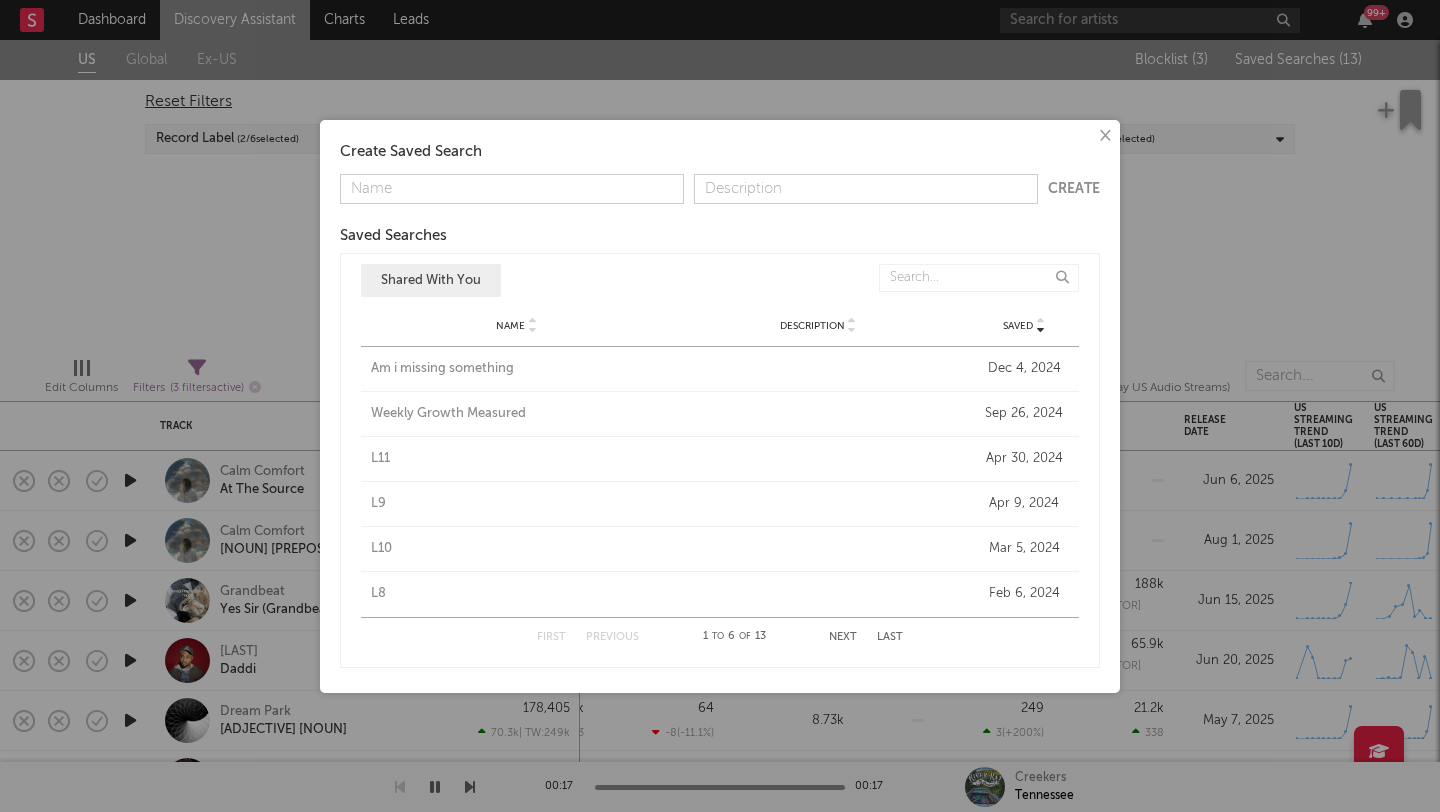 click on "L10" at bounding box center [517, 549] 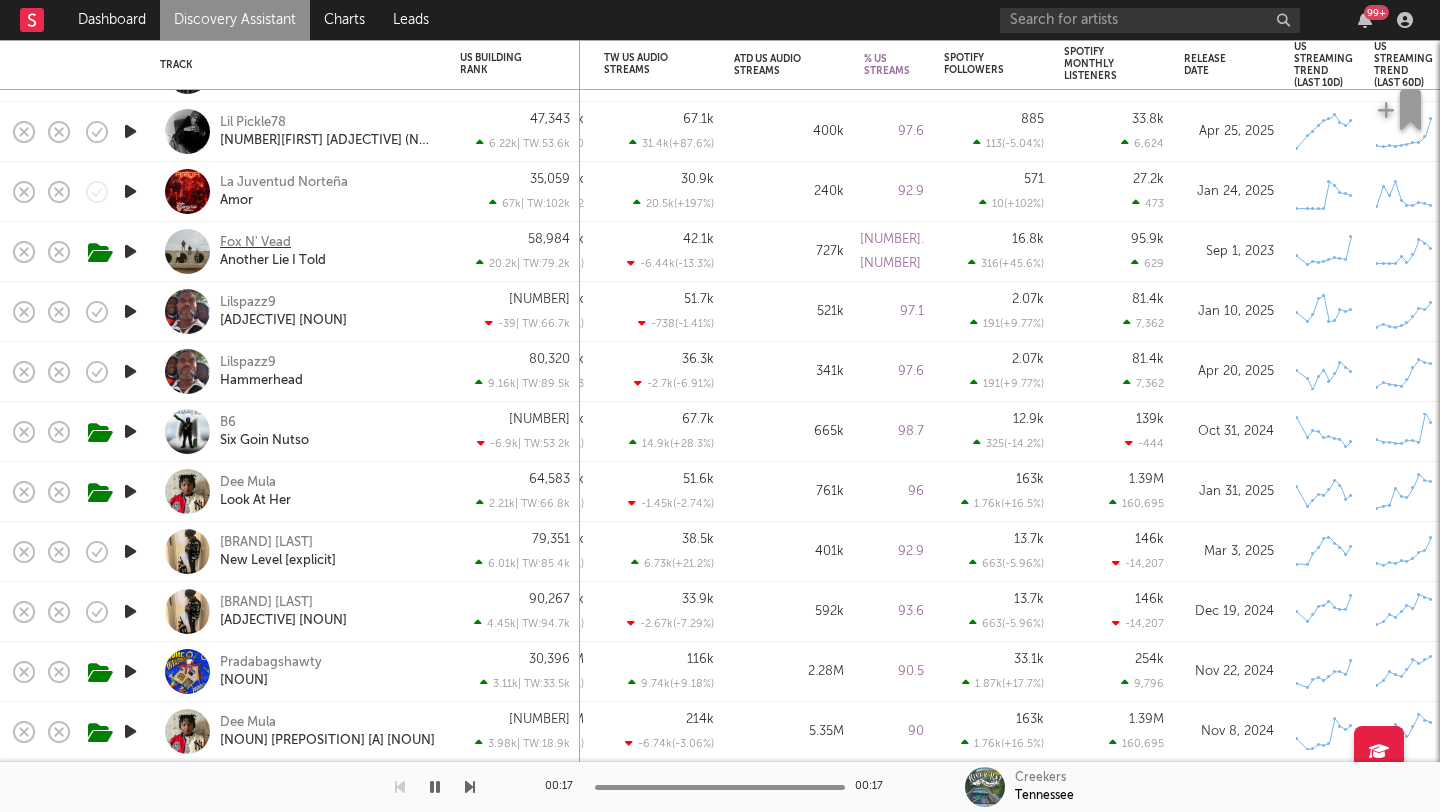 click on "Fox N' Vead" at bounding box center [255, 243] 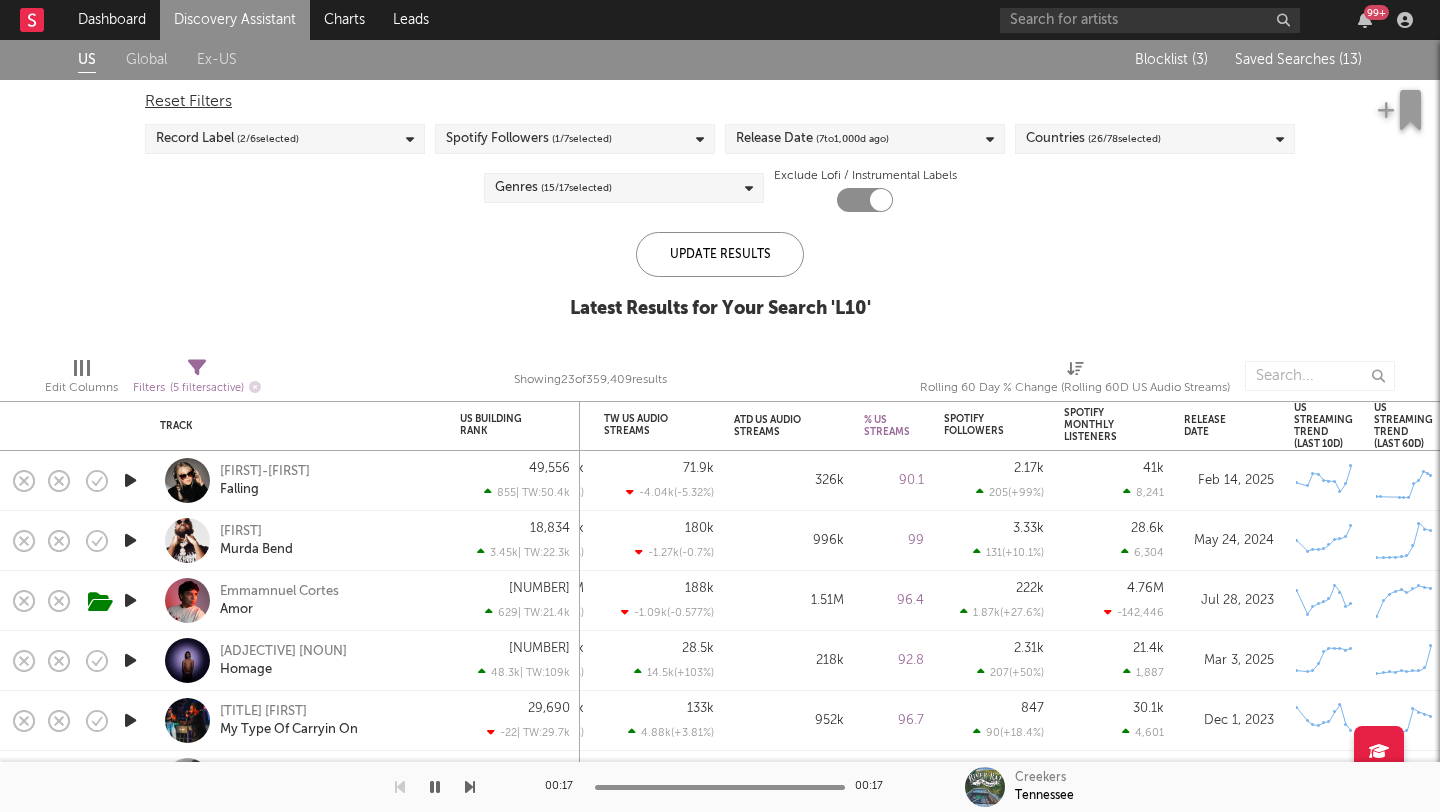 click on "Blocklist   ( 3 ) Saved Searches   ( 13 )" at bounding box center (1237, 60) 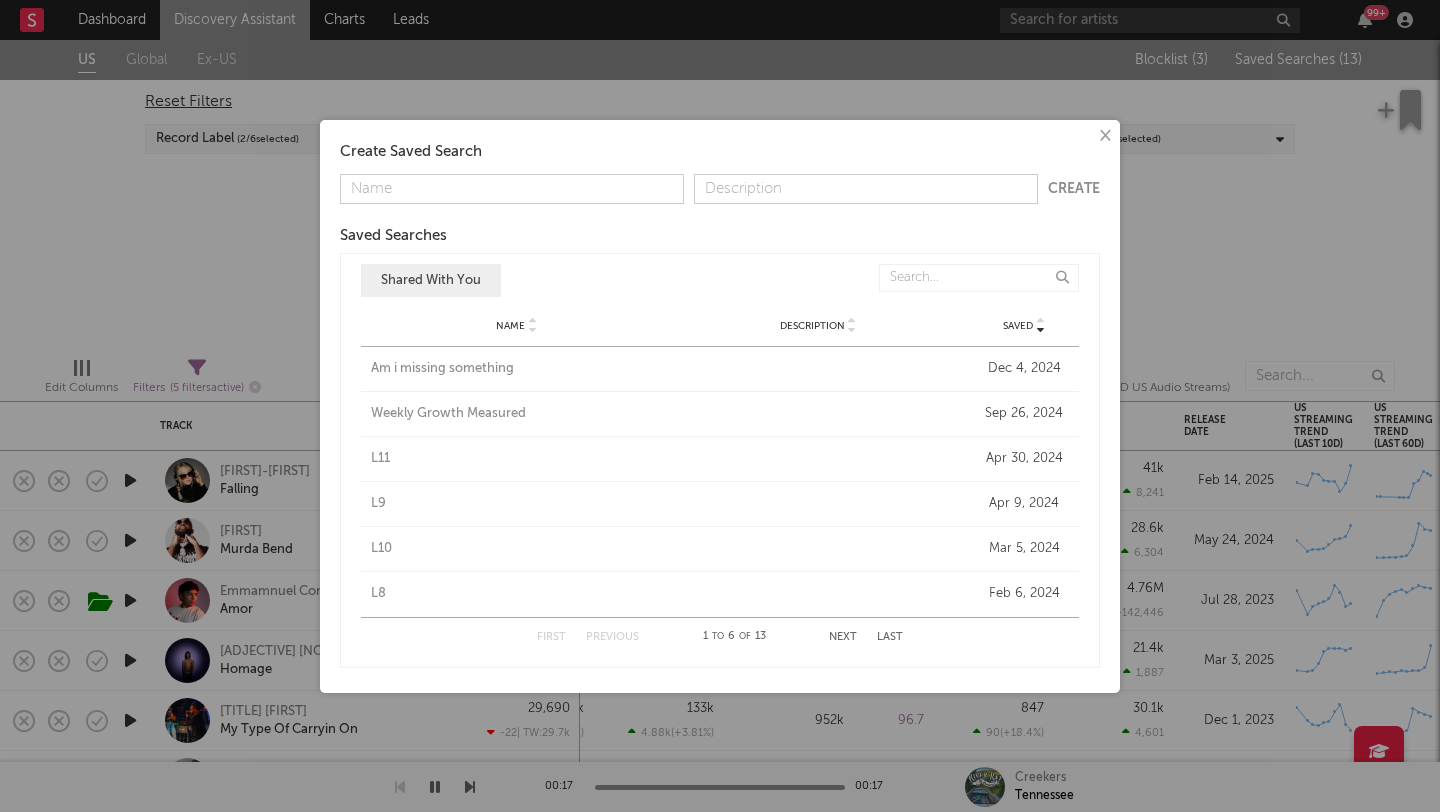 click on "L8" at bounding box center [517, 594] 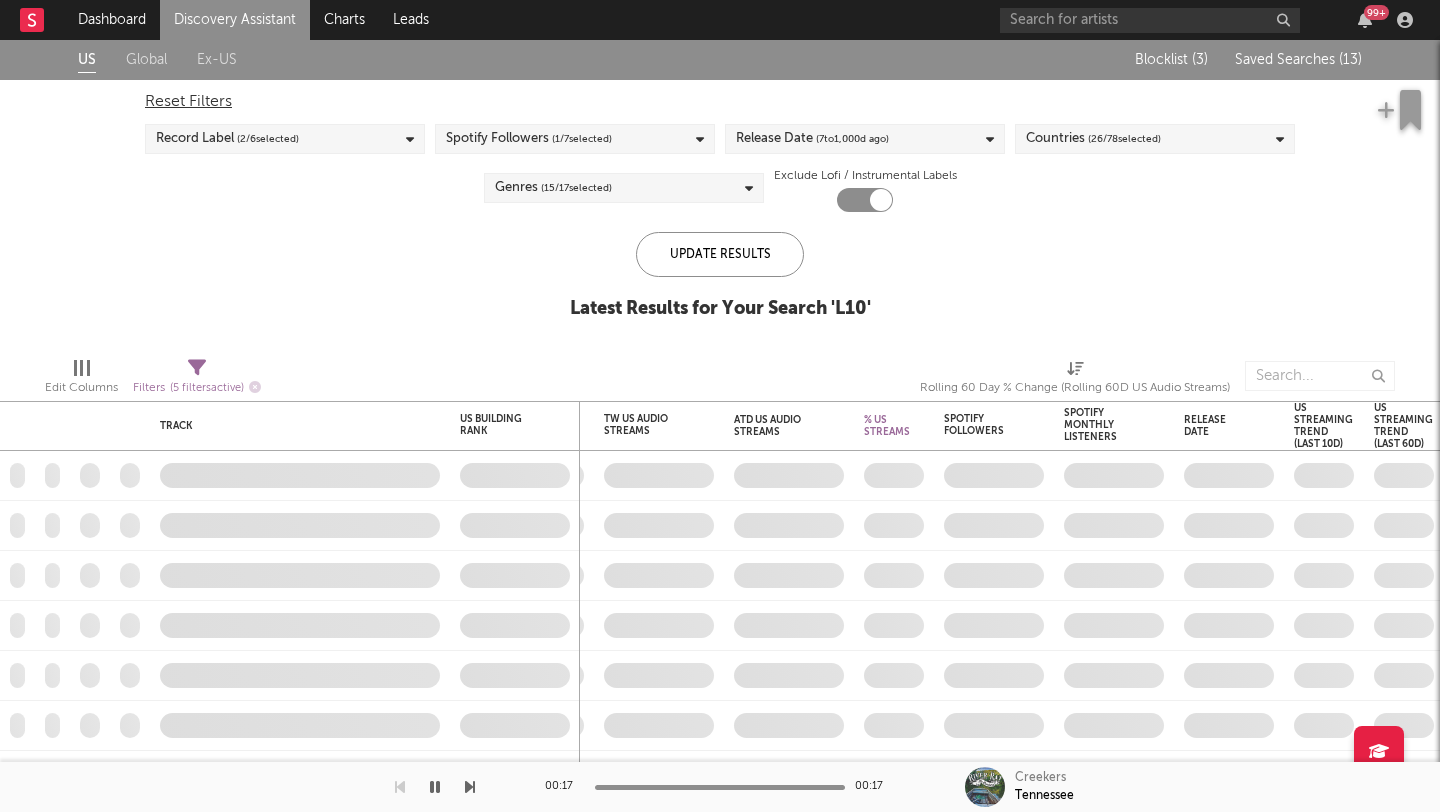 checkbox on "false" 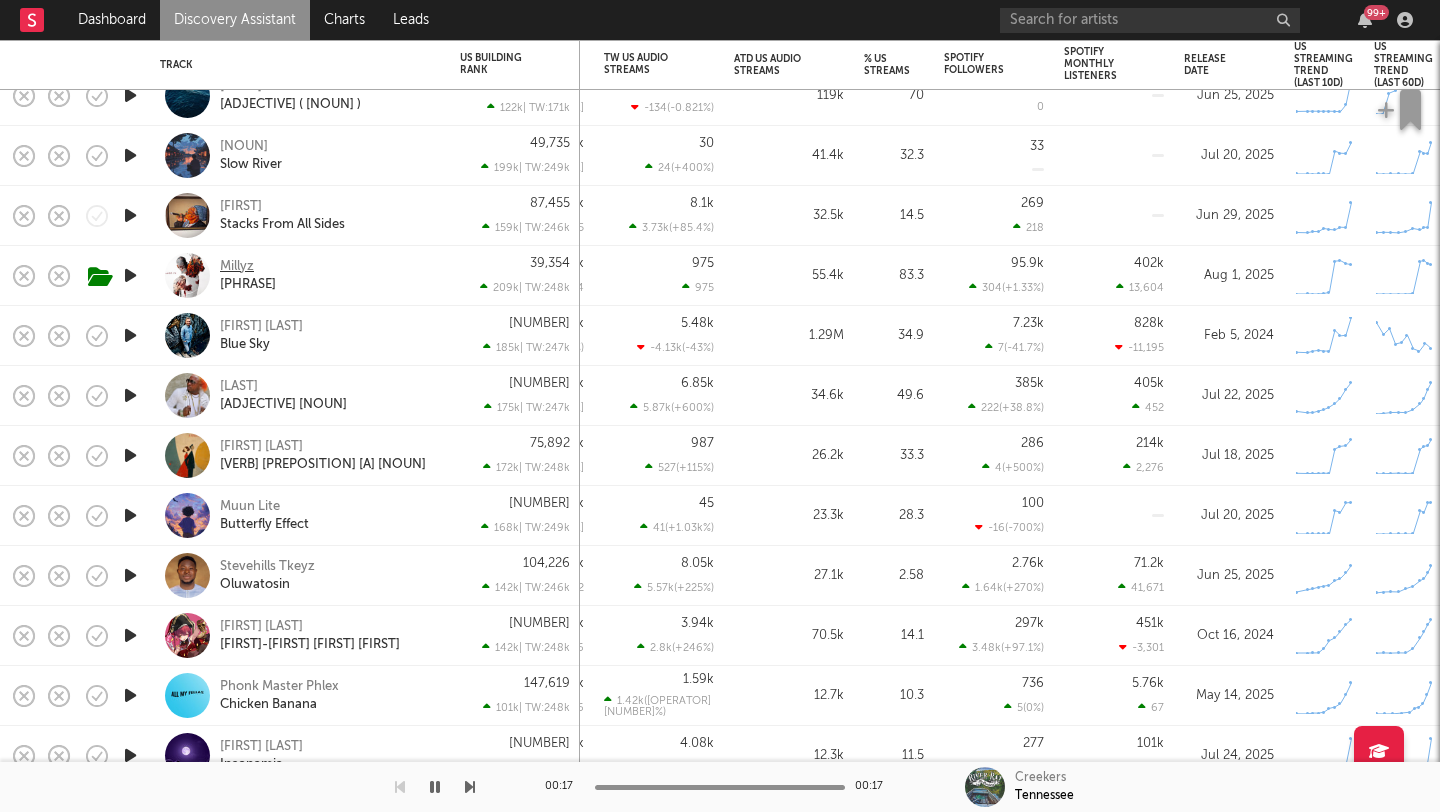 click on "Millyz" at bounding box center (237, 267) 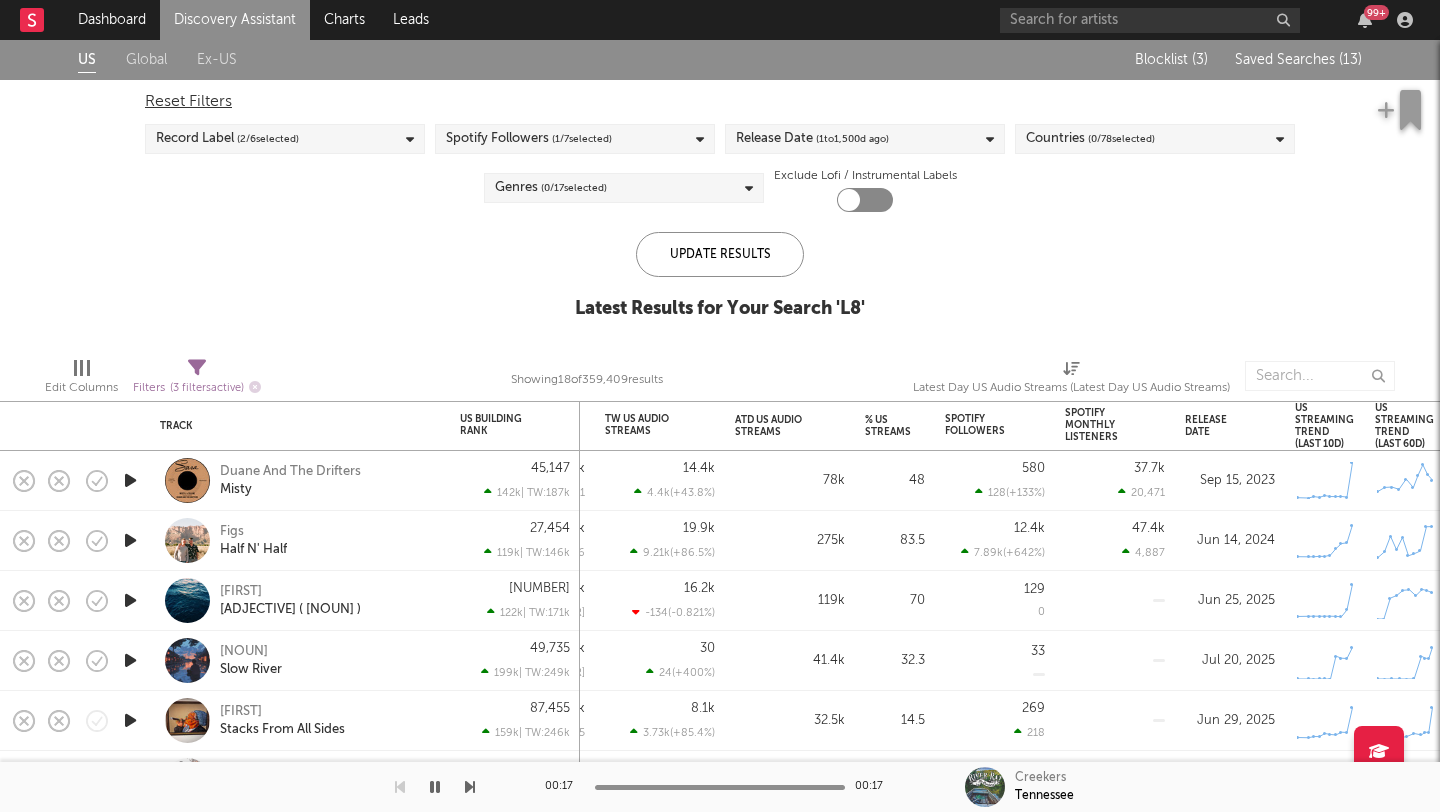 click on "Saved Searches   ( 13 )" at bounding box center (1295, 60) 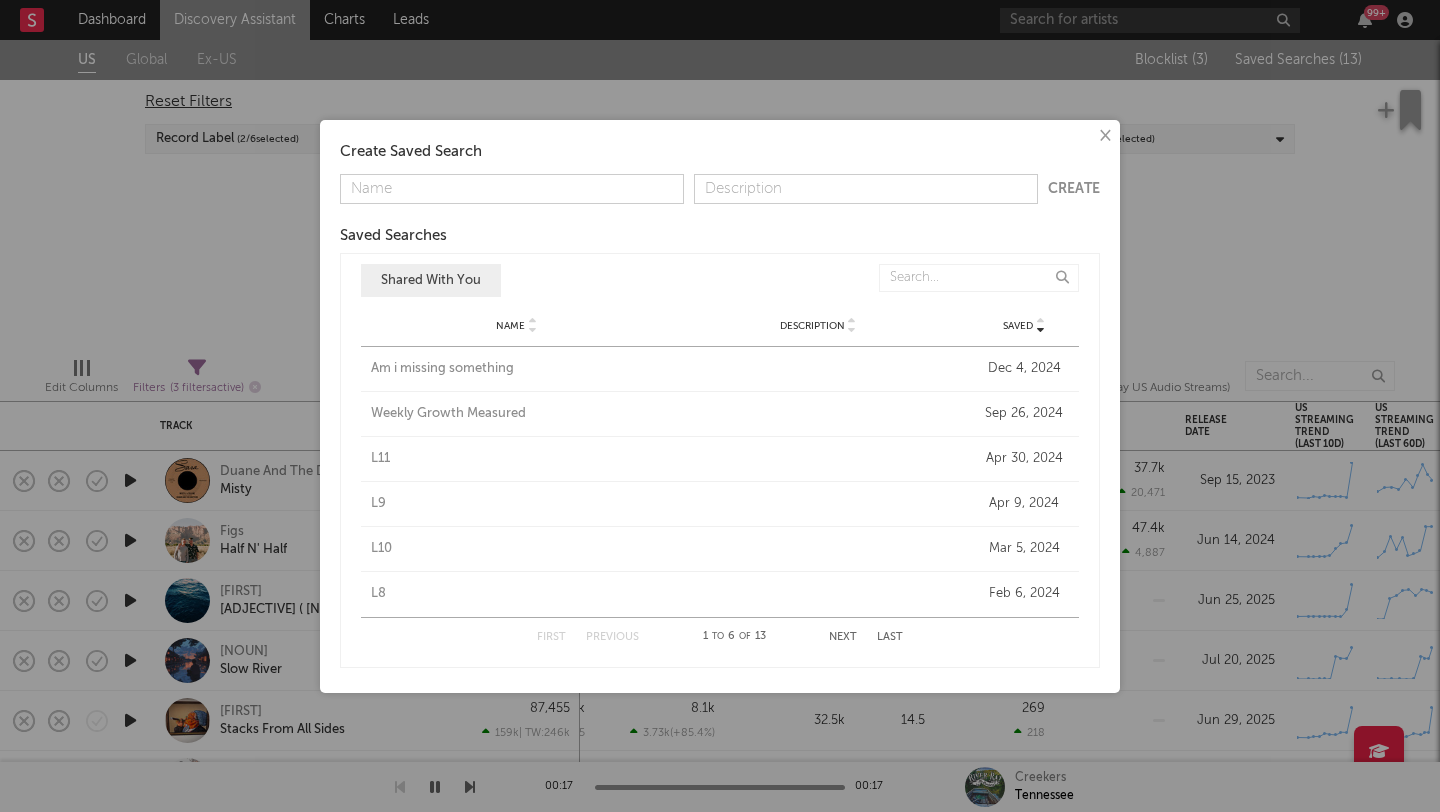 click on "× Create Saved Search Create Saved Searches Saved Name Description Saved Shared With You Name Description Saved Name Am i missing something Description Saved Dec 4, 2024 Name Weekly Growth Measured Description Saved Sep 26, 2024 Name L11 Description Saved Apr 30, 2024 Name L9 Description Saved Apr 9, 2024 Name L10 Description Saved Mar 5, 2024 Name L8 Description Saved Feb 6, 2024 First Previous 1   to   6   of   13 Next Last" at bounding box center (720, 406) 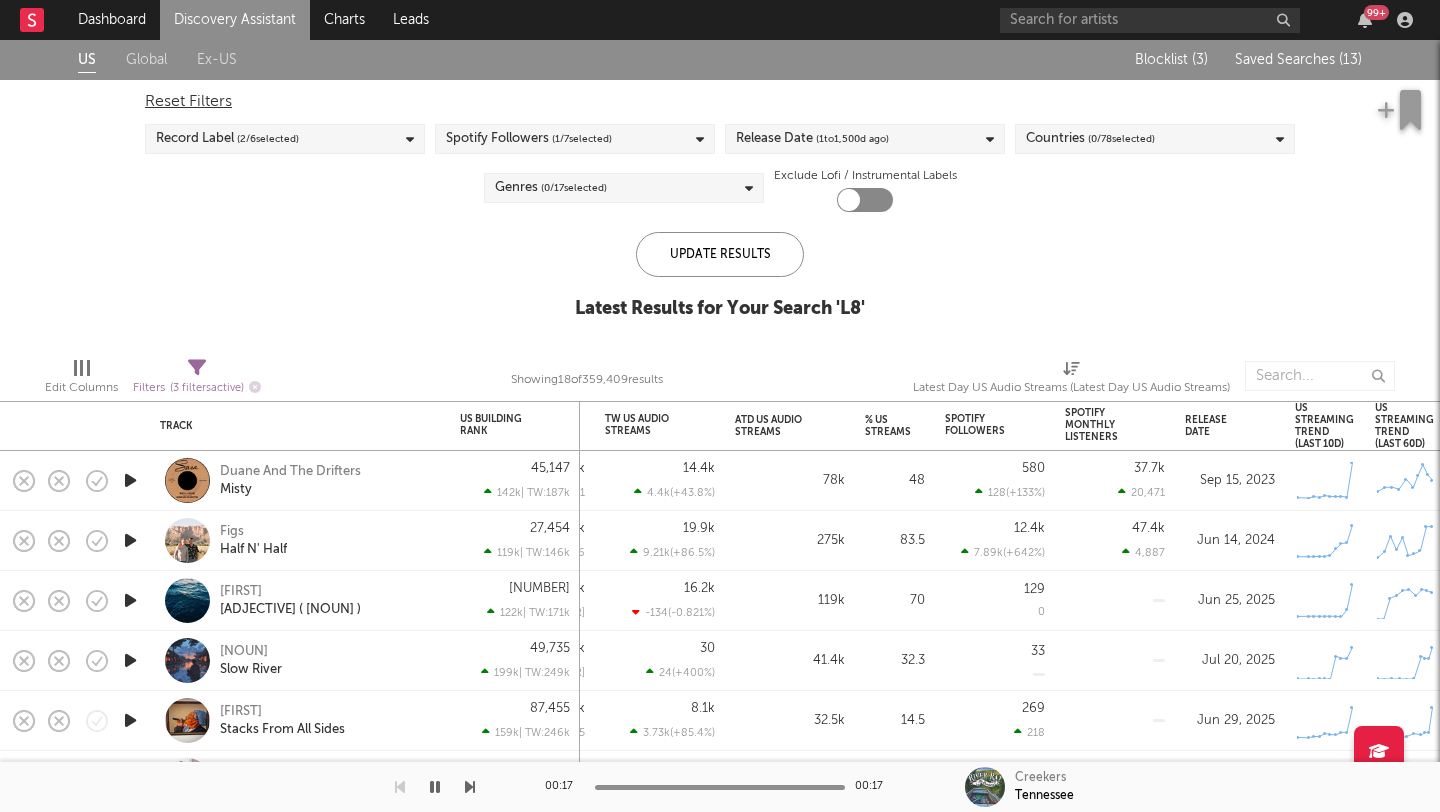 click on "Saved Searches   ( 13 )" at bounding box center [1298, 60] 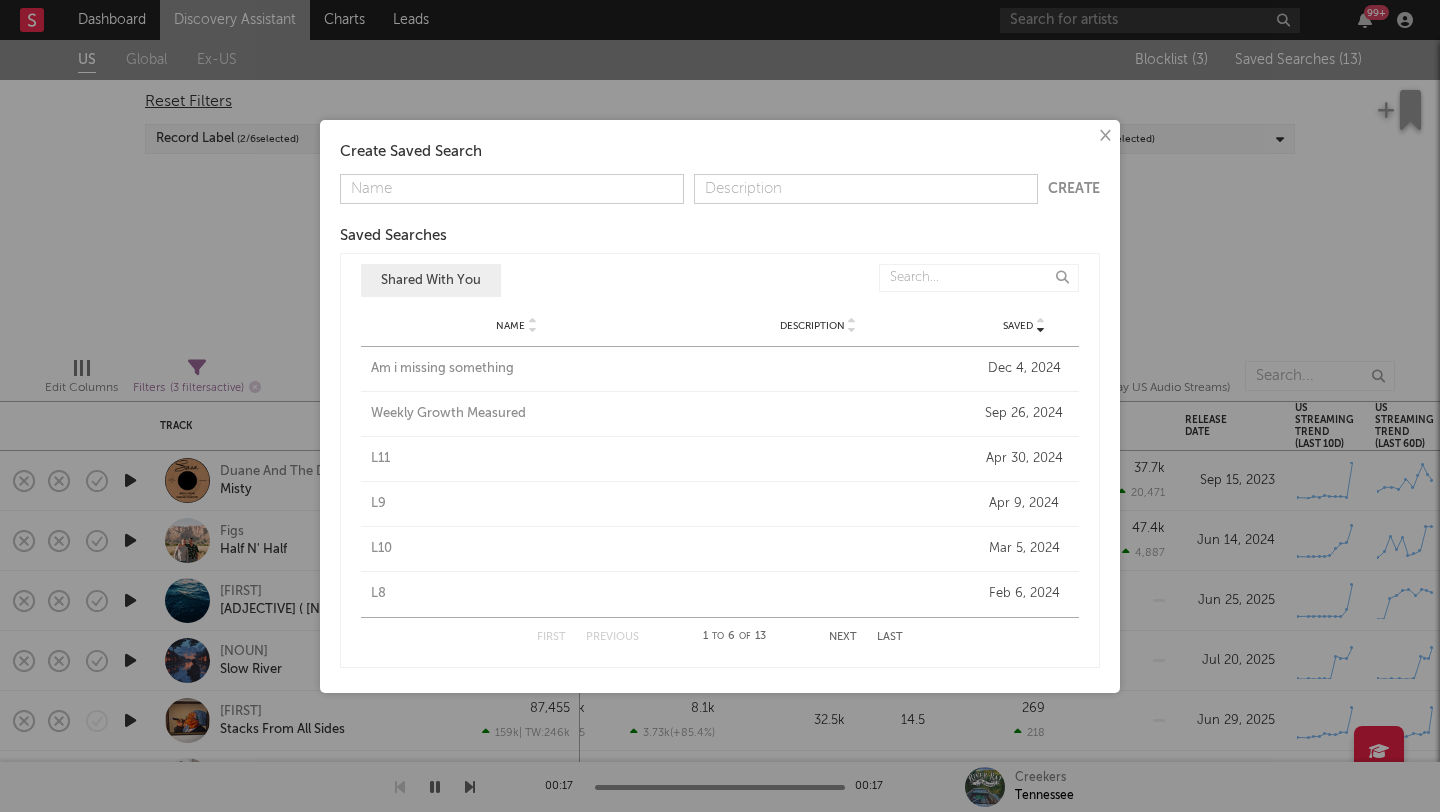 click on "Next" at bounding box center [843, 637] 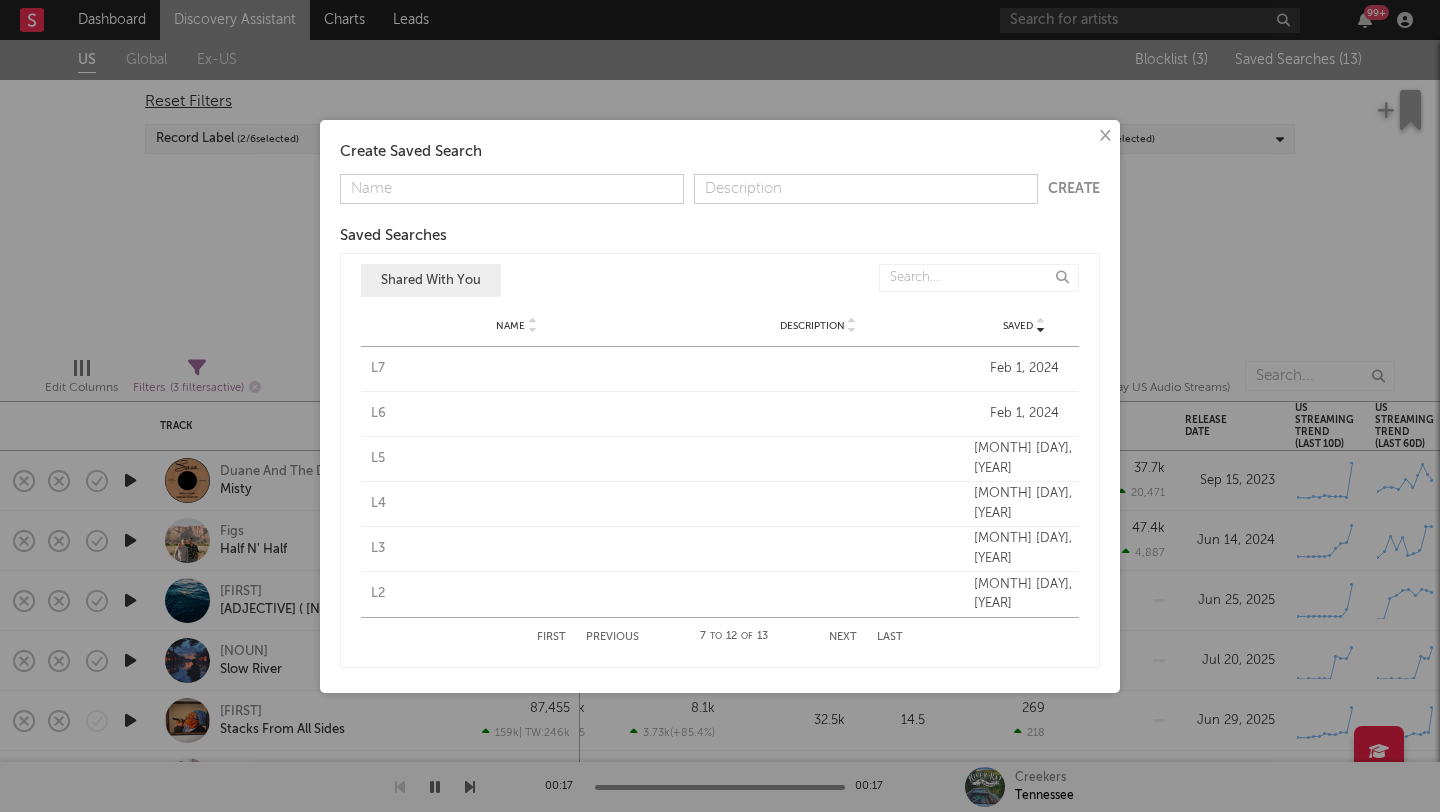 click on "L7" at bounding box center (517, 369) 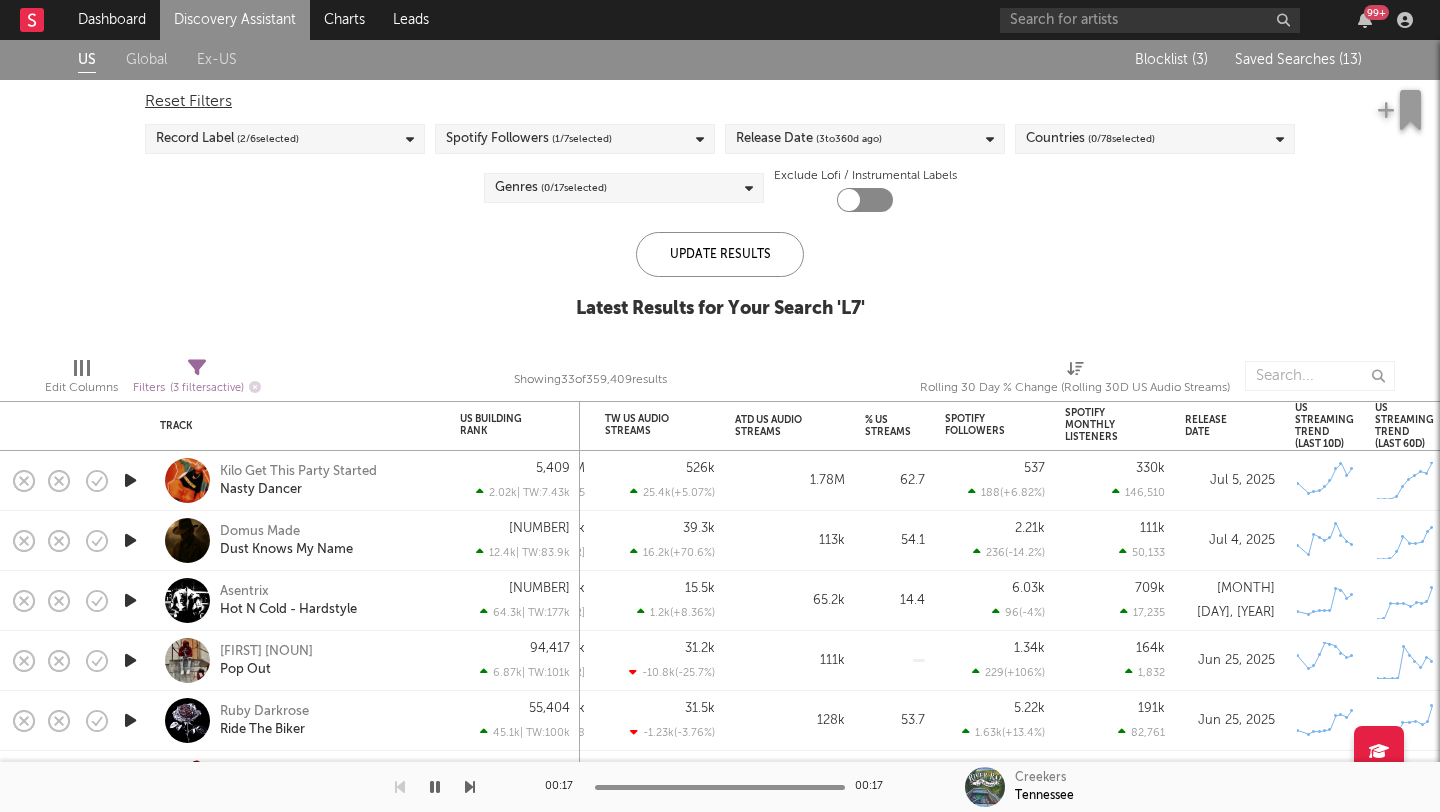 click on "Saved Searches   ( 13 )" at bounding box center [1298, 60] 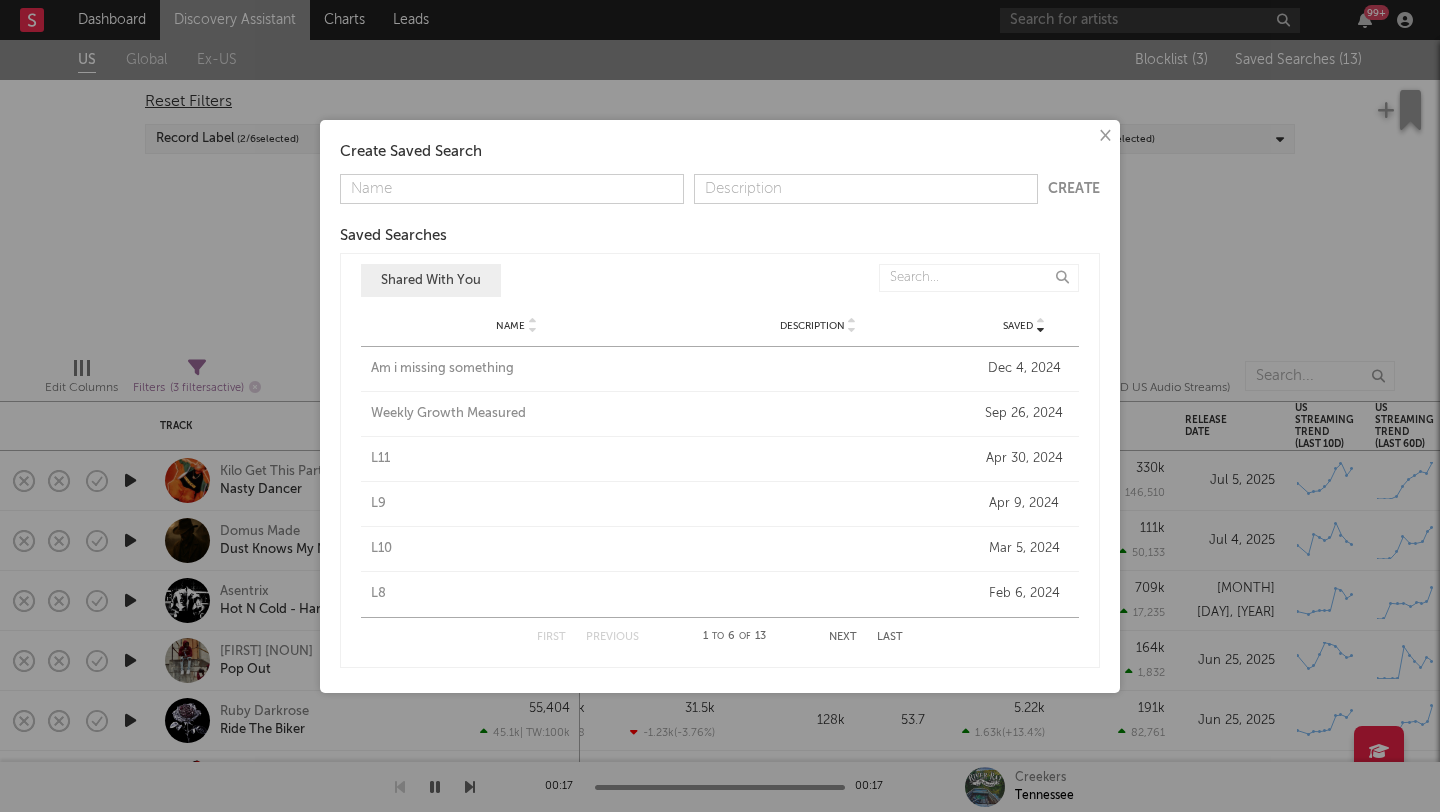 click on "Next" at bounding box center (843, 637) 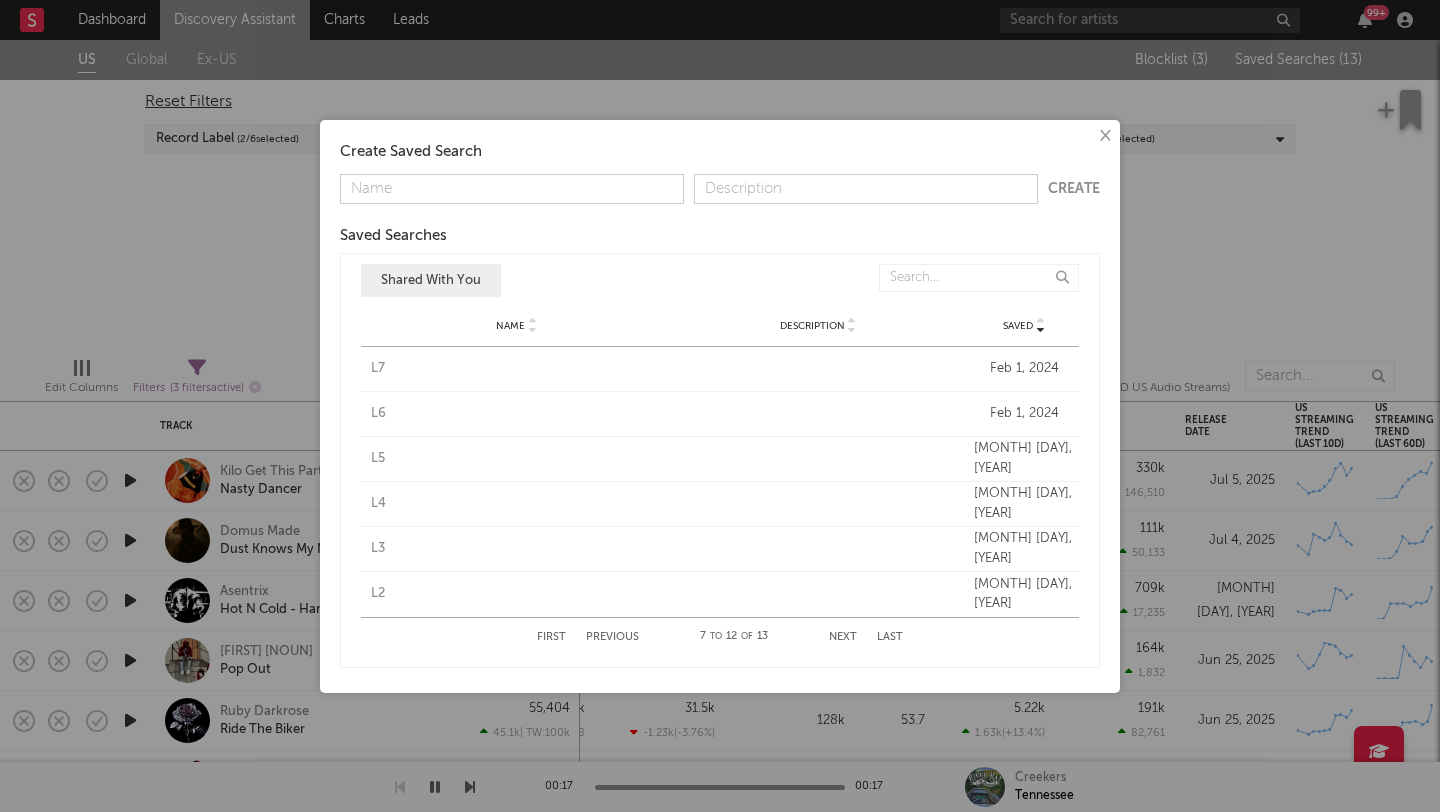 click on "L6" at bounding box center [517, 414] 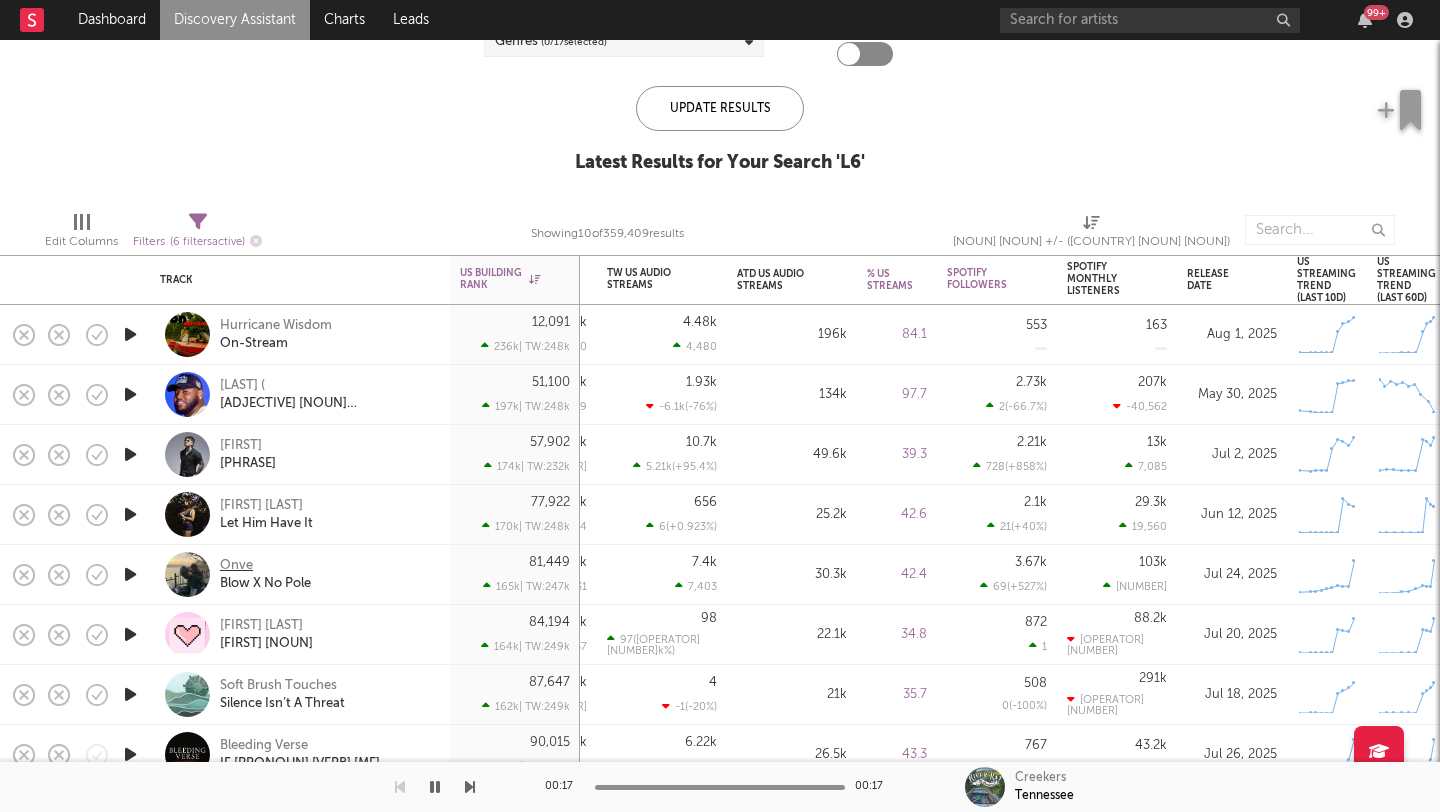 click on "Onve" at bounding box center (236, 566) 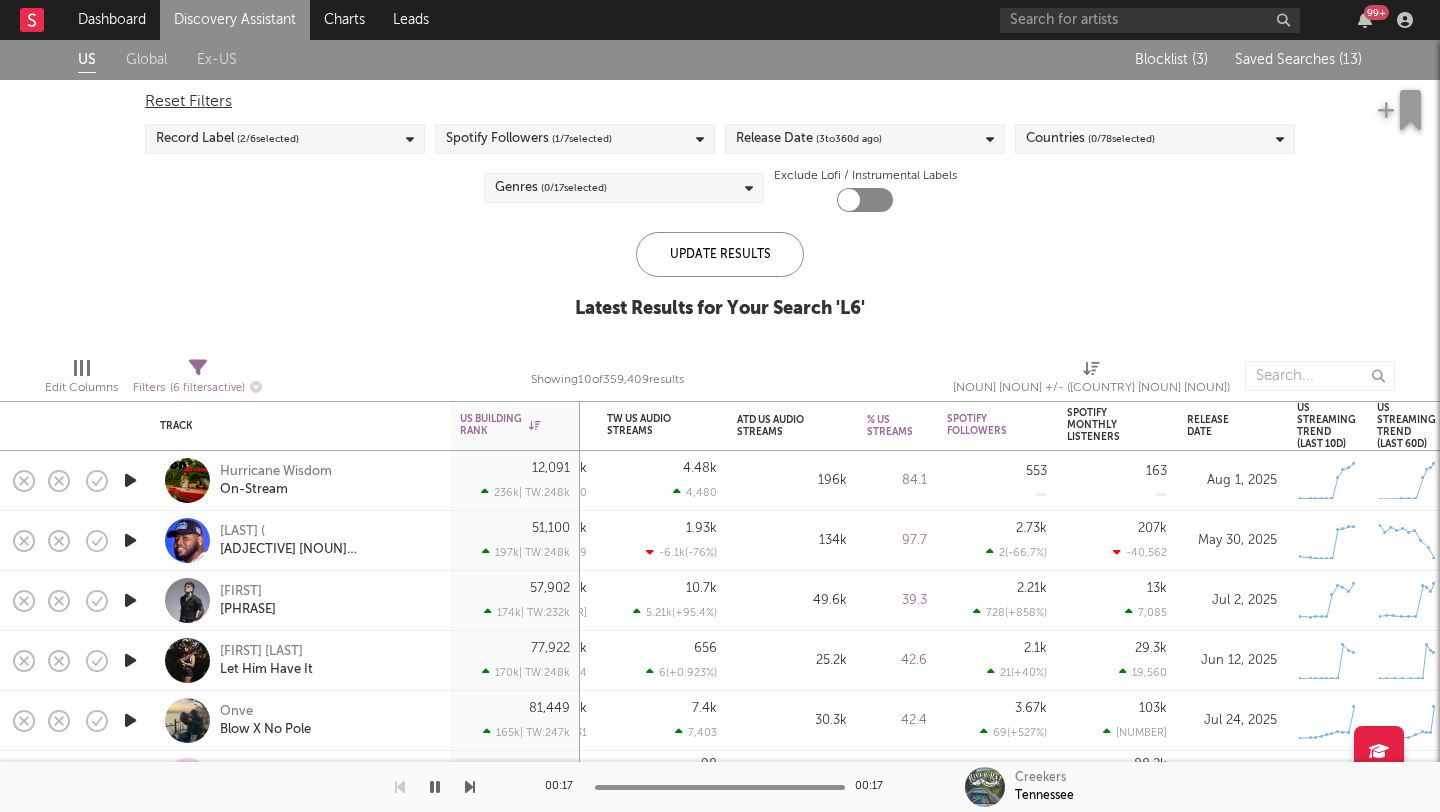 click on "Saved Searches   ( 13 )" at bounding box center (1298, 60) 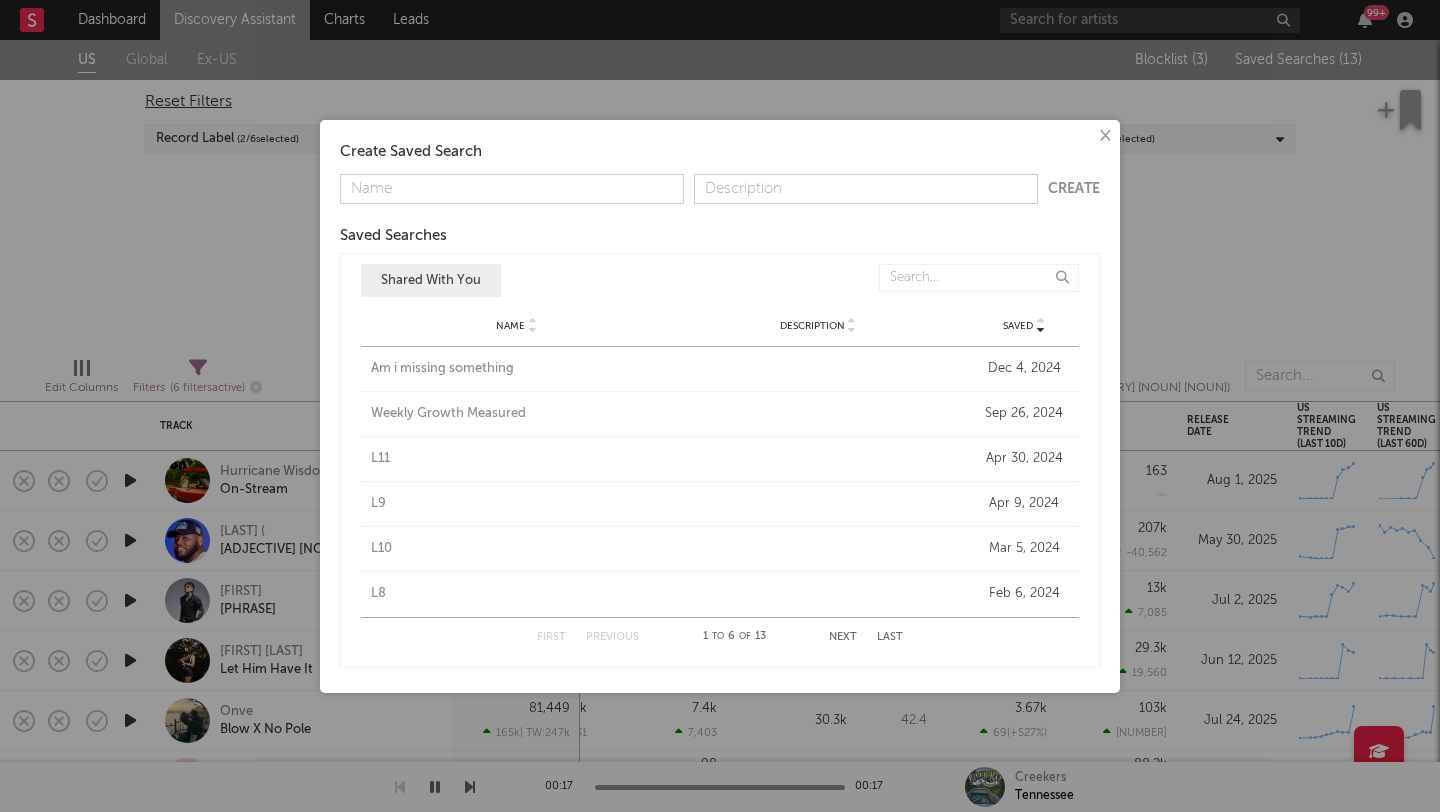 click on "Next" at bounding box center [843, 637] 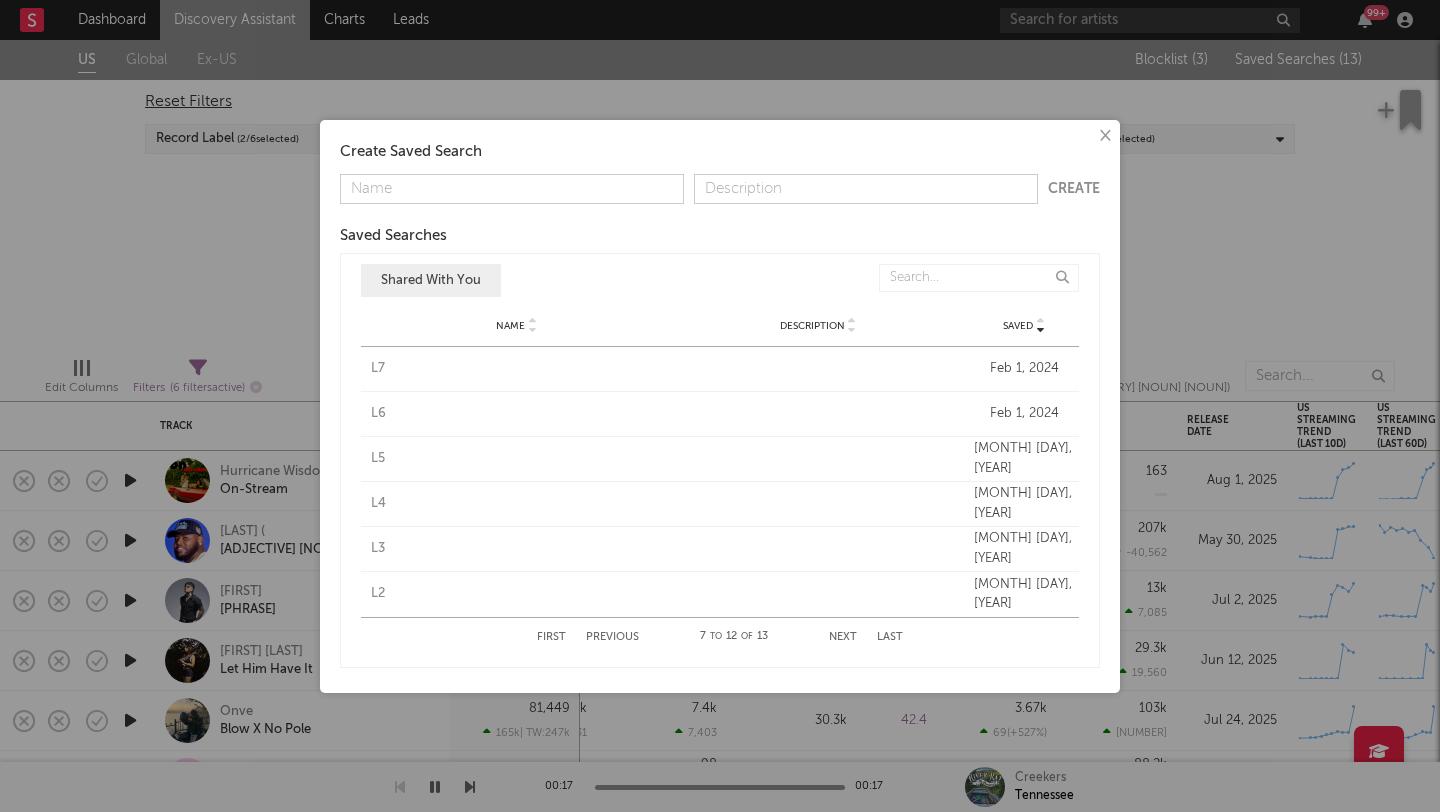 click on "L5" at bounding box center (517, 459) 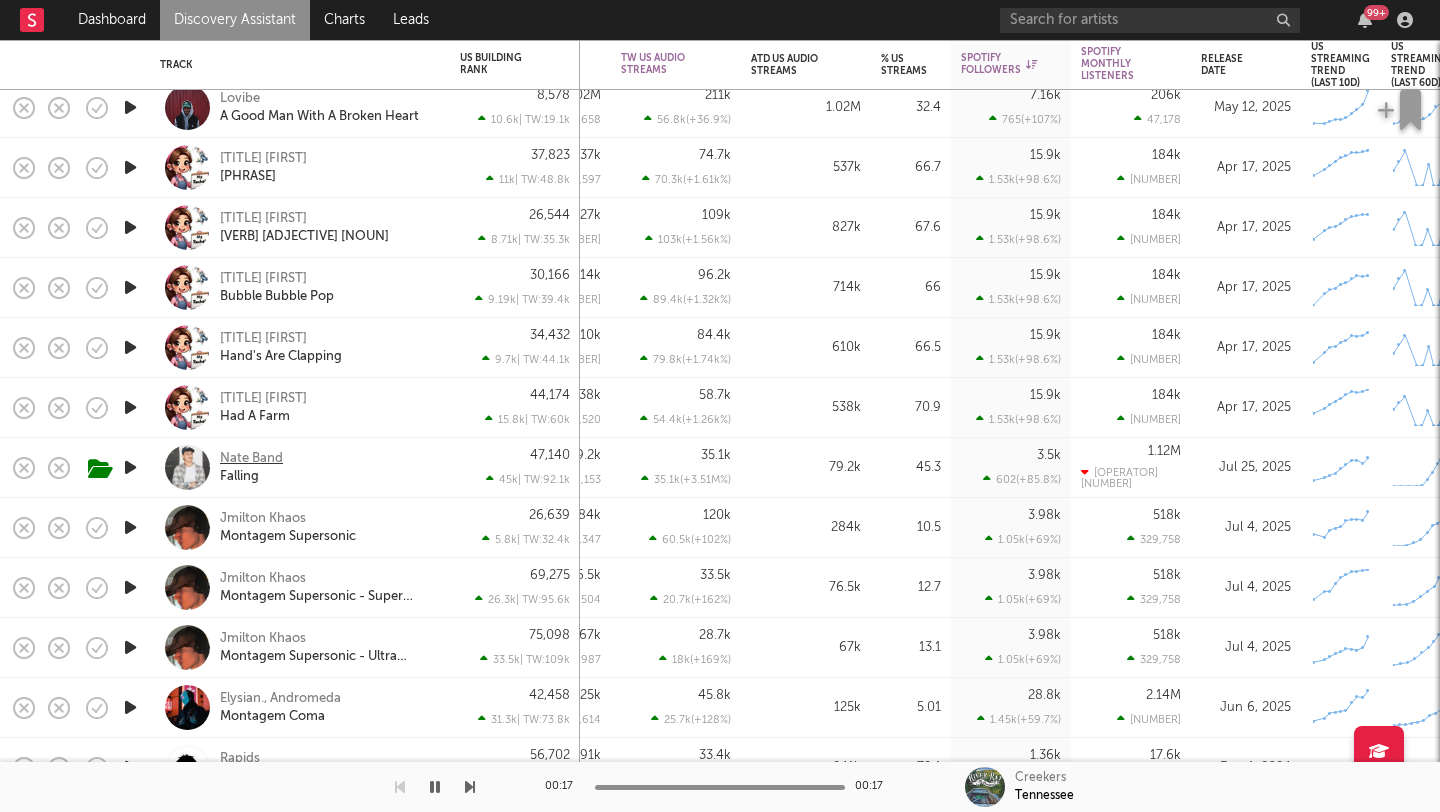 click on "Nate Band" at bounding box center (251, 459) 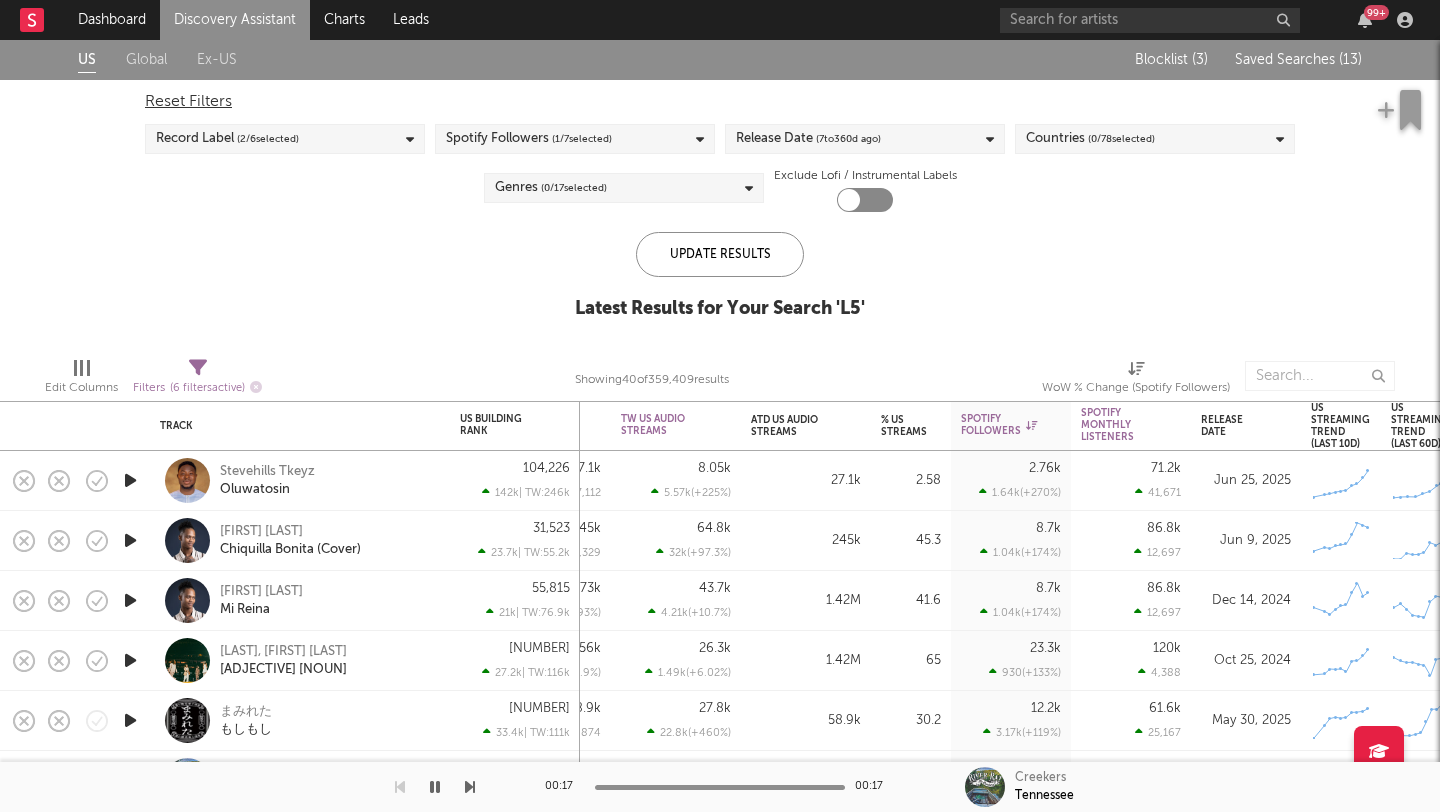 click on "Saved Searches   ( 13 )" at bounding box center [1298, 60] 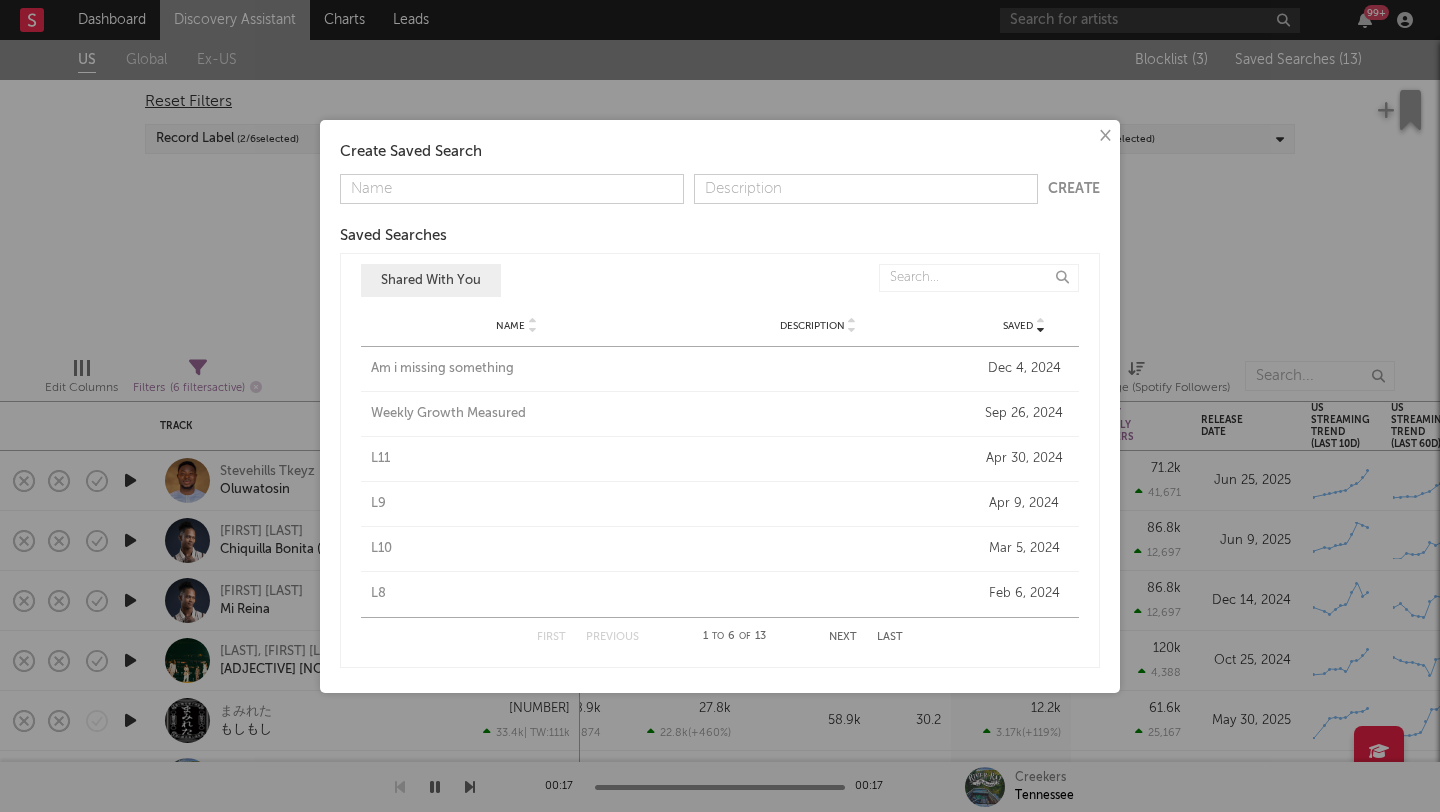 click on "Next" at bounding box center [843, 637] 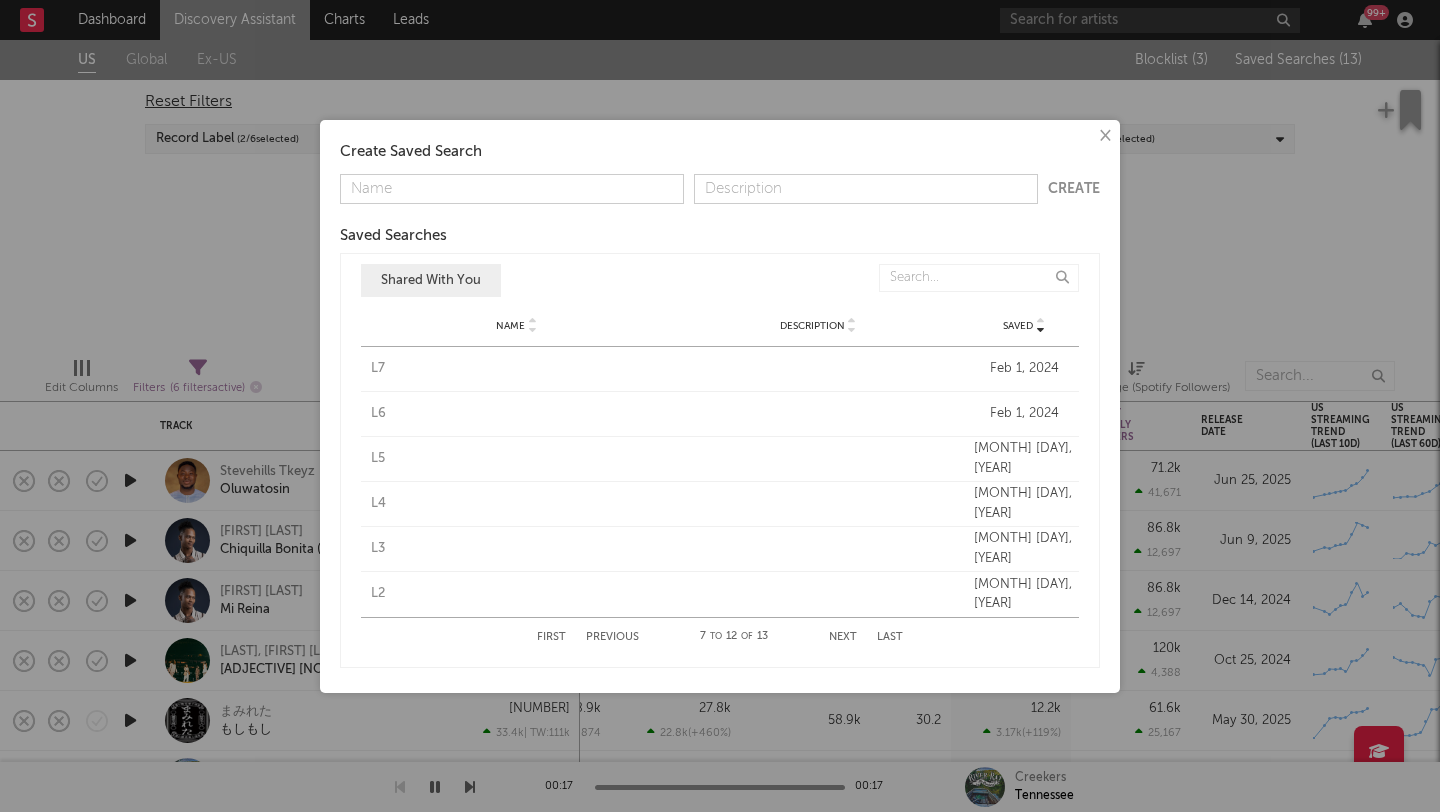 click on "L4" at bounding box center (517, 504) 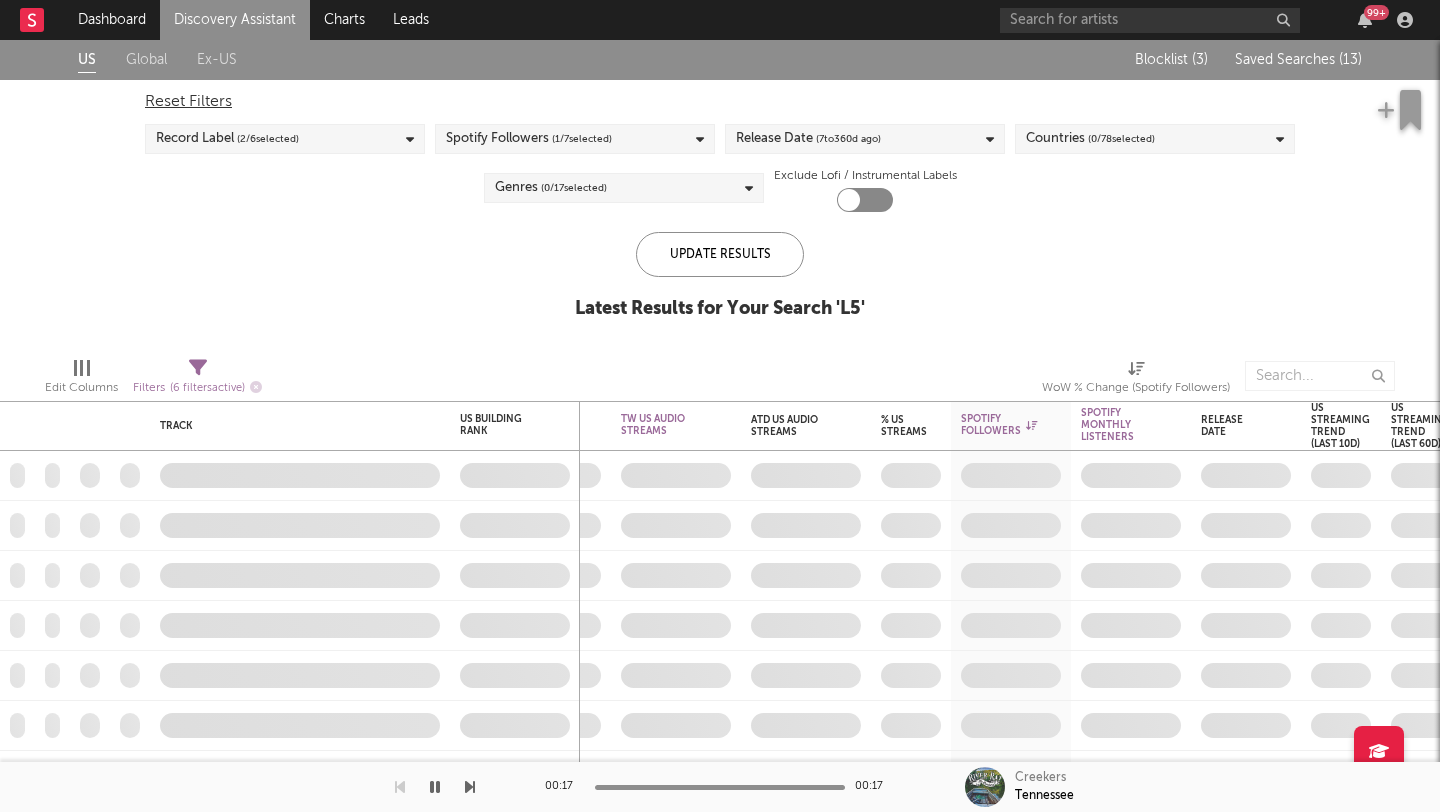 checkbox on "true" 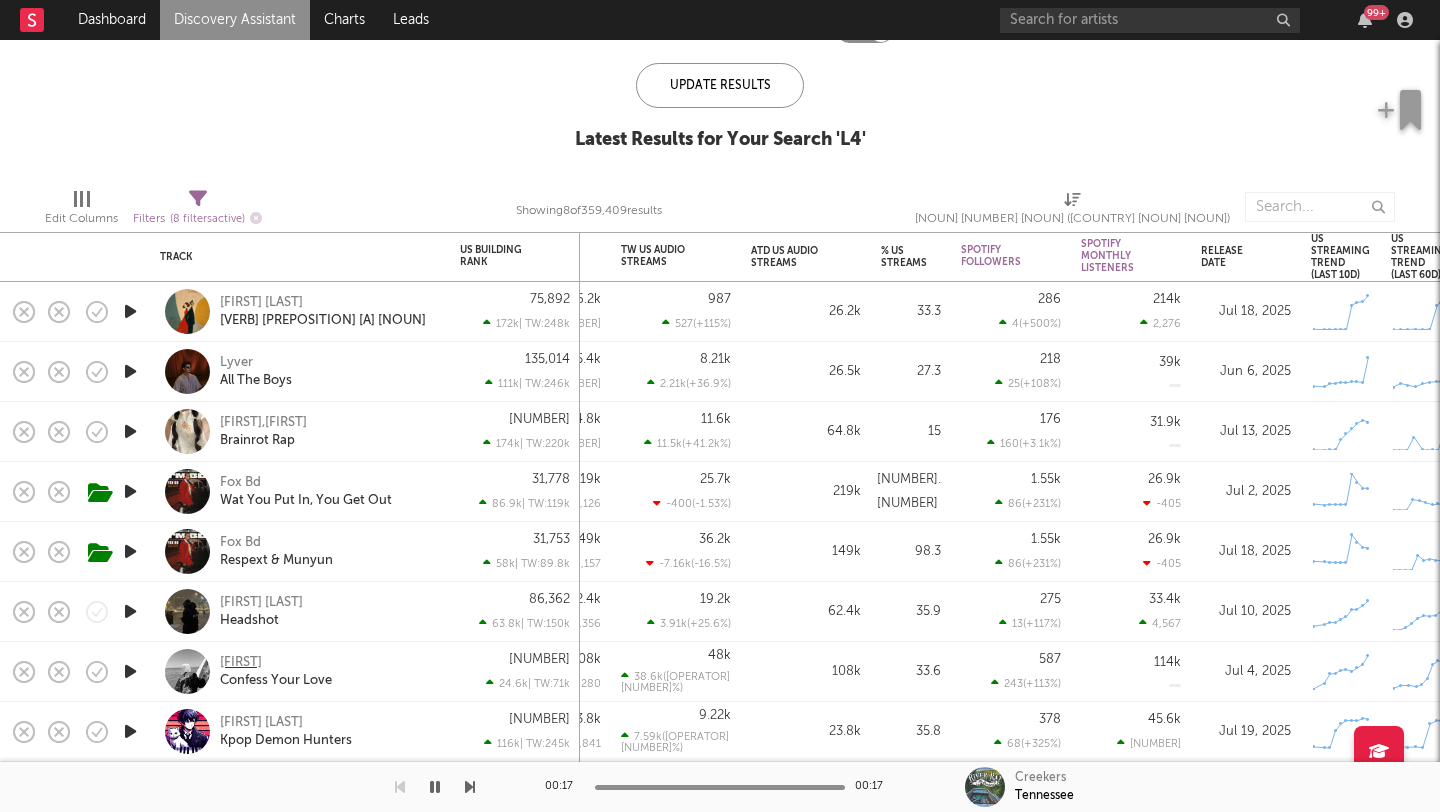 click on "Neal" at bounding box center [241, 663] 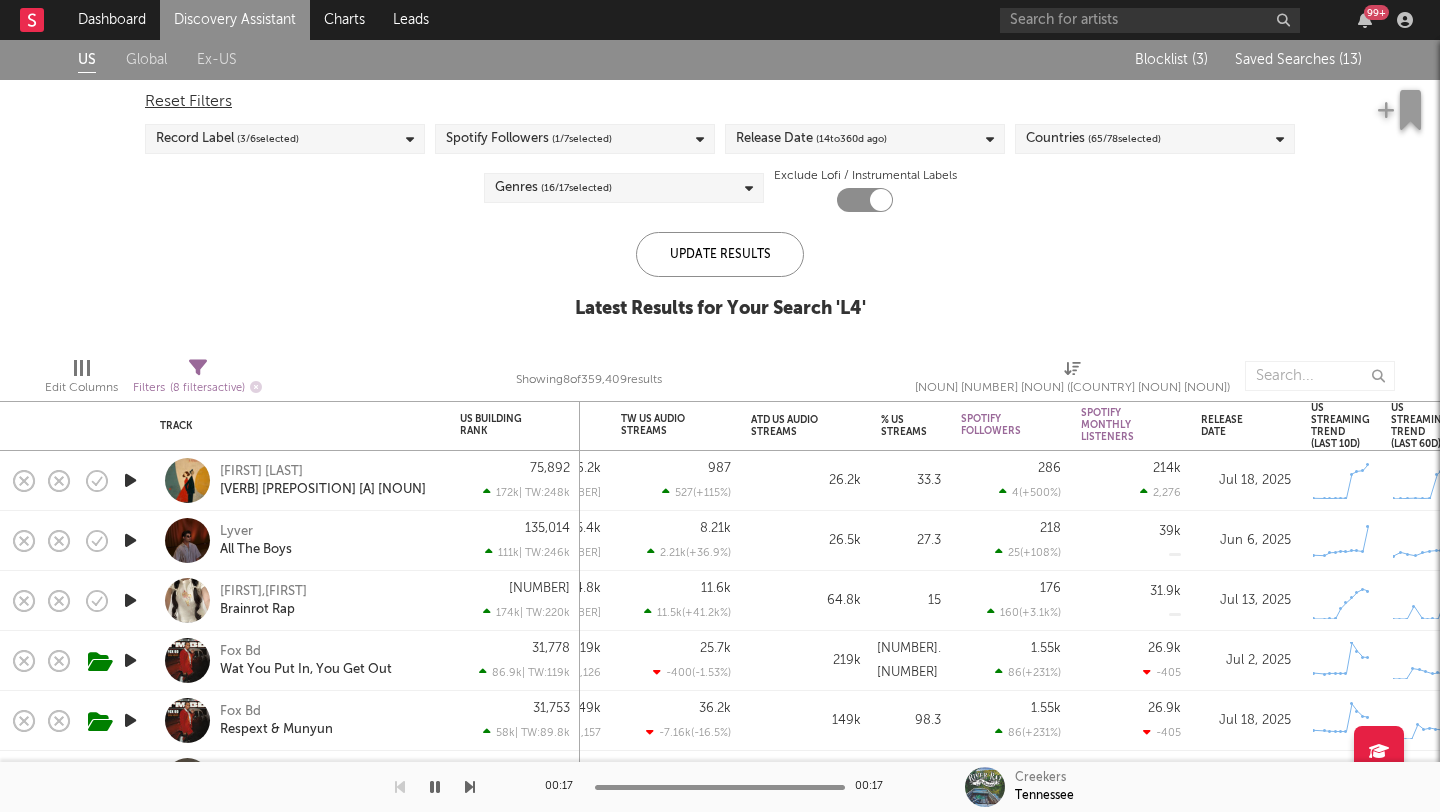 click on "Saved Searches   ( 13 )" at bounding box center (1298, 60) 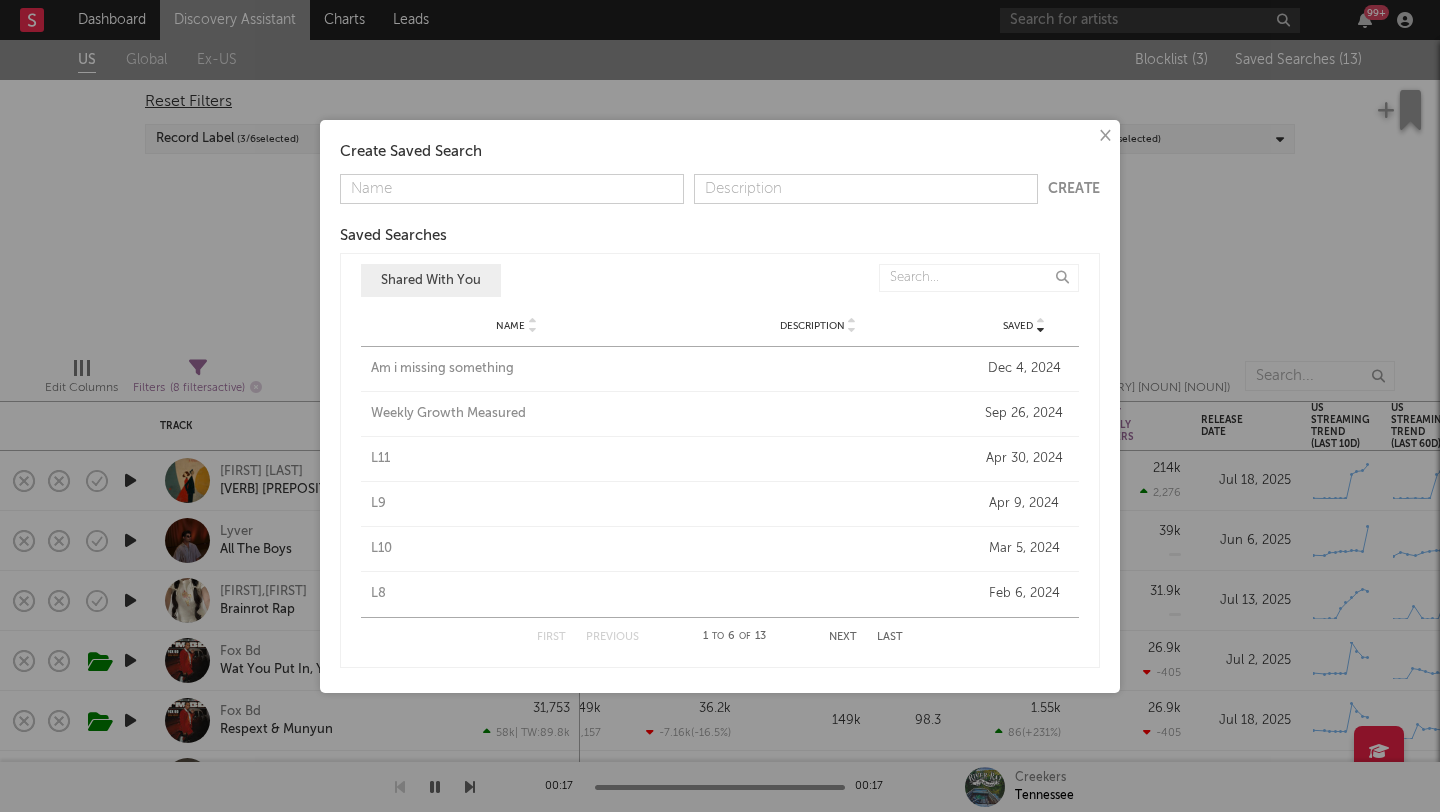 click on "Next" at bounding box center [843, 637] 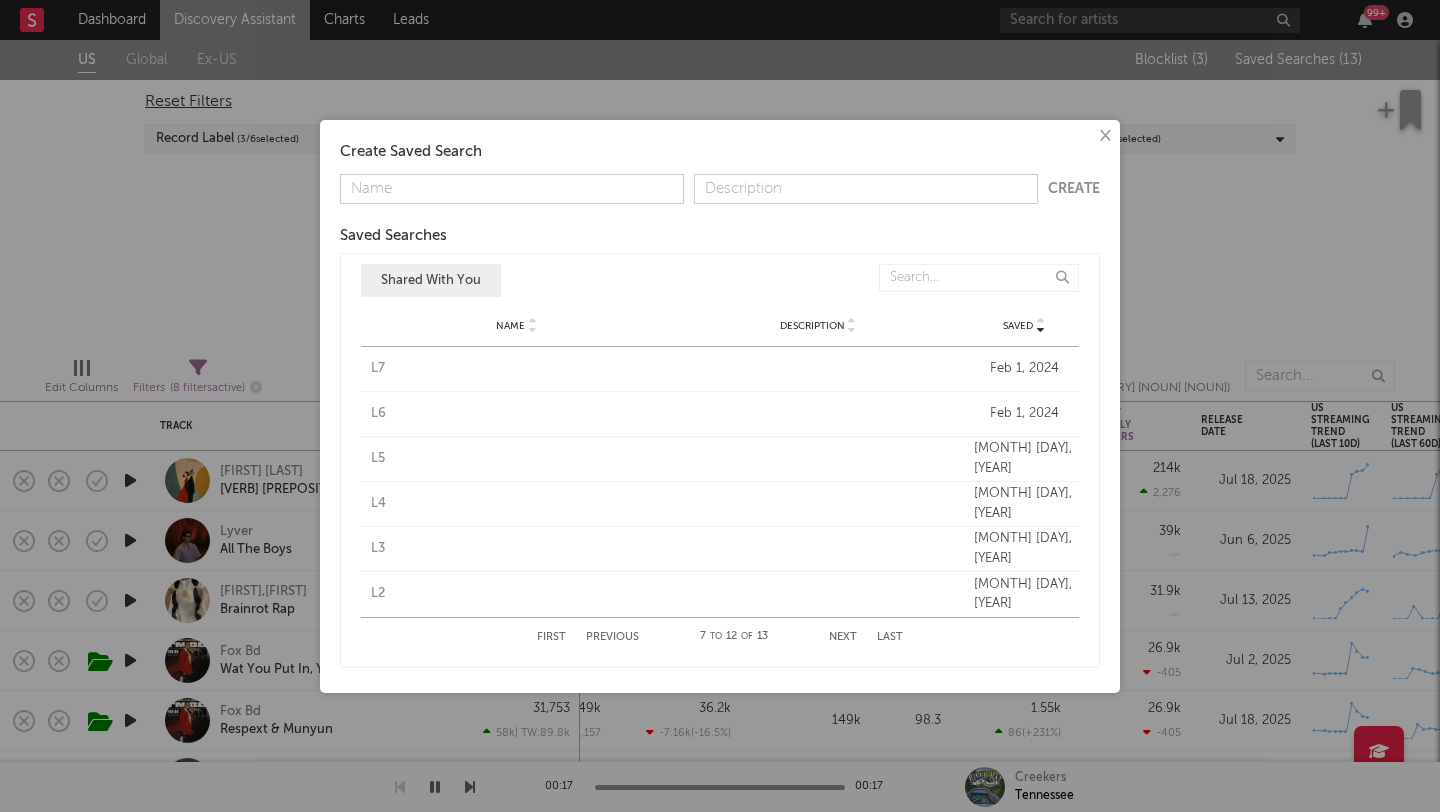 click on "L3" at bounding box center (517, 549) 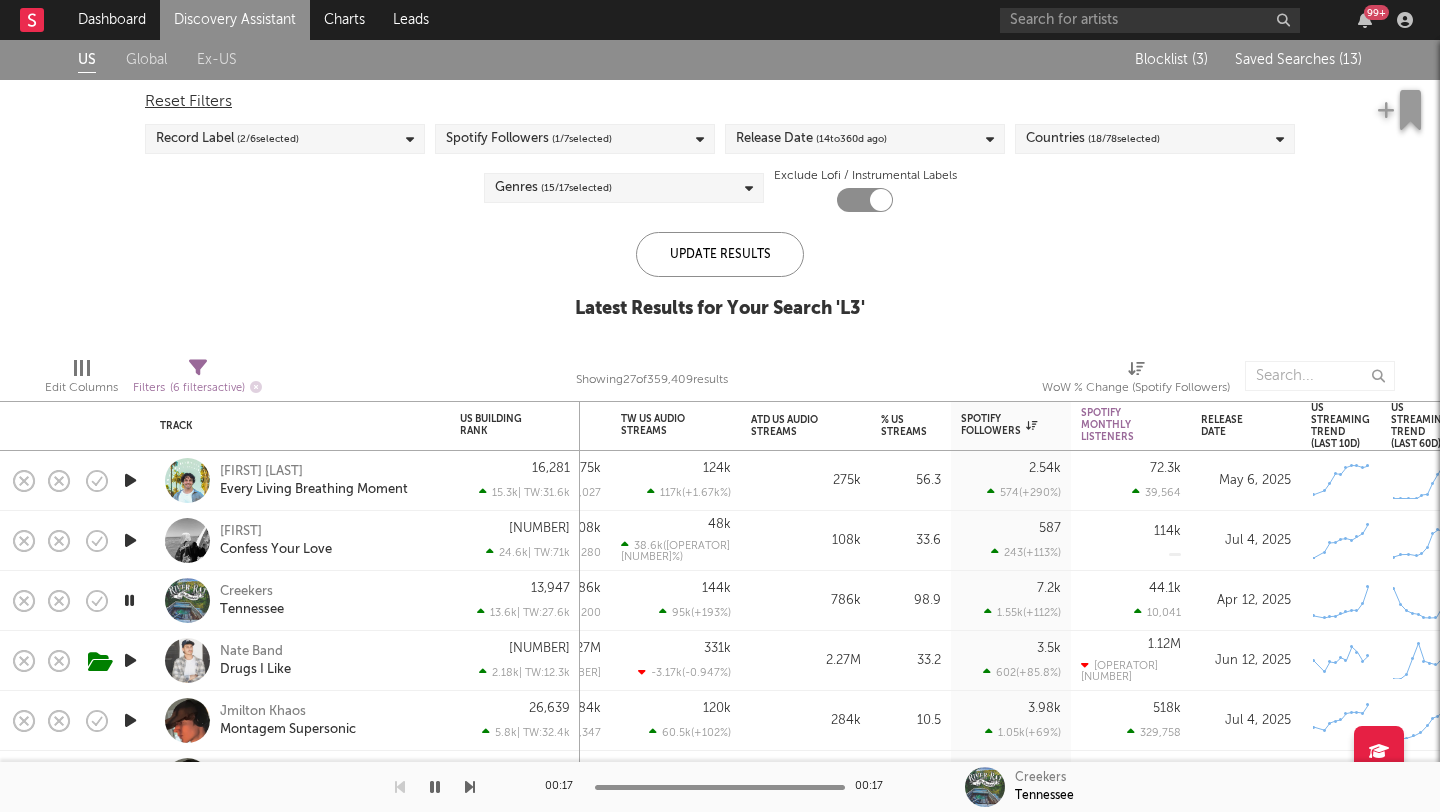 click on "Blocklist   ( 3 ) Saved Searches   ( 13 )" at bounding box center (1237, 60) 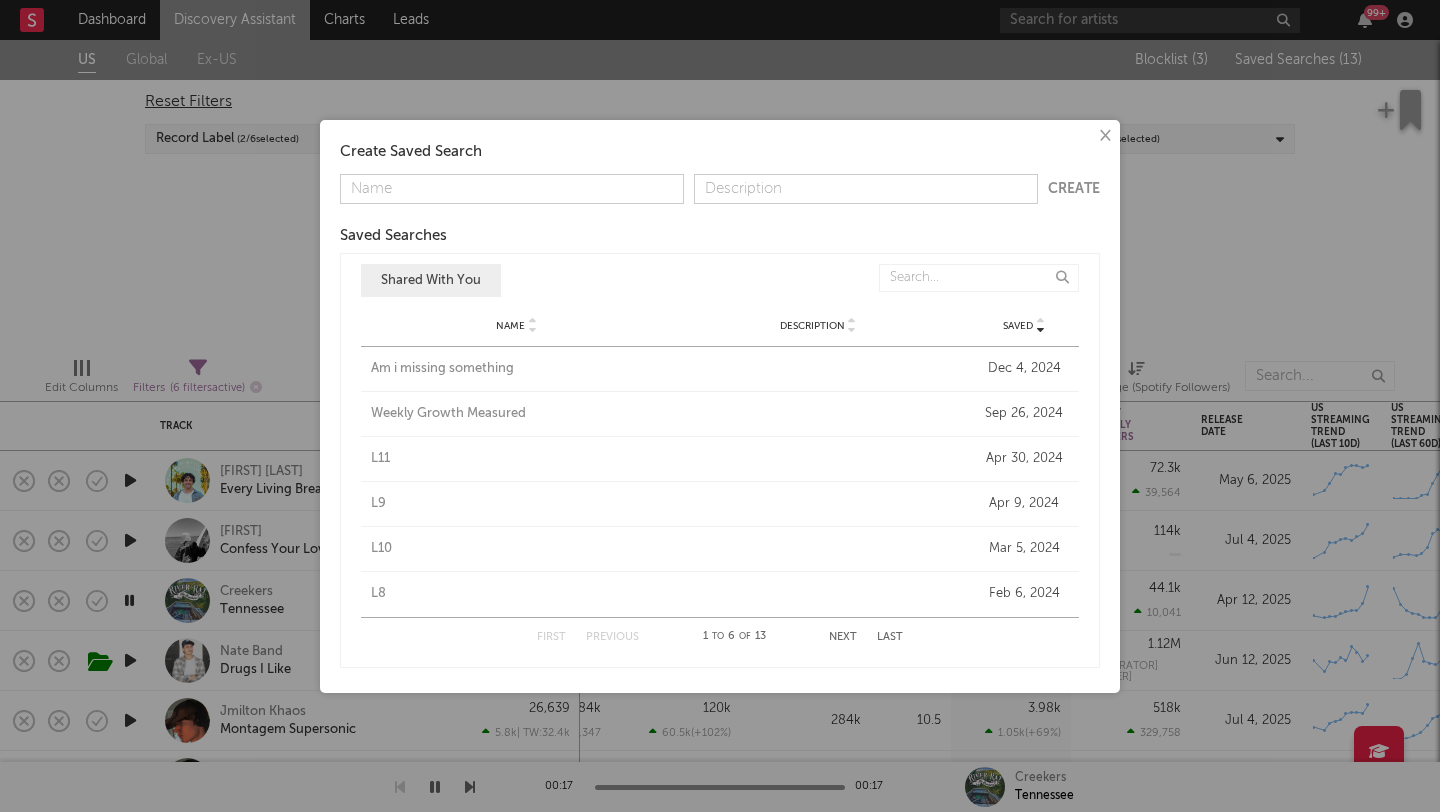 click on "Next" at bounding box center [843, 637] 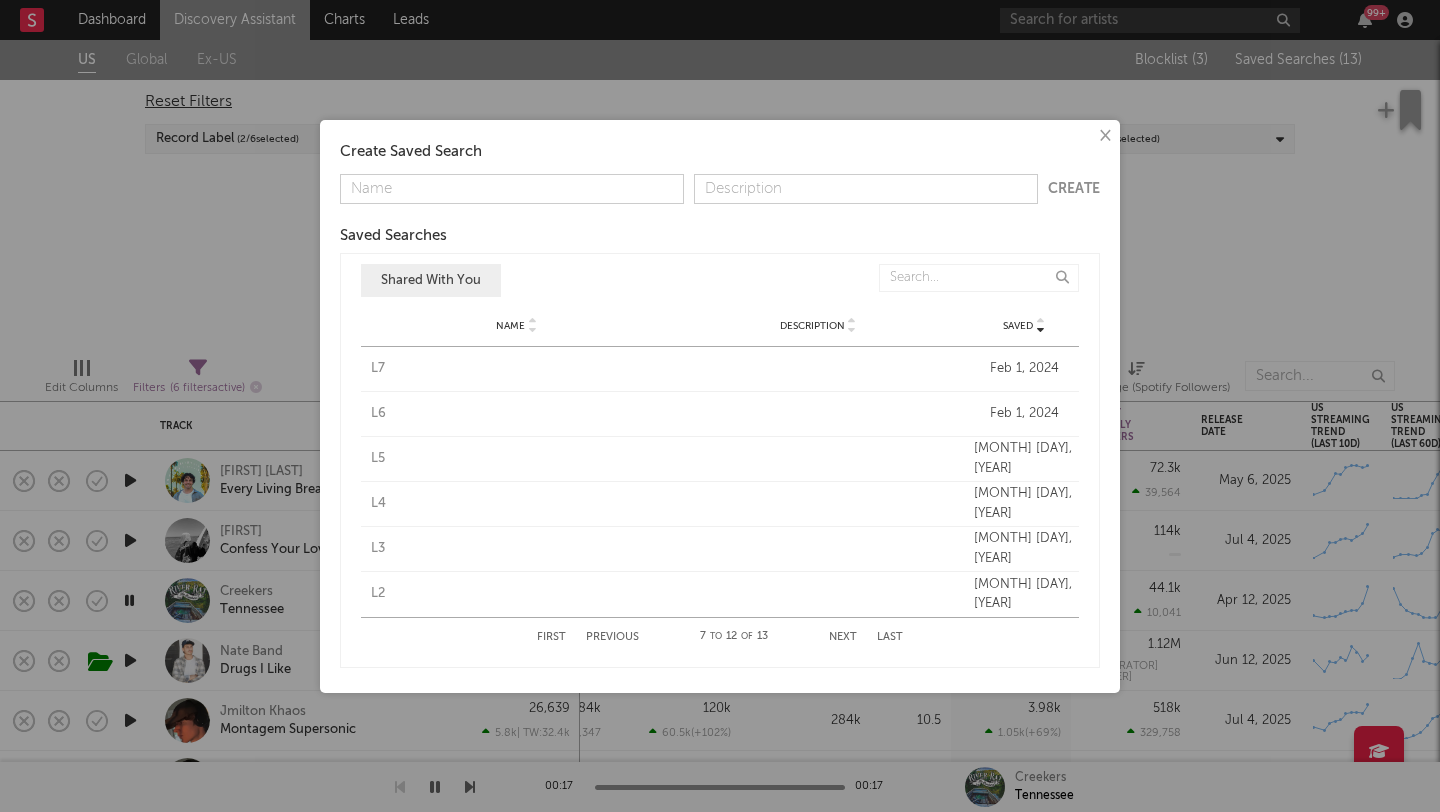 click on "L2" at bounding box center [517, 594] 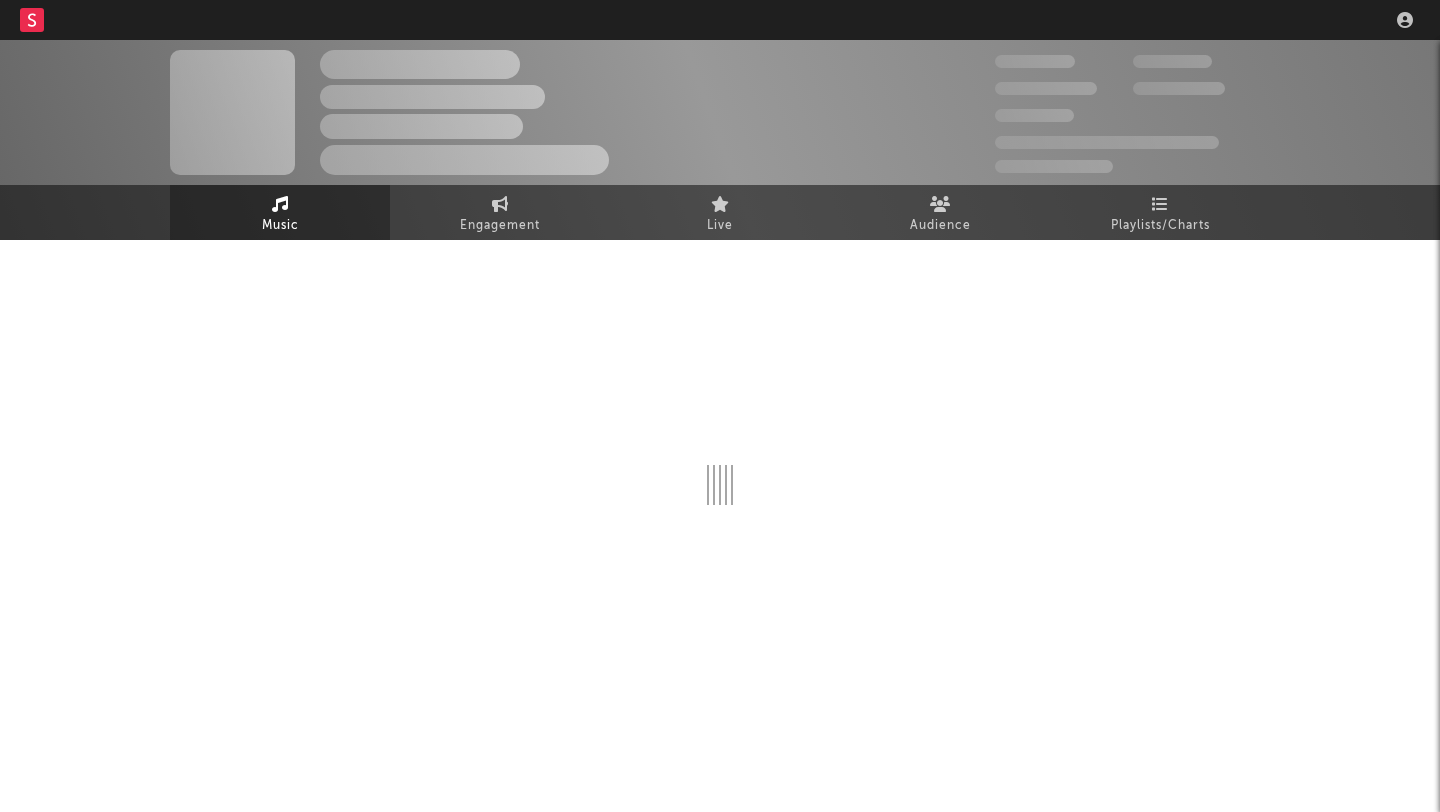scroll, scrollTop: 0, scrollLeft: 0, axis: both 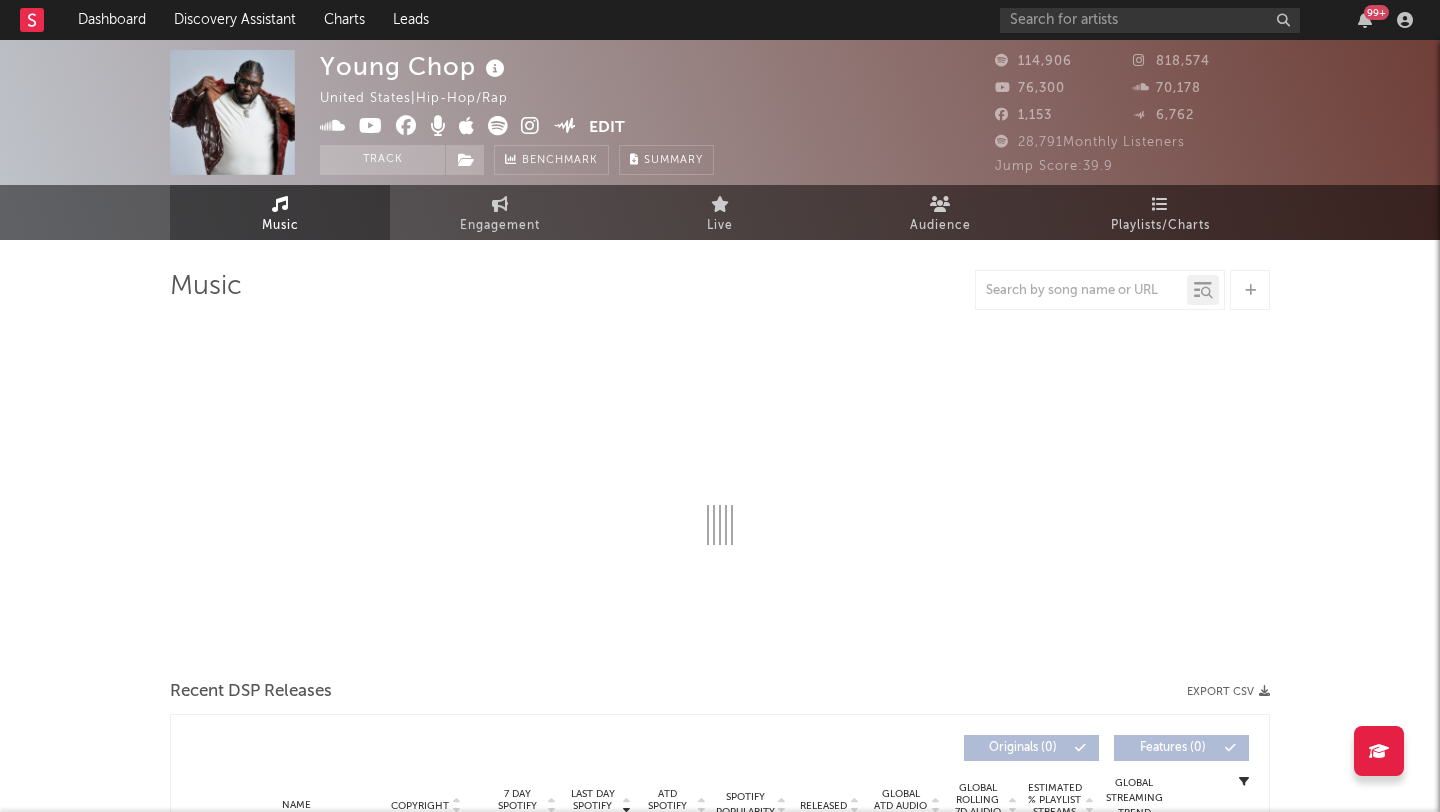 select on "6m" 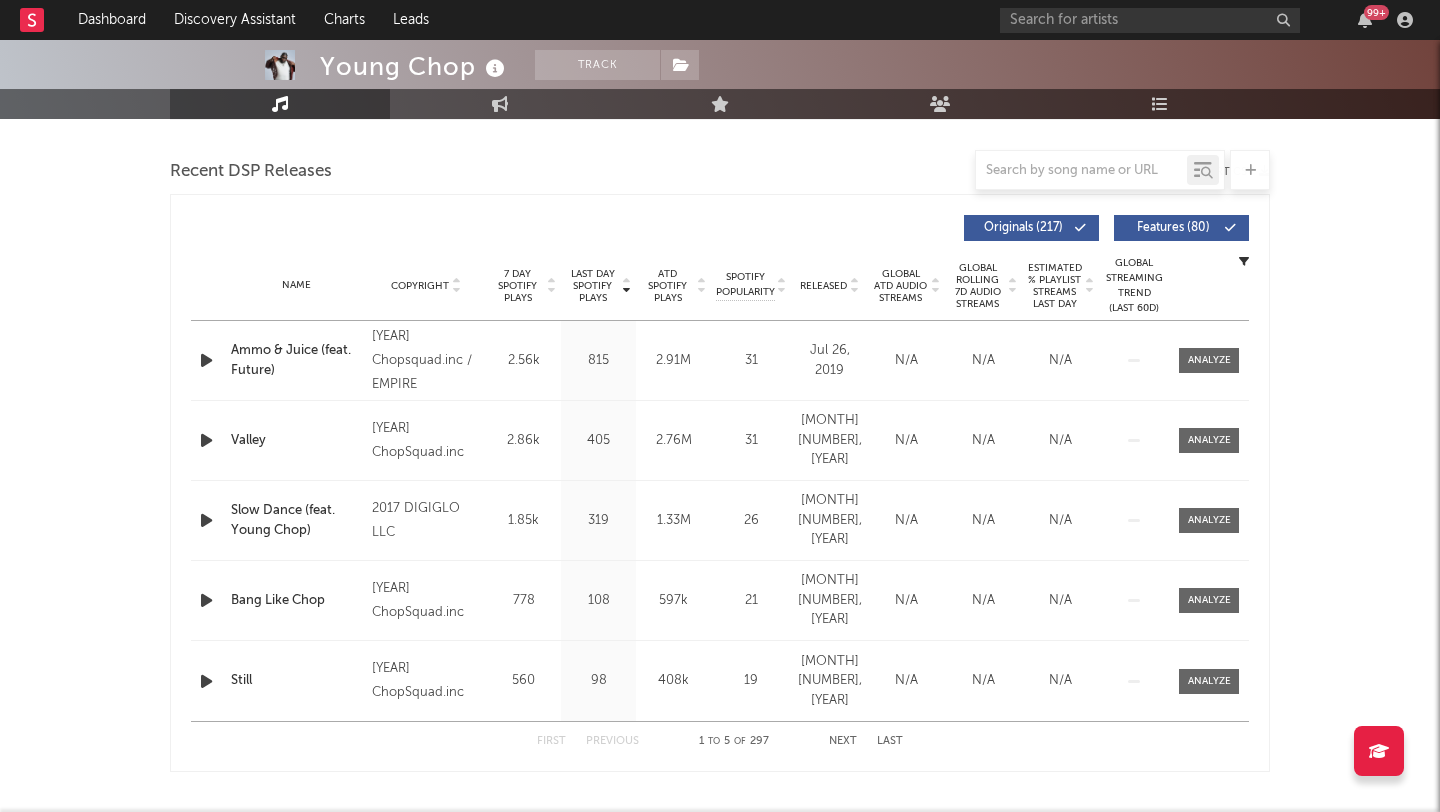 scroll, scrollTop: 728, scrollLeft: 0, axis: vertical 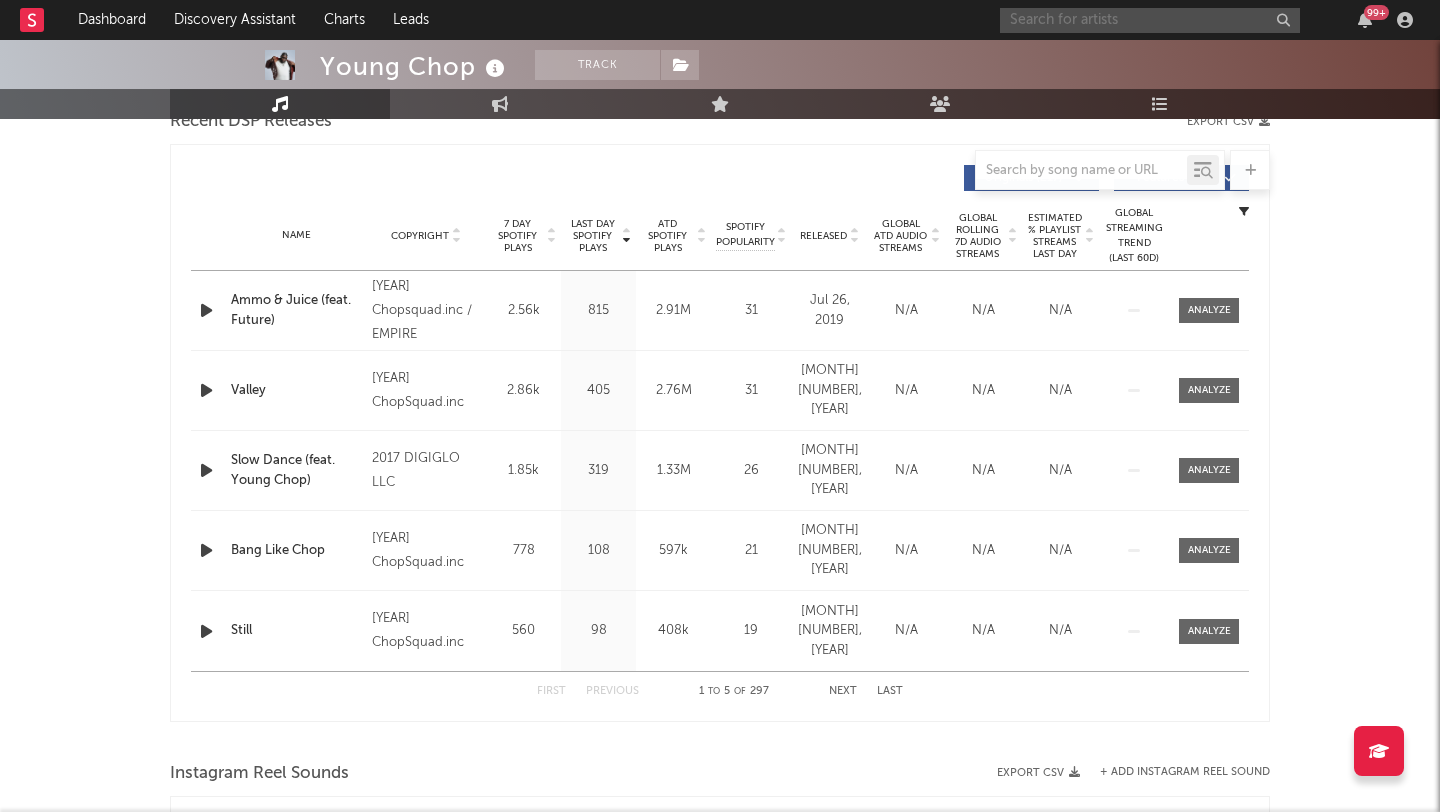click at bounding box center [1150, 20] 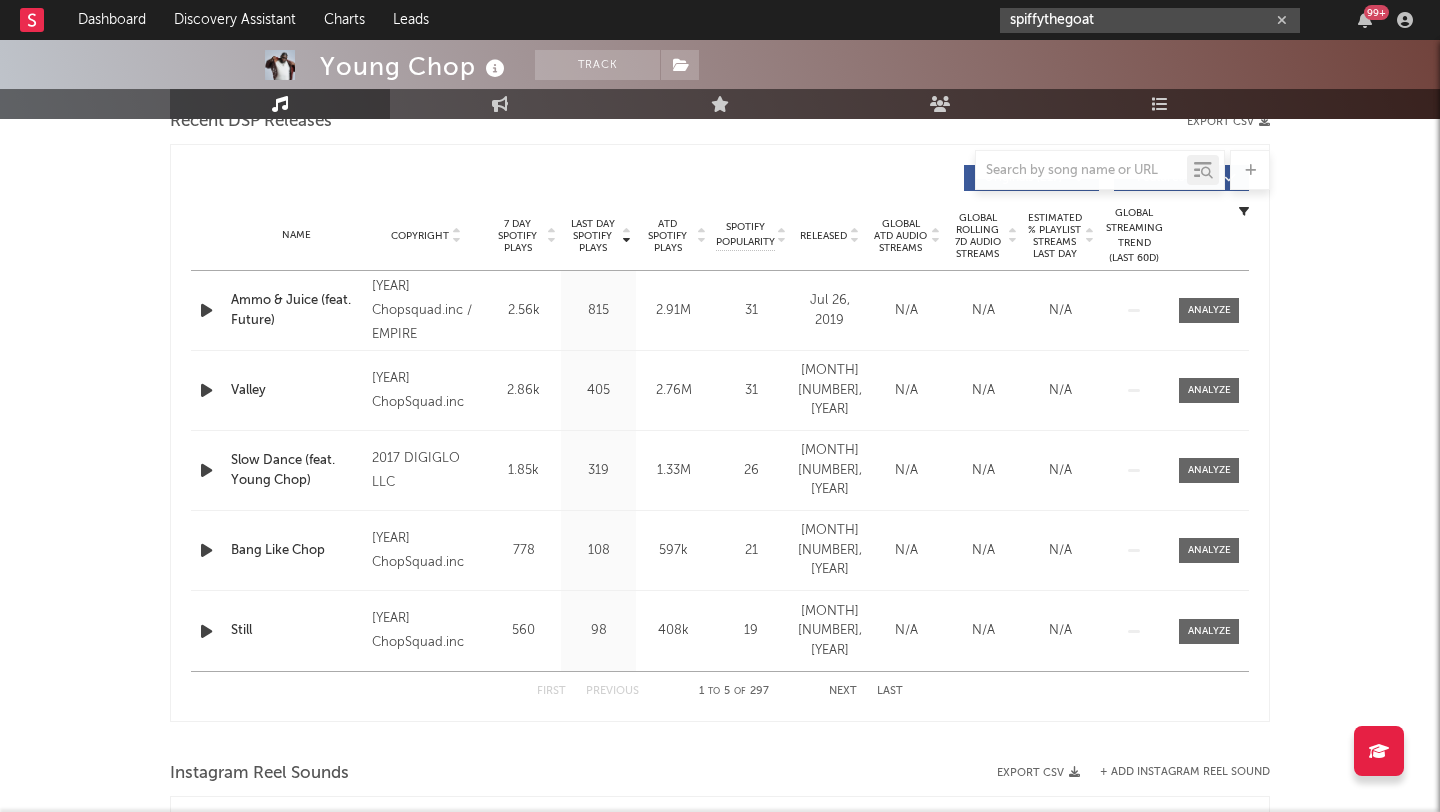 click on "spiffythegoat" at bounding box center [1150, 20] 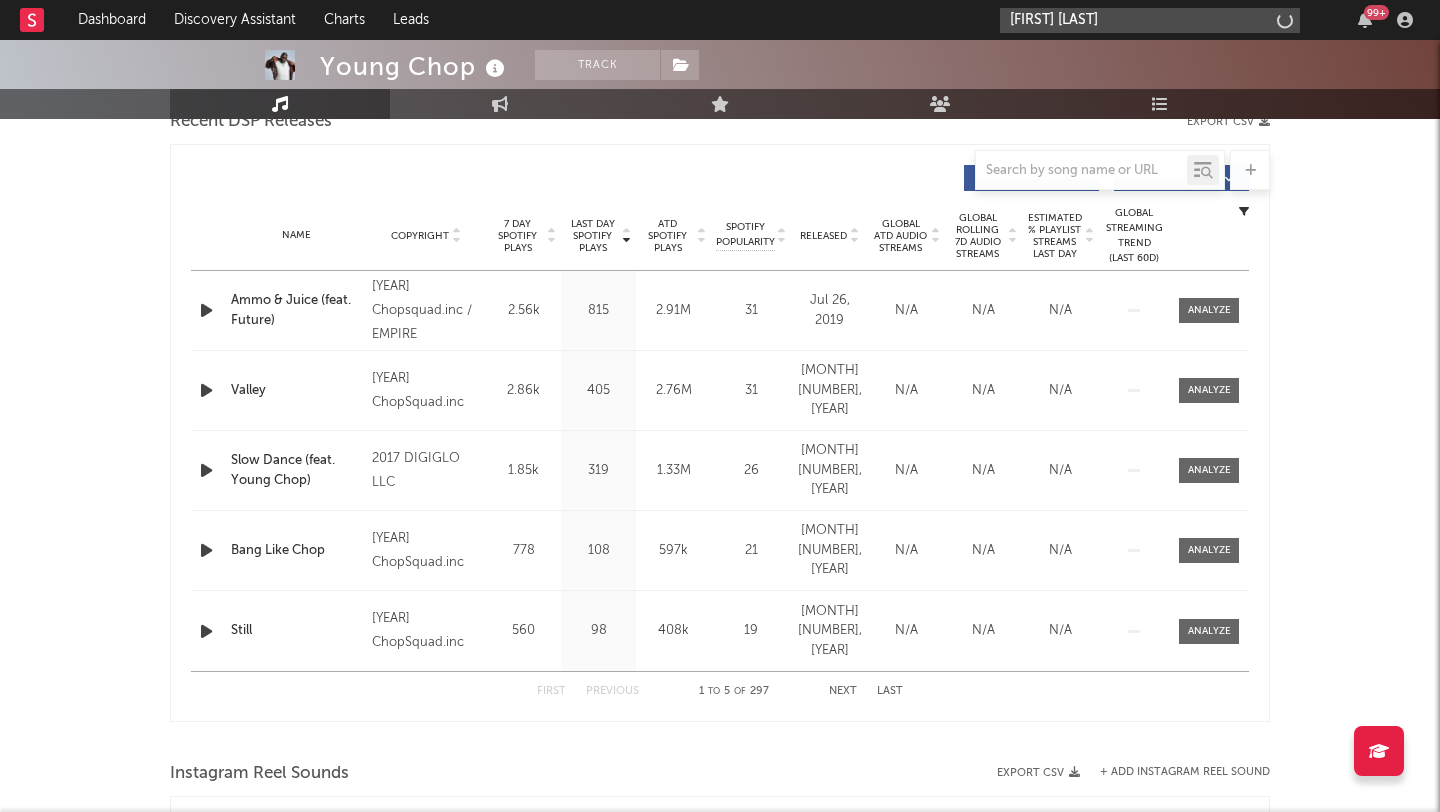 click on "spiffy thegoat" at bounding box center [1150, 20] 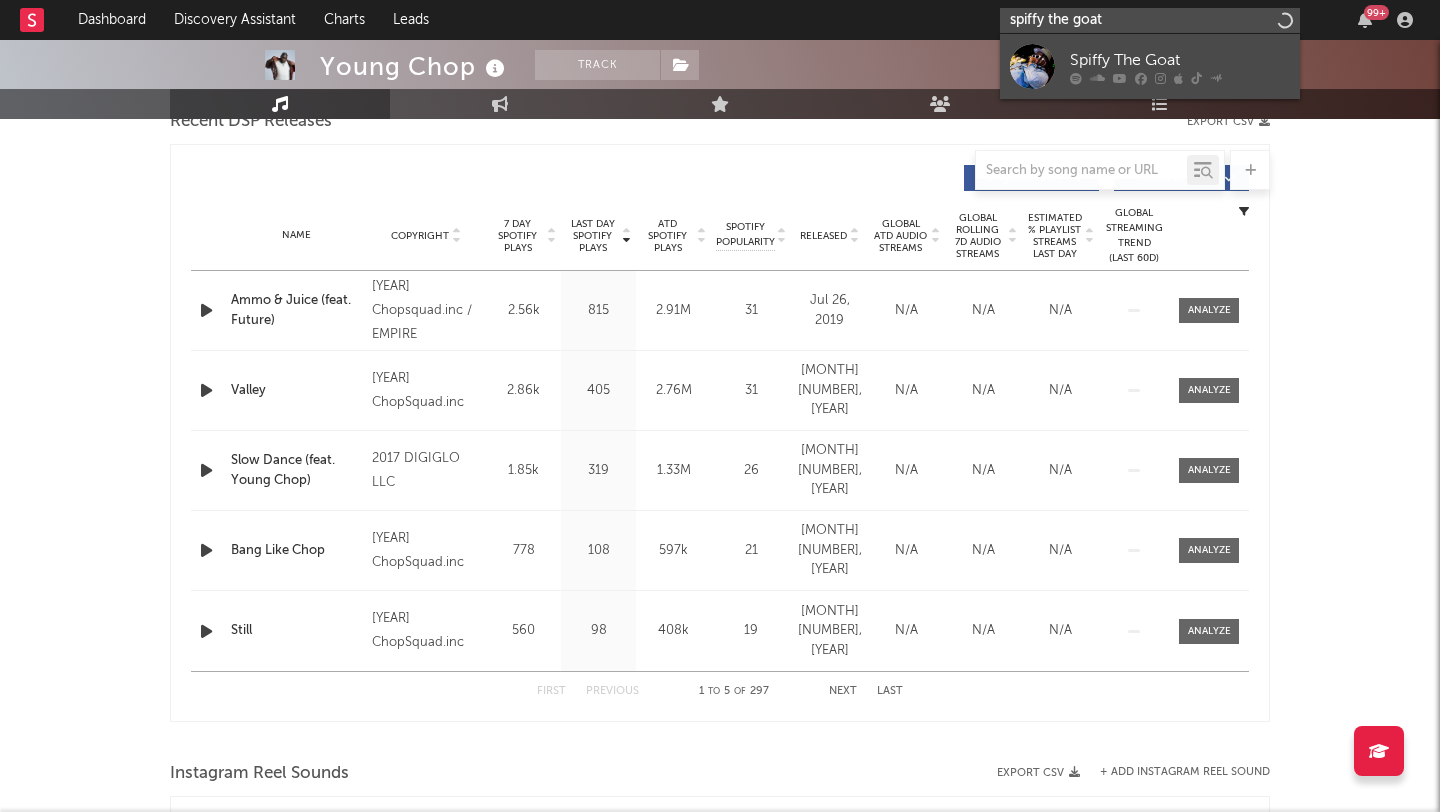 type on "spiffy the goat" 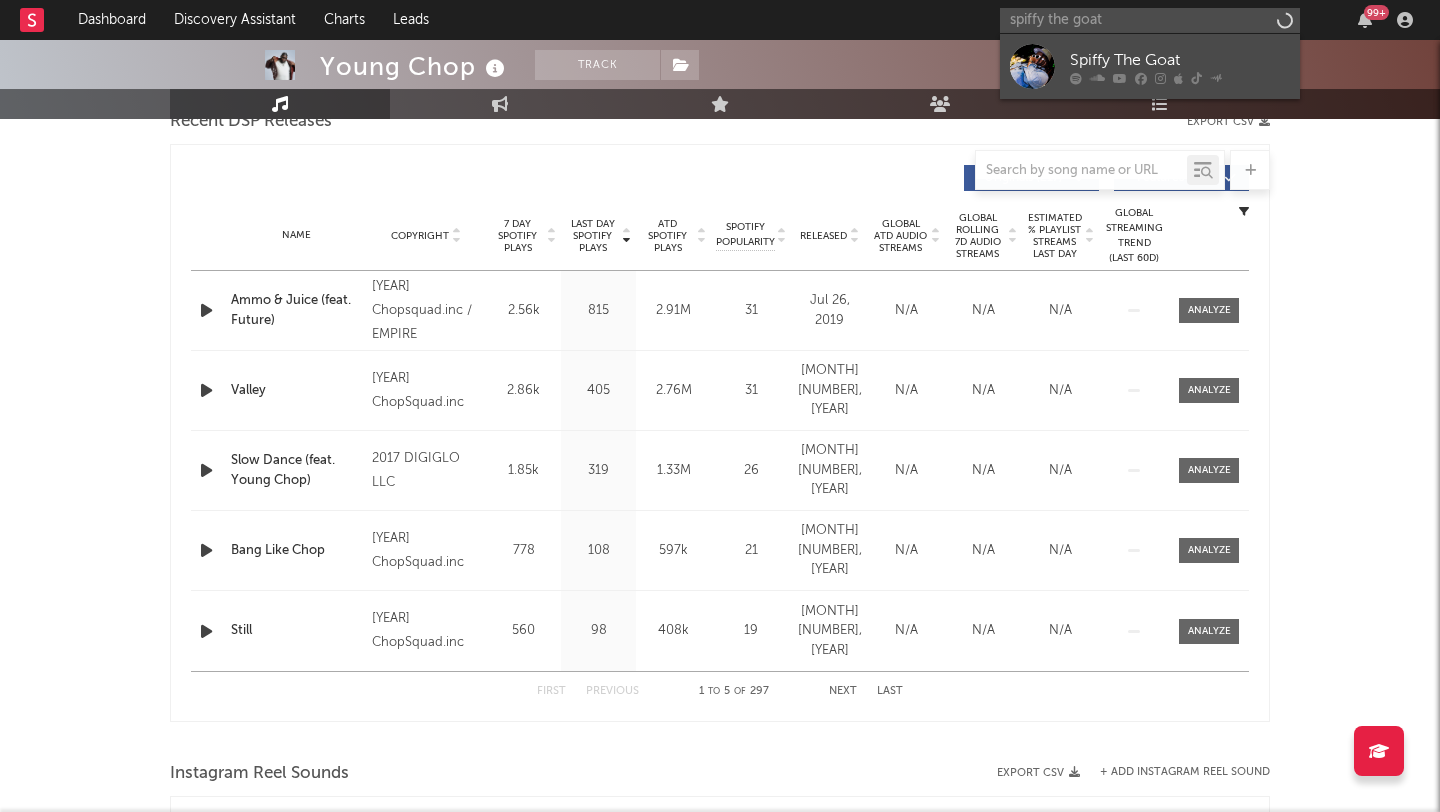 click on "Spiffy The Goat" at bounding box center (1180, 60) 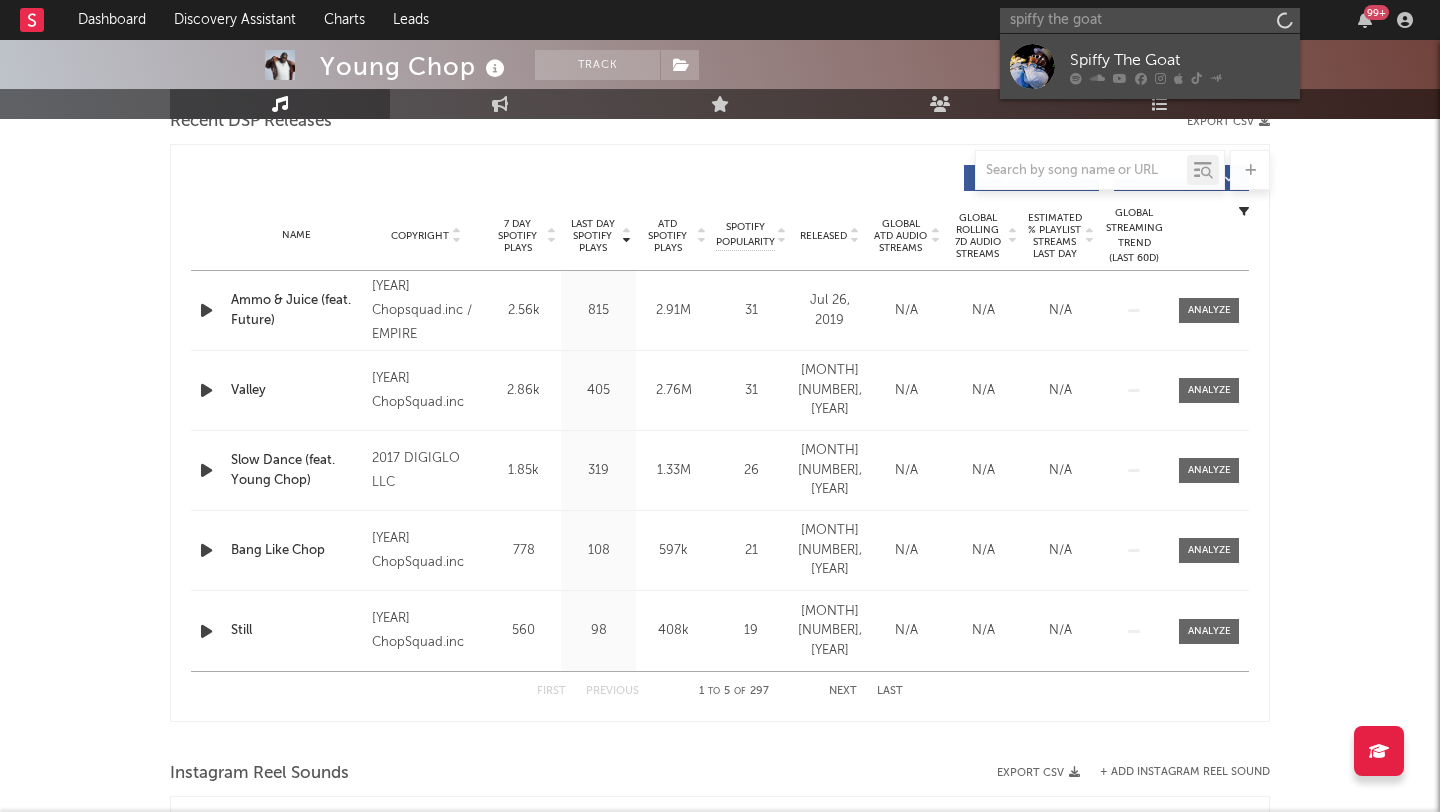 type 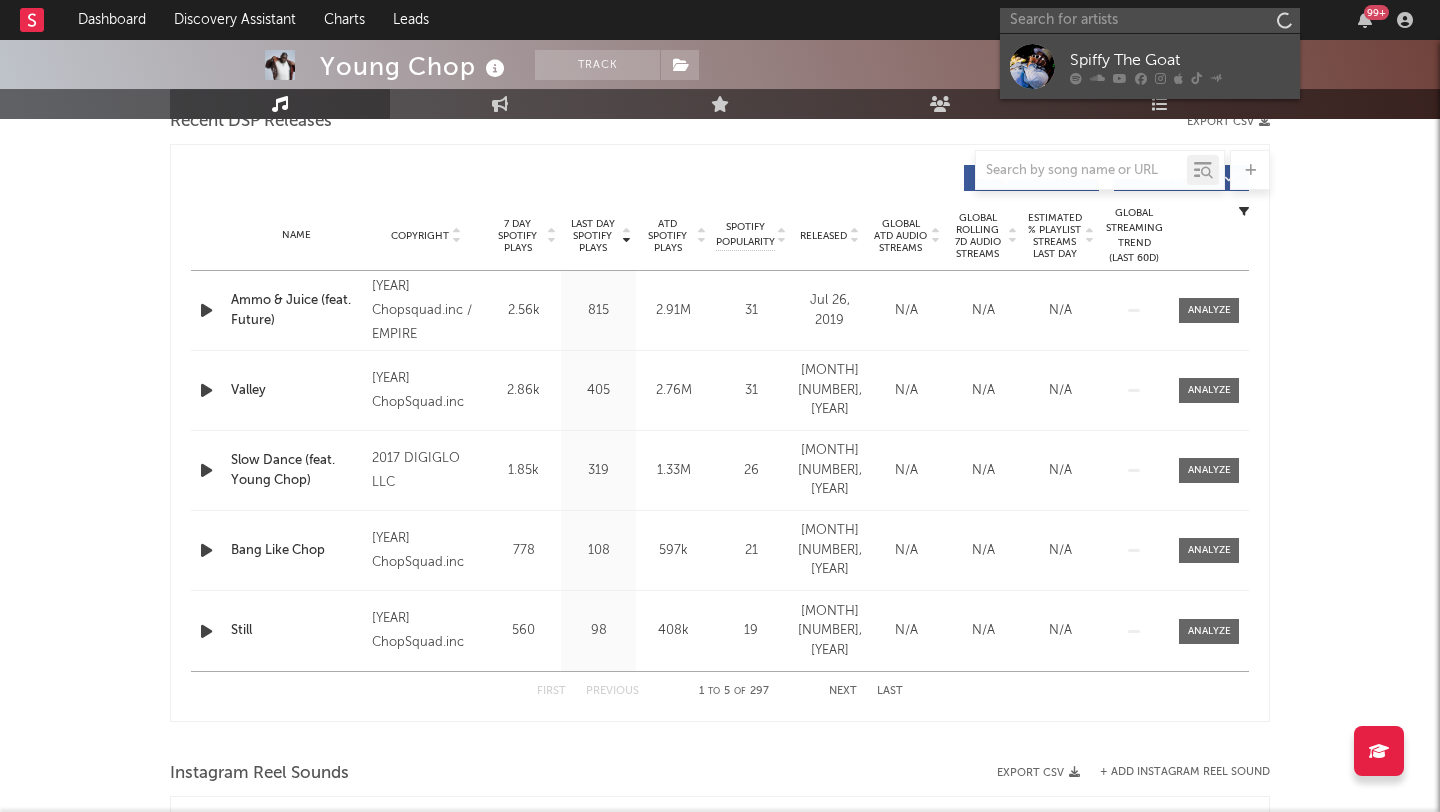 scroll, scrollTop: 0, scrollLeft: 0, axis: both 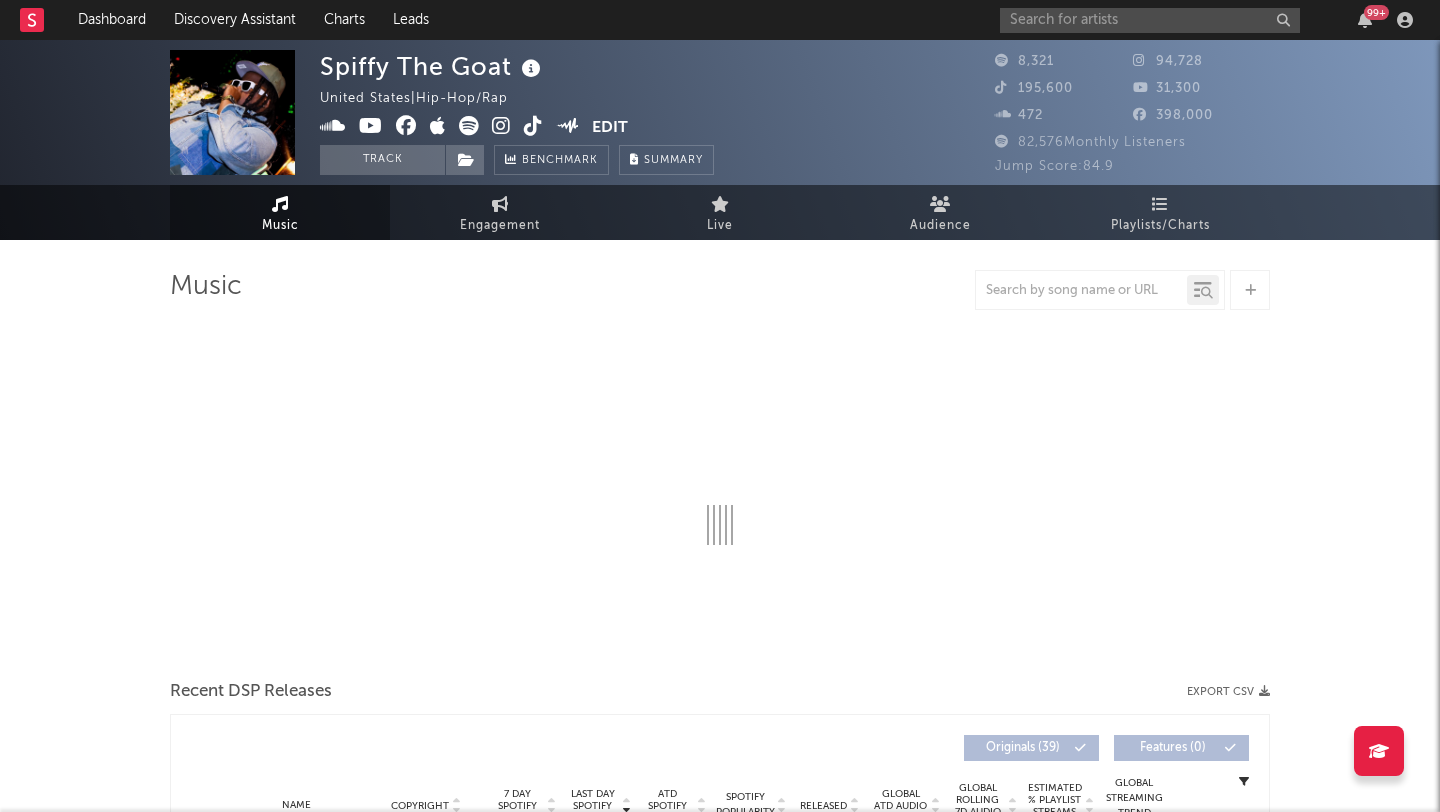 select on "6m" 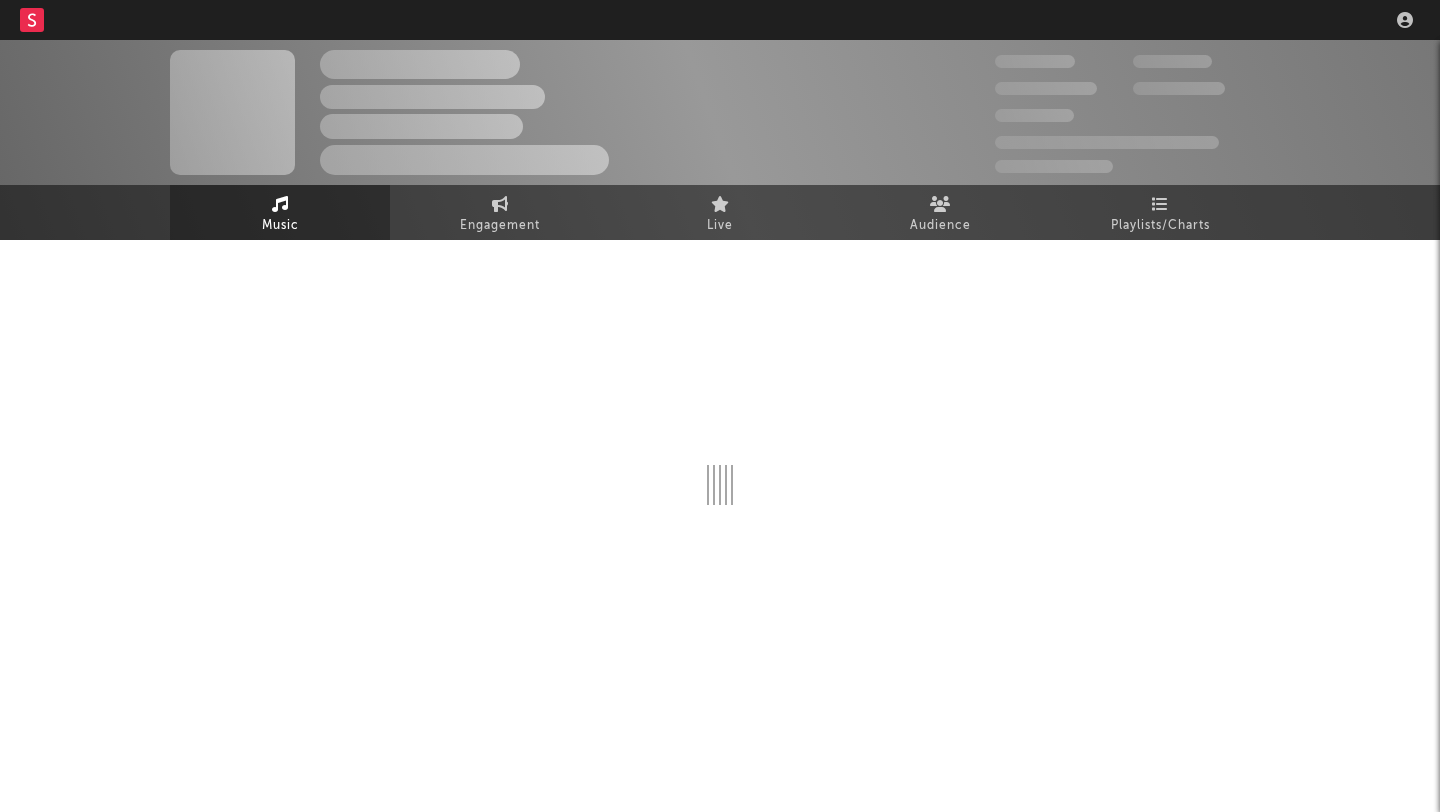 scroll, scrollTop: 0, scrollLeft: 0, axis: both 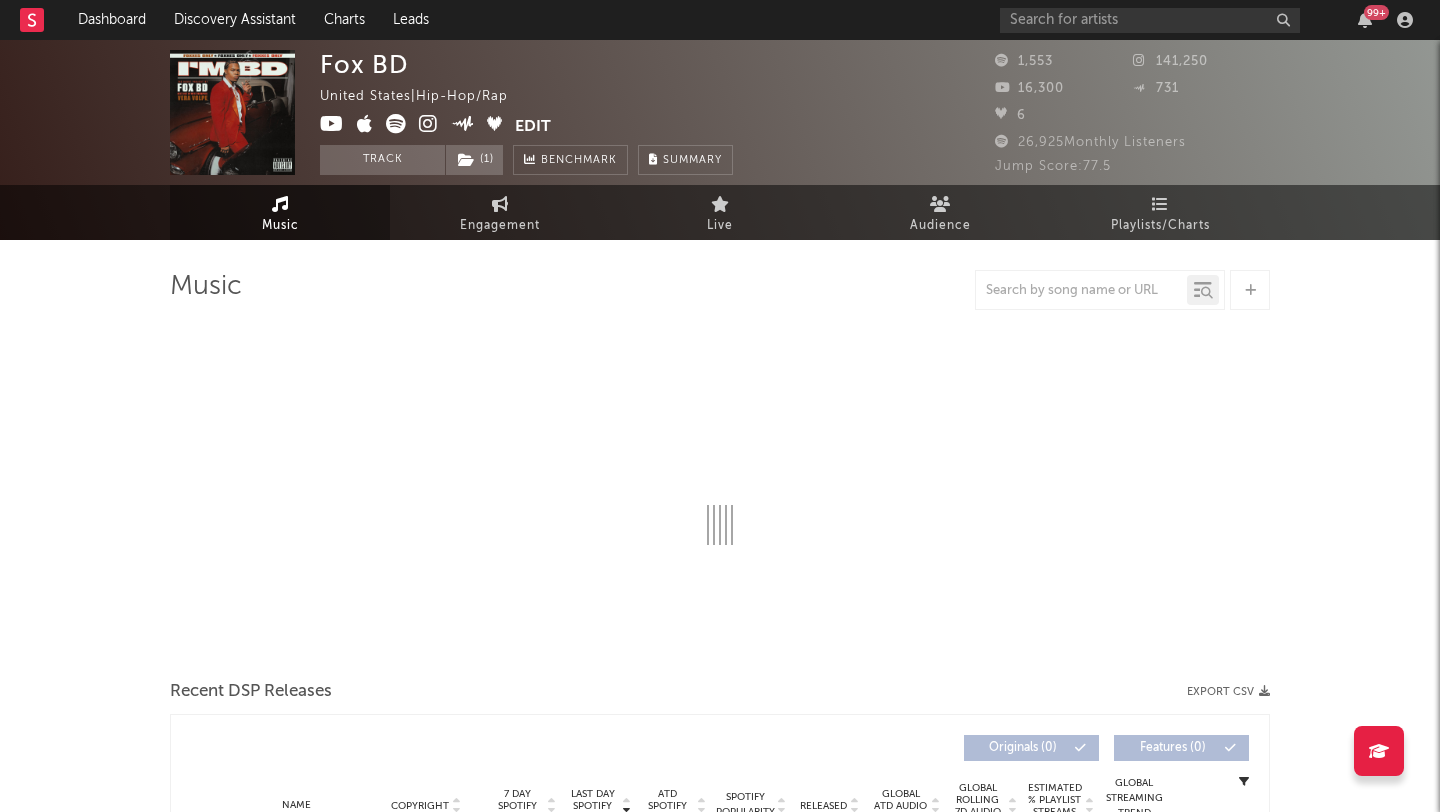 select on "6m" 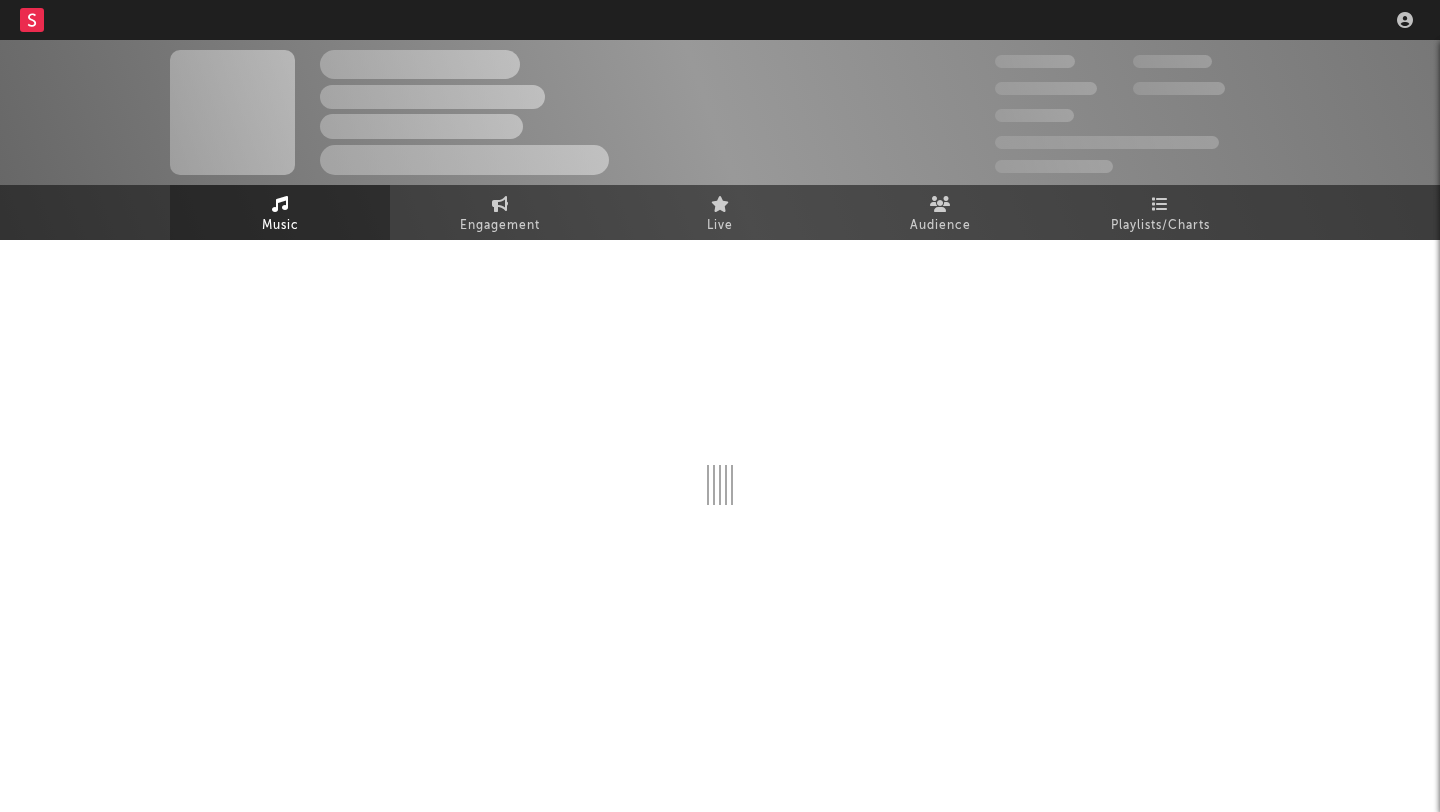 scroll, scrollTop: 0, scrollLeft: 0, axis: both 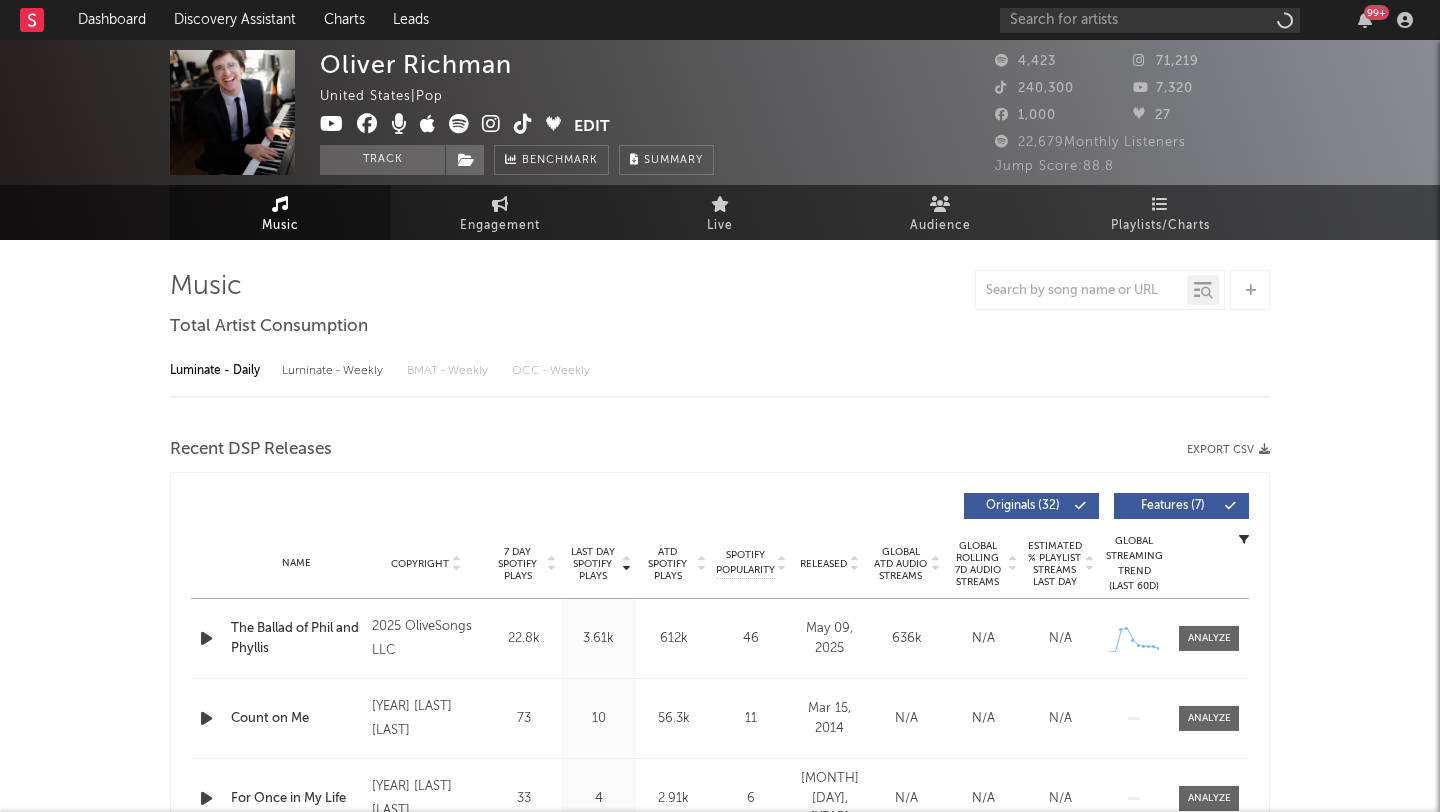 select on "6m" 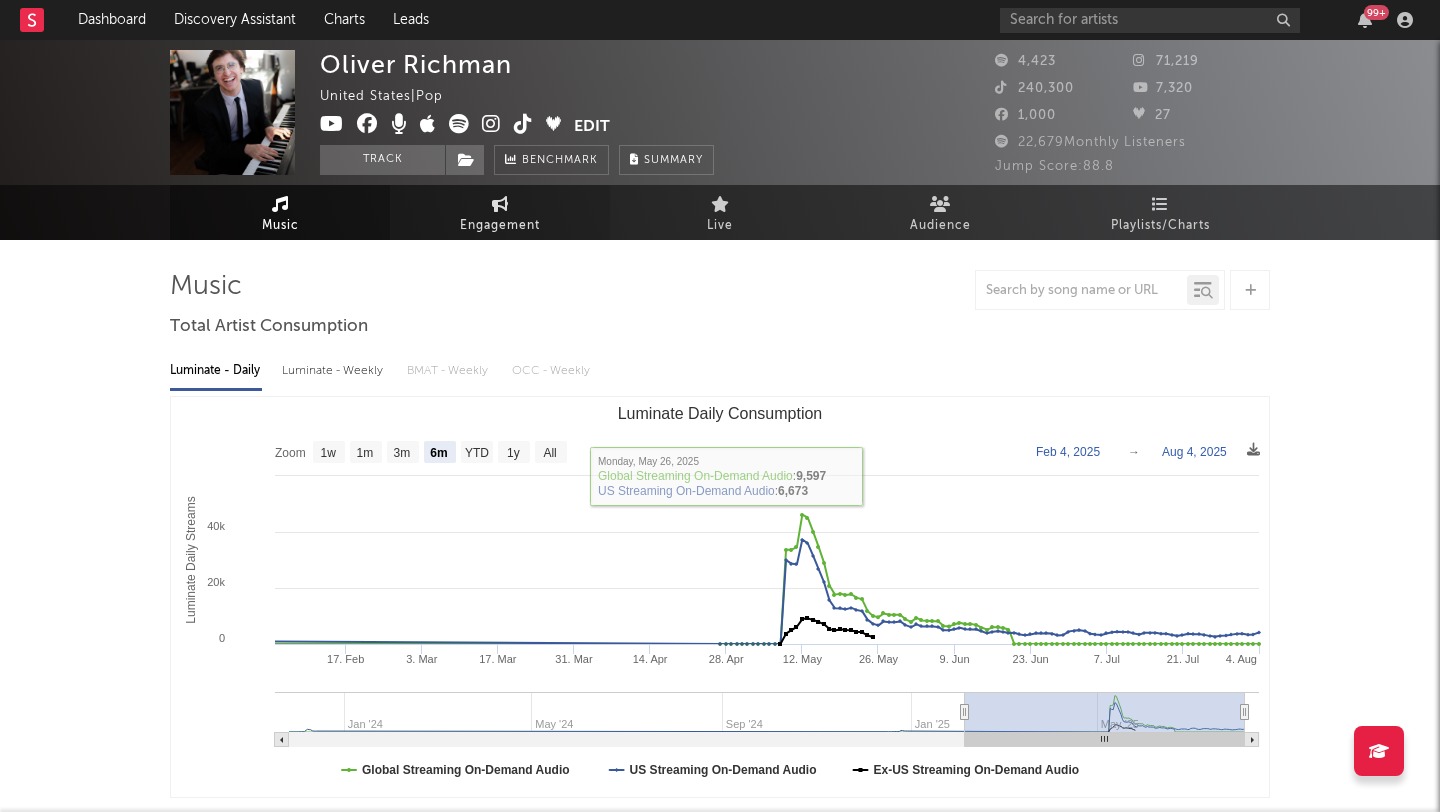 click on "Engagement" at bounding box center (500, 226) 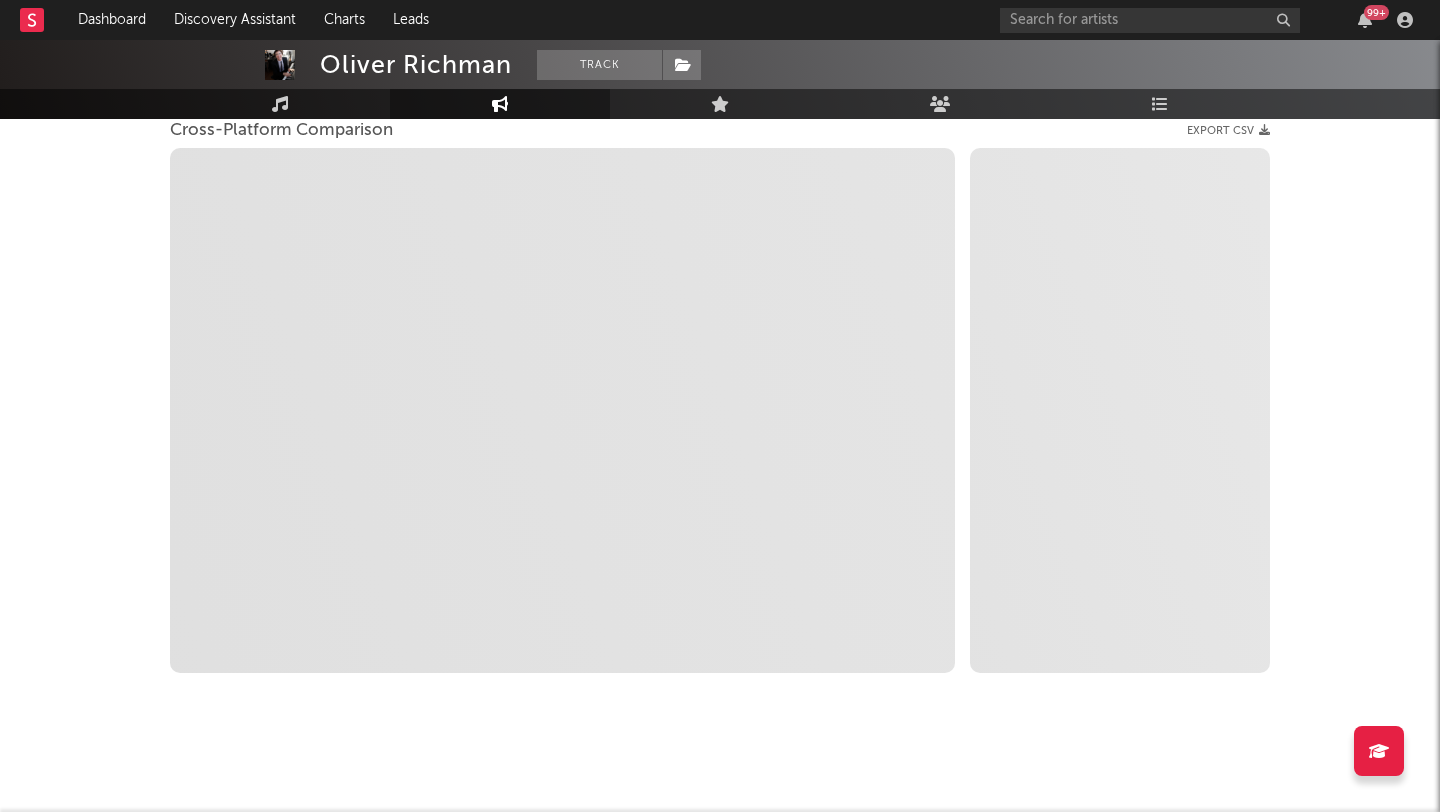 scroll, scrollTop: 278, scrollLeft: 0, axis: vertical 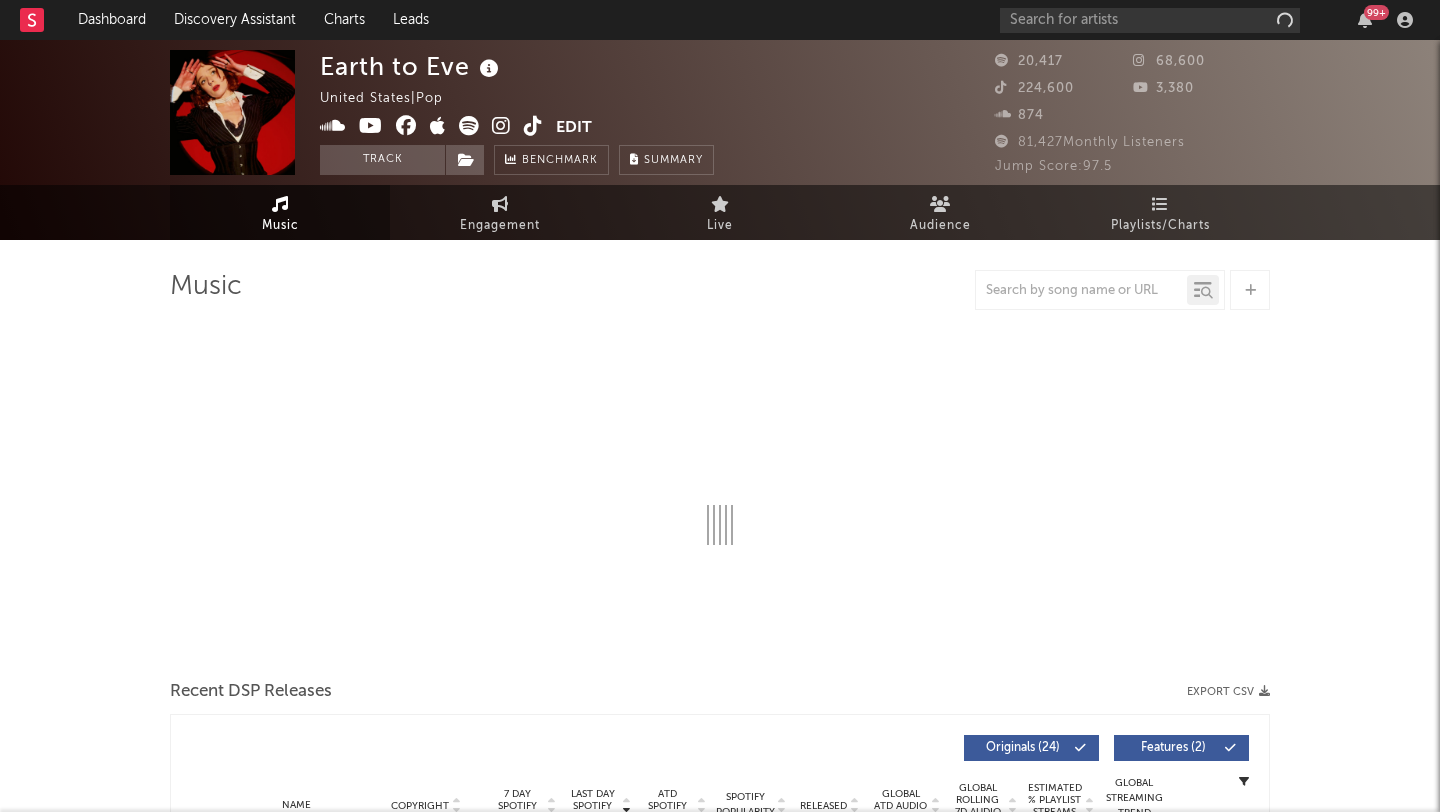 select on "6m" 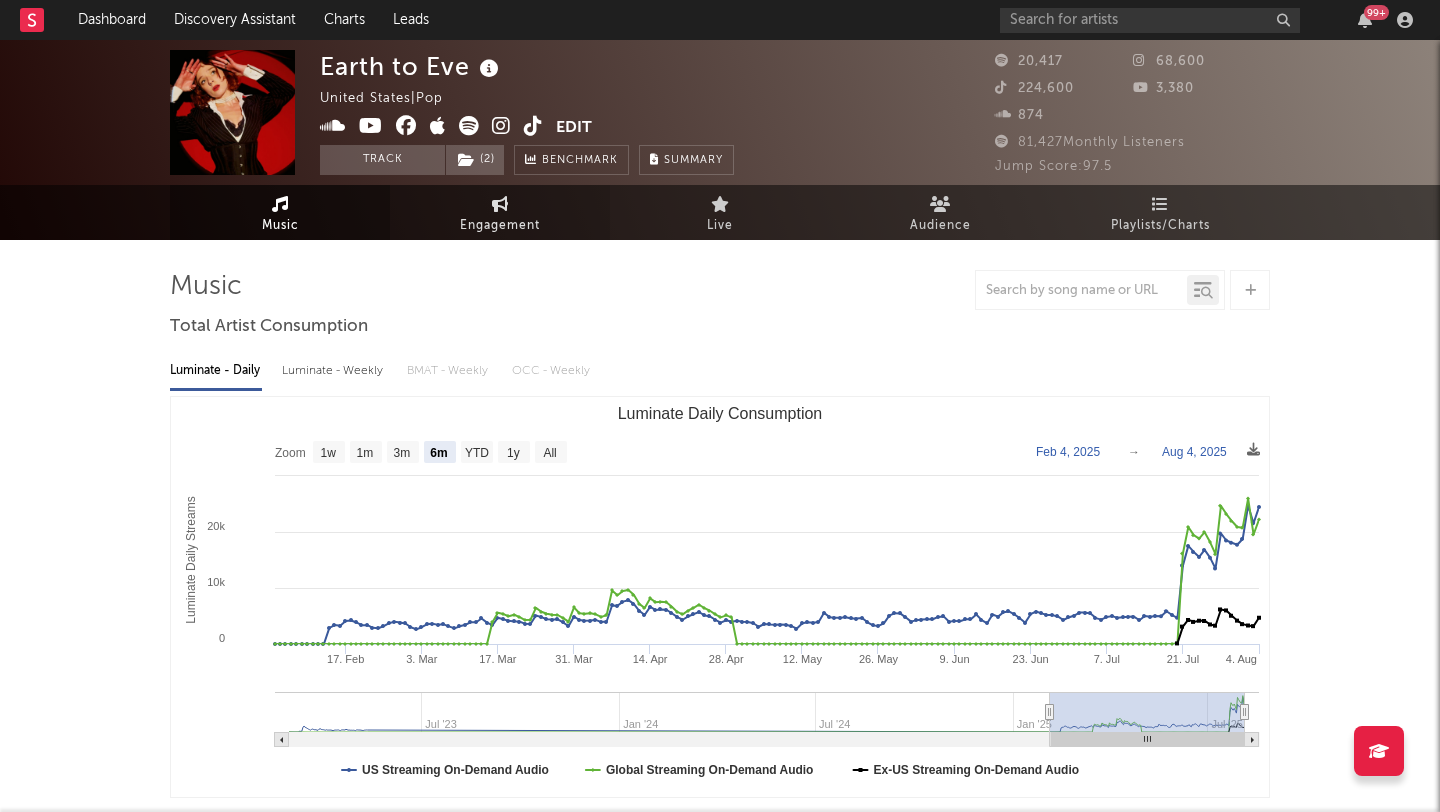 click on "Engagement" at bounding box center [500, 226] 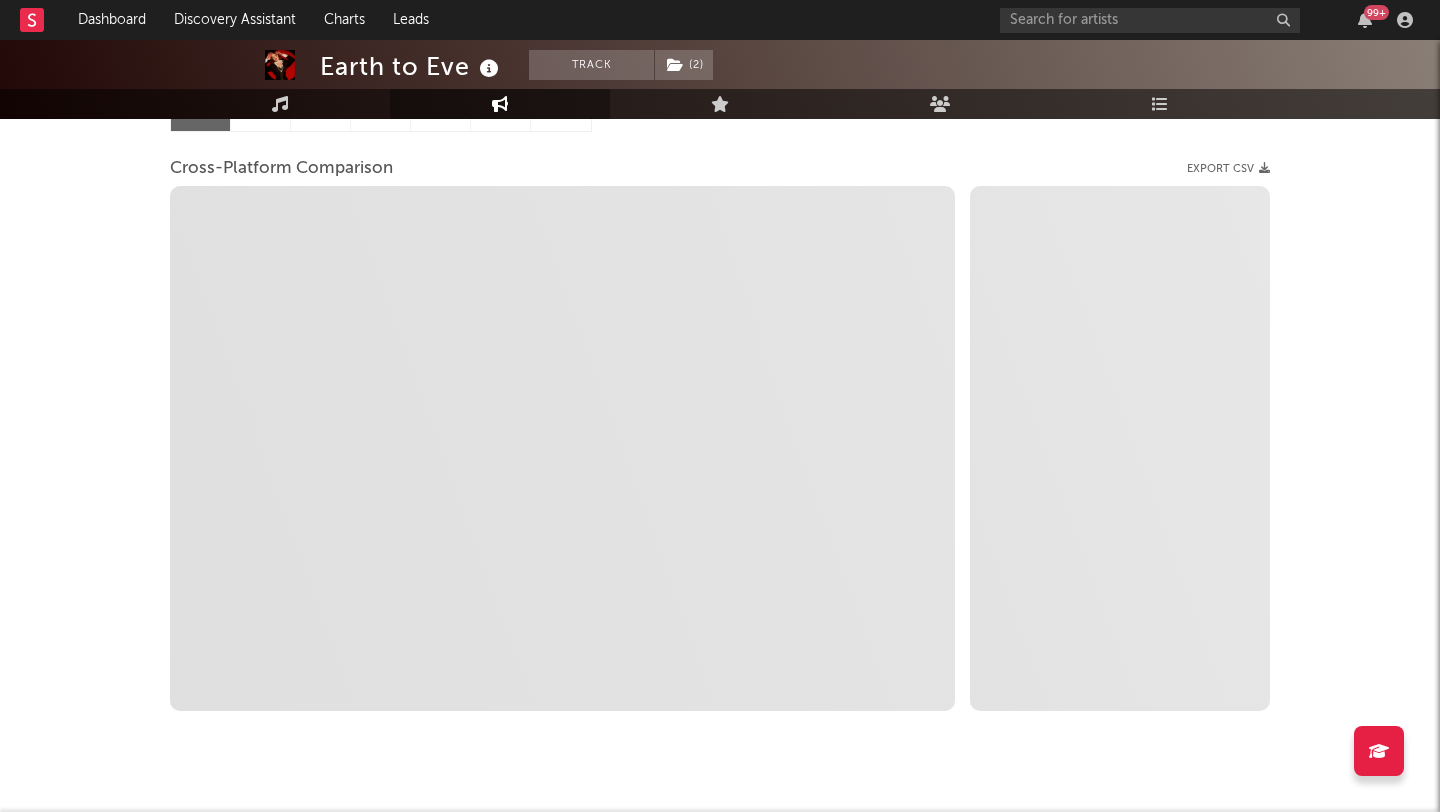 scroll, scrollTop: 236, scrollLeft: 0, axis: vertical 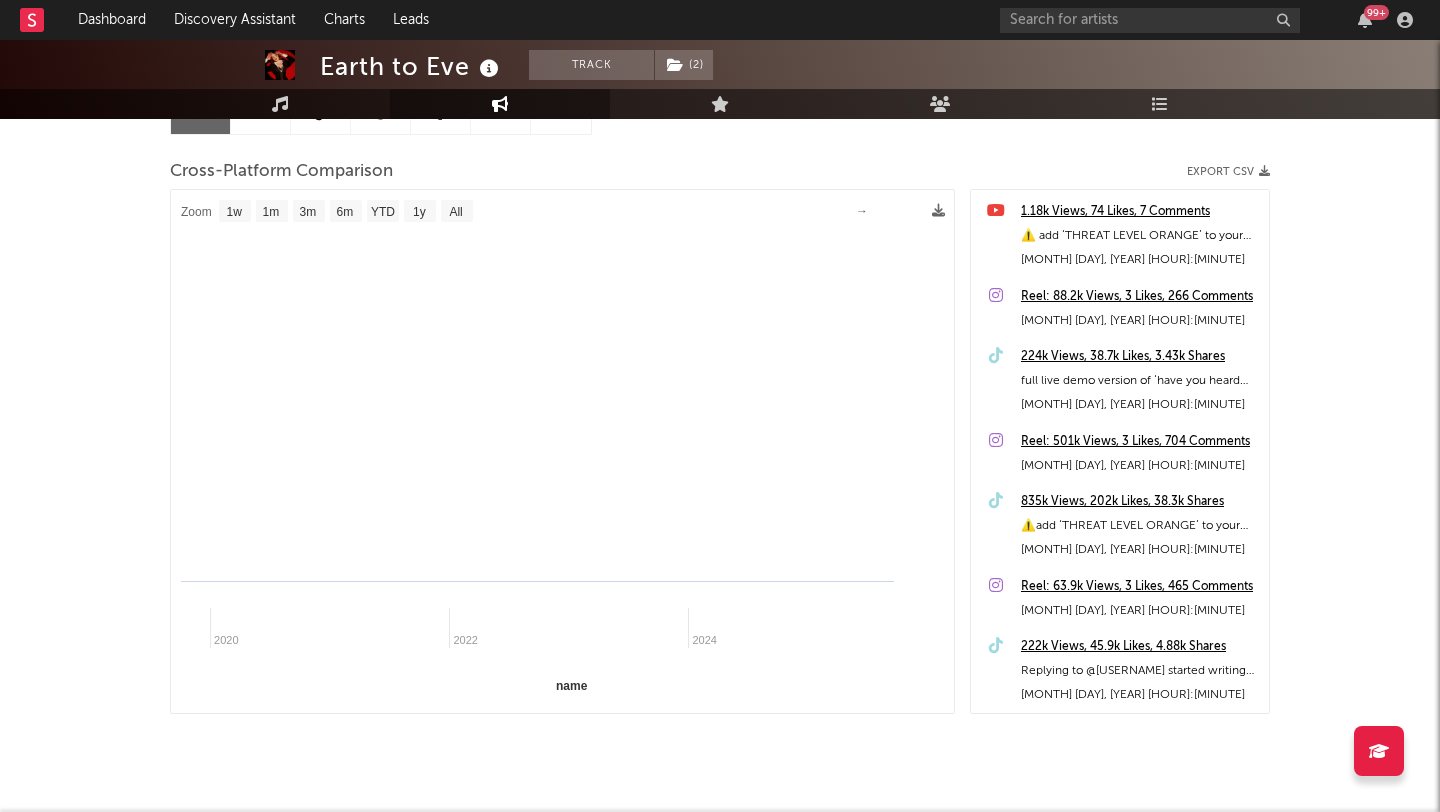select on "1m" 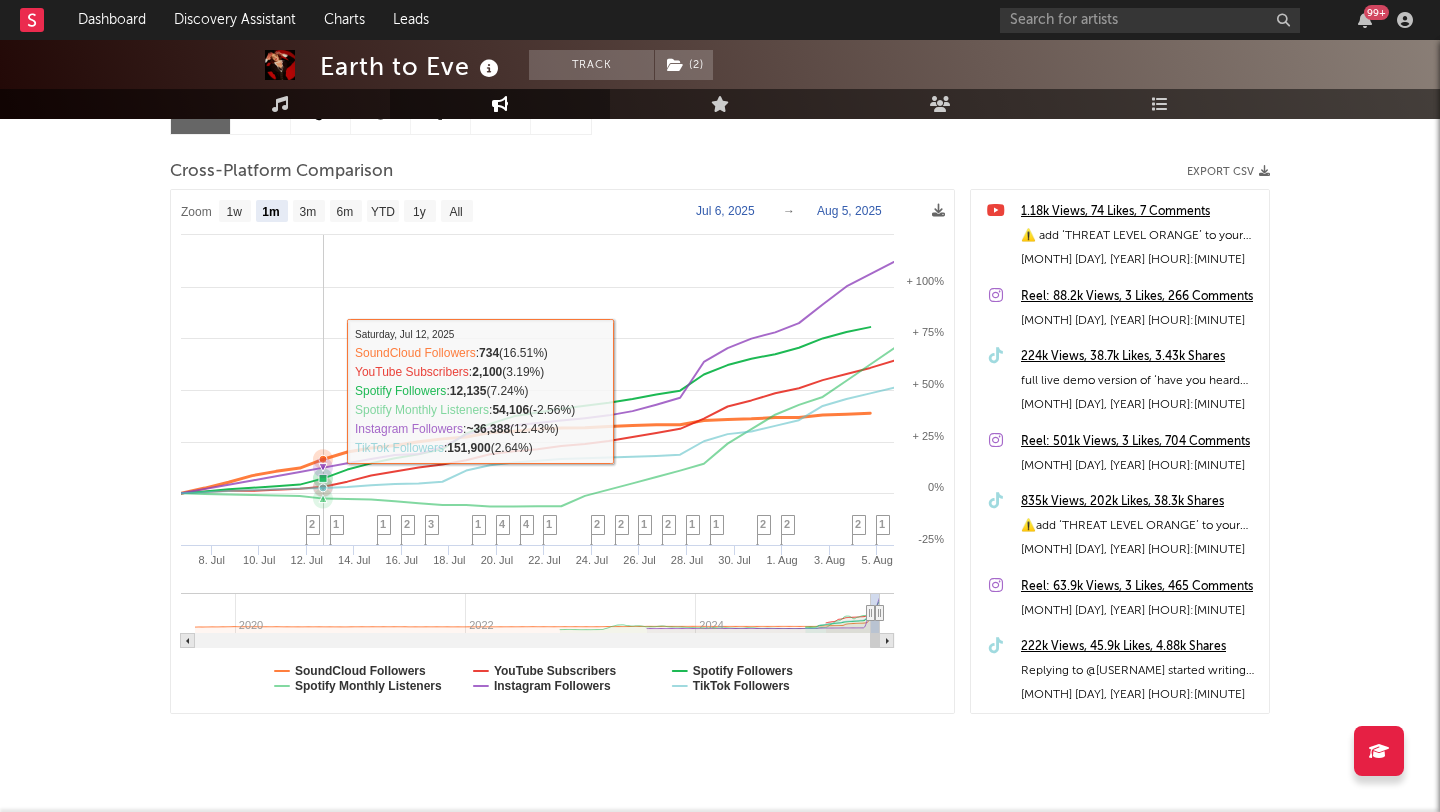scroll, scrollTop: 0, scrollLeft: 0, axis: both 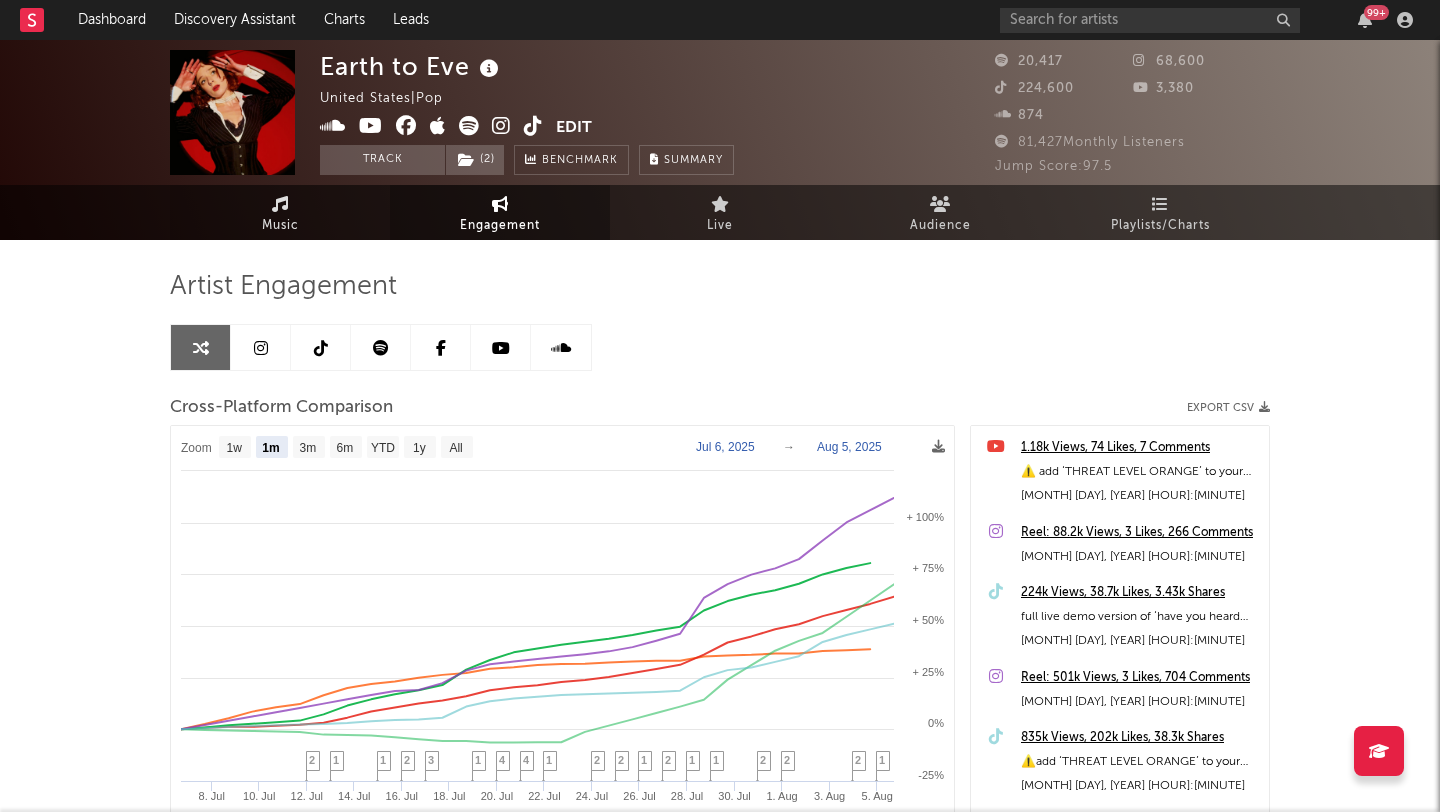 click on "Music" at bounding box center [280, 226] 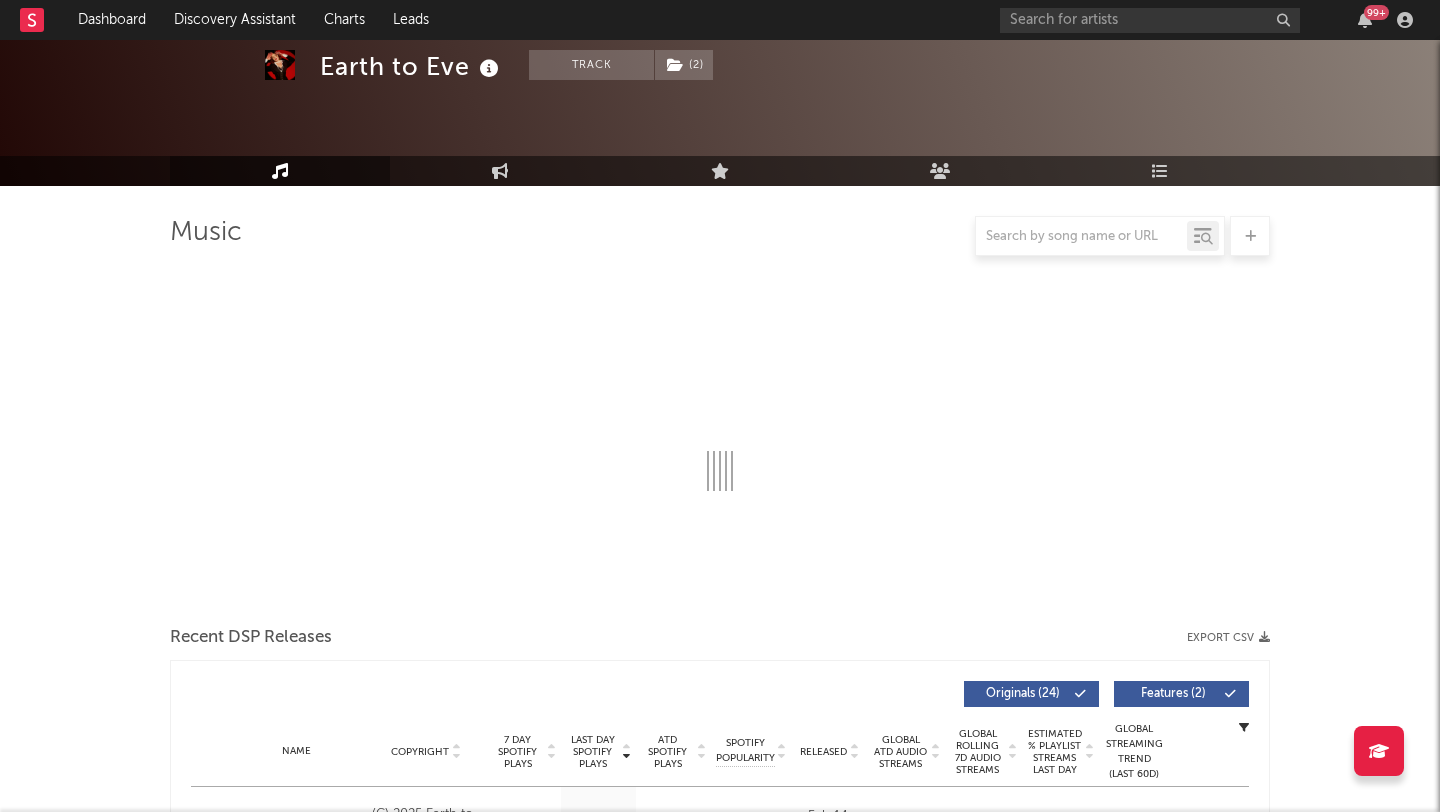 select on "6m" 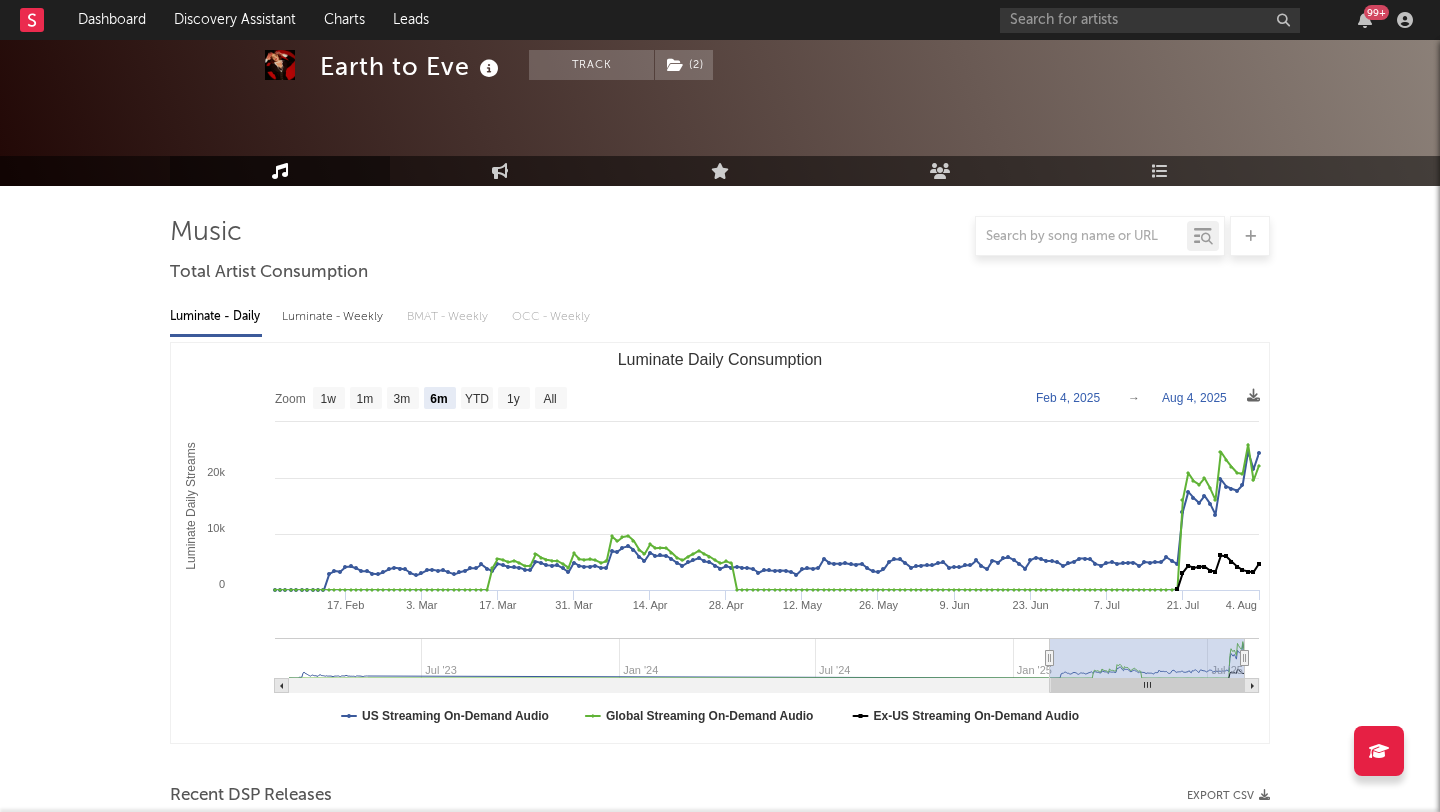 scroll, scrollTop: 1085, scrollLeft: 0, axis: vertical 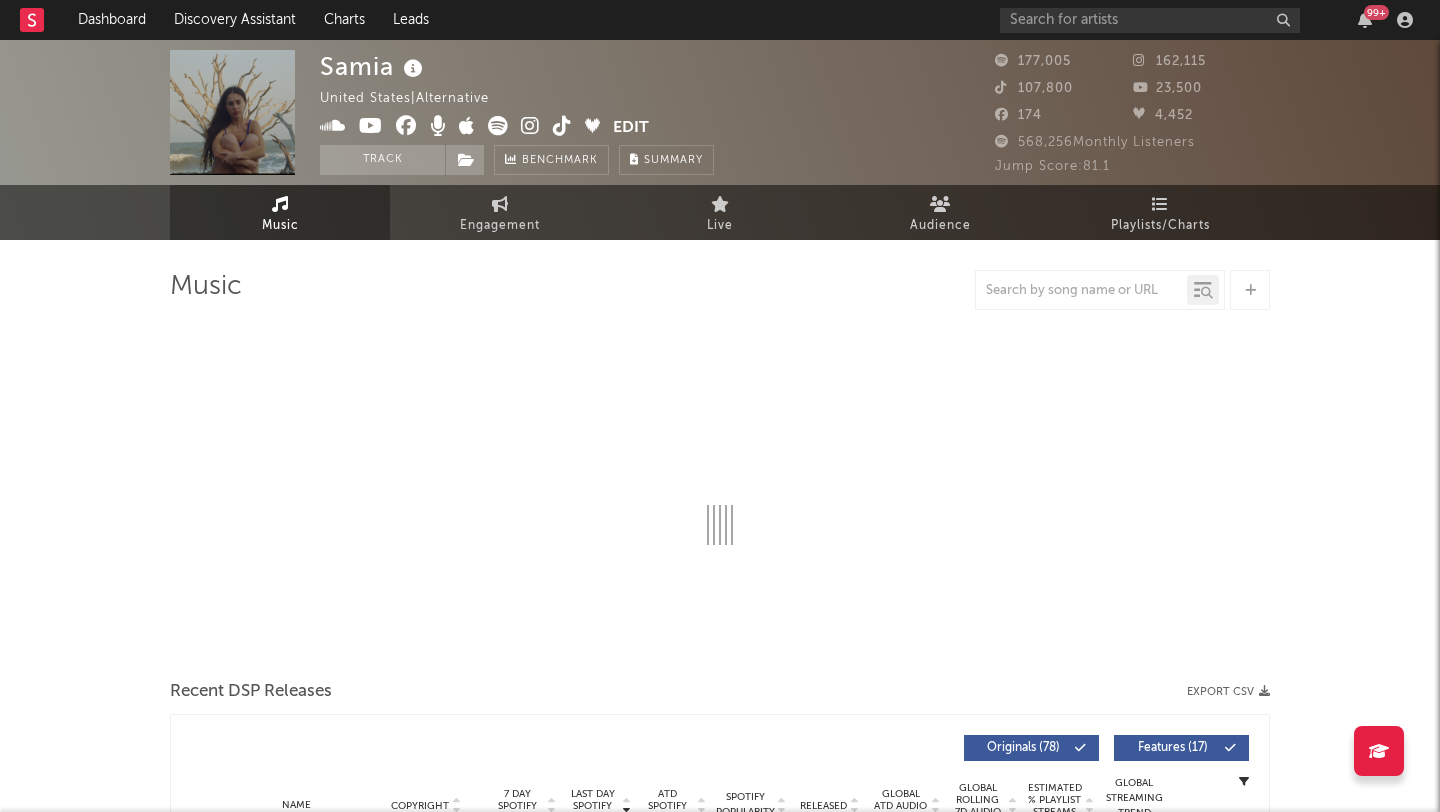 select on "6m" 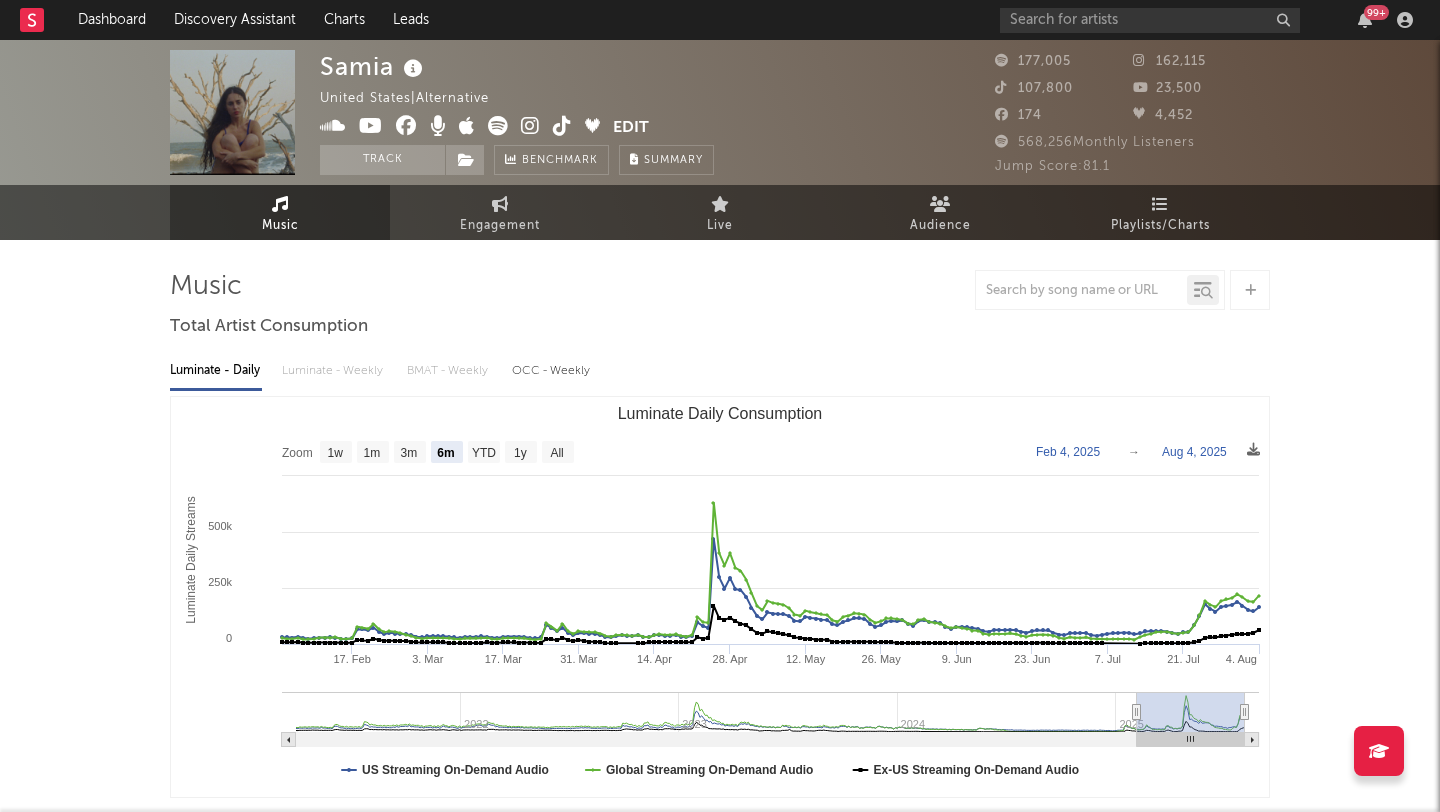 scroll, scrollTop: 0, scrollLeft: 0, axis: both 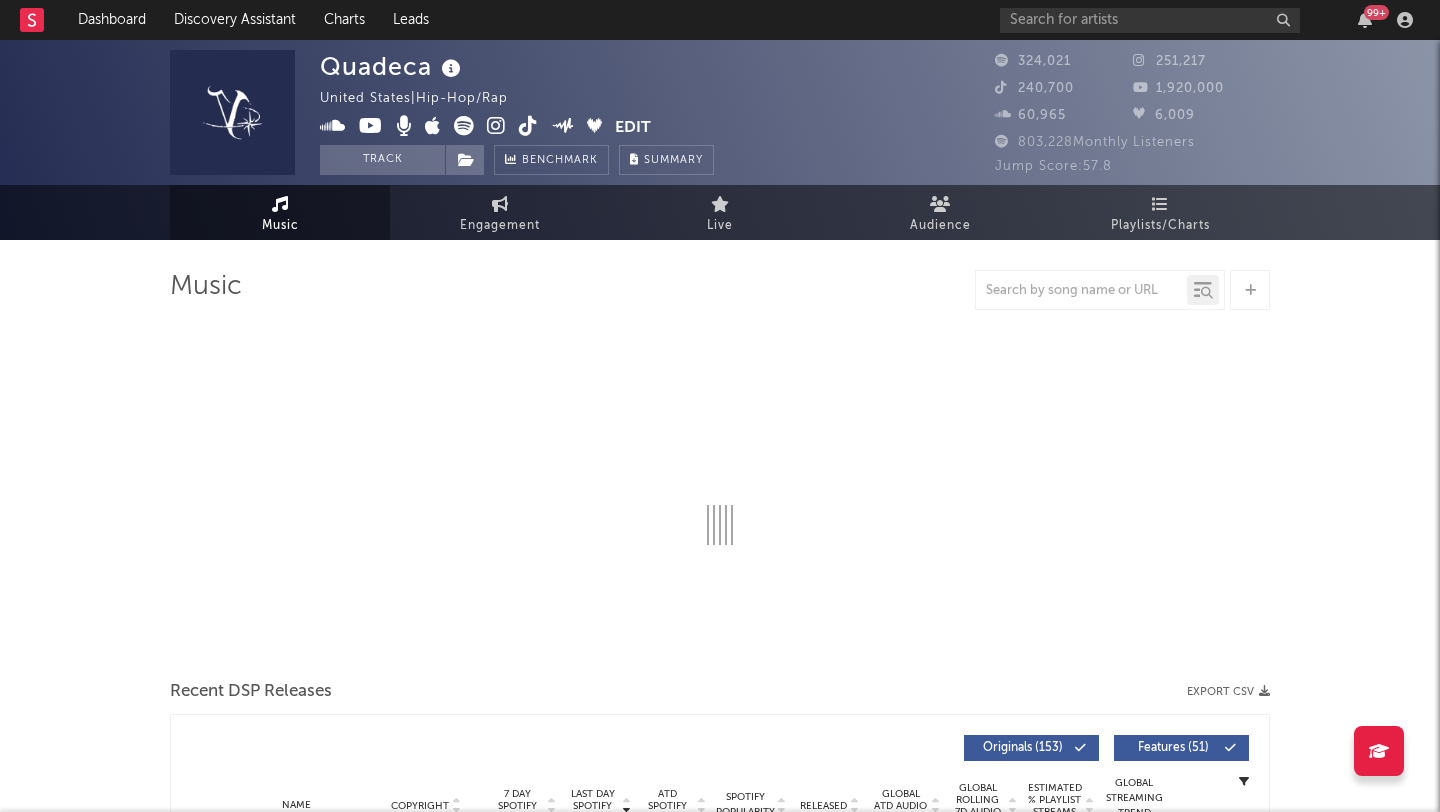 select on "6m" 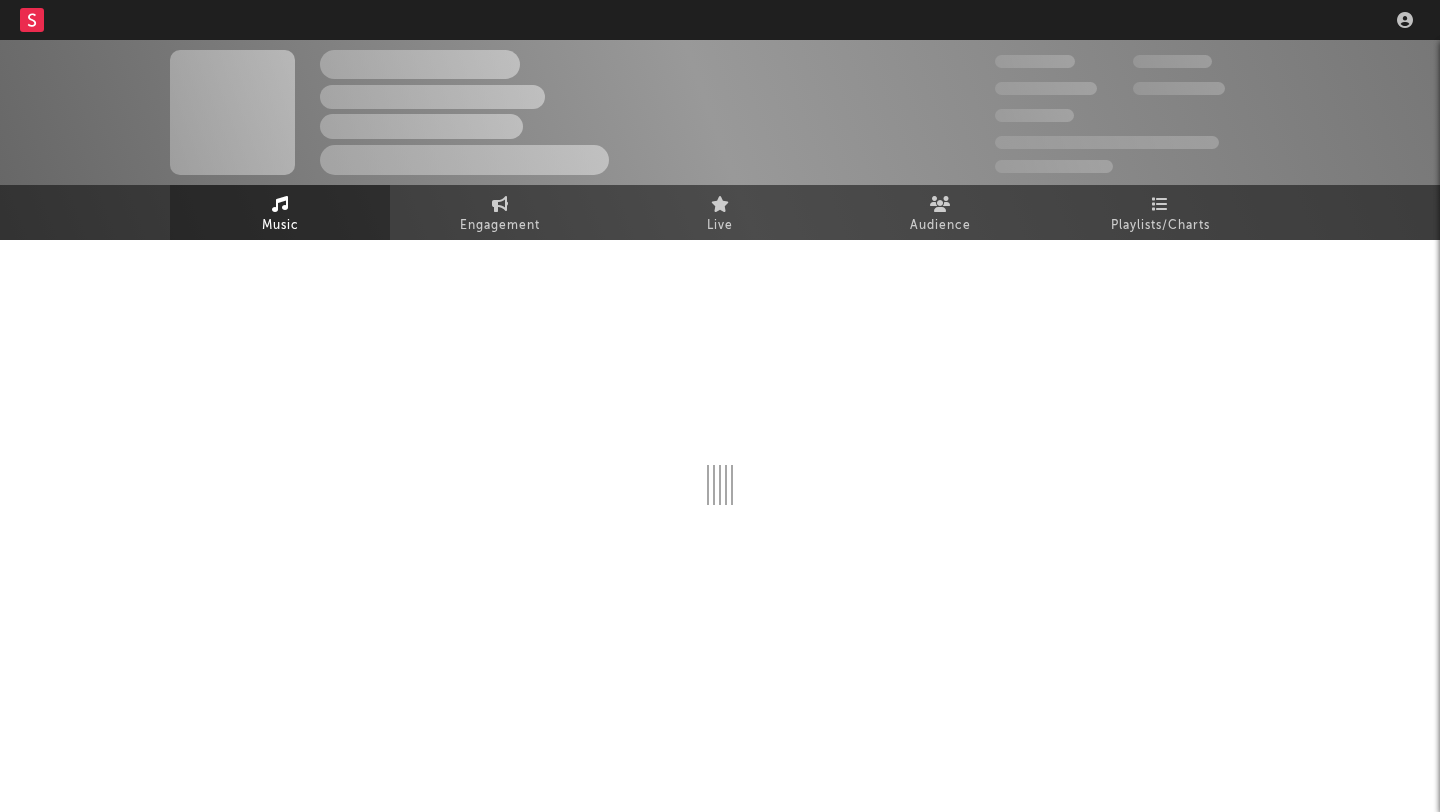 scroll, scrollTop: 0, scrollLeft: 0, axis: both 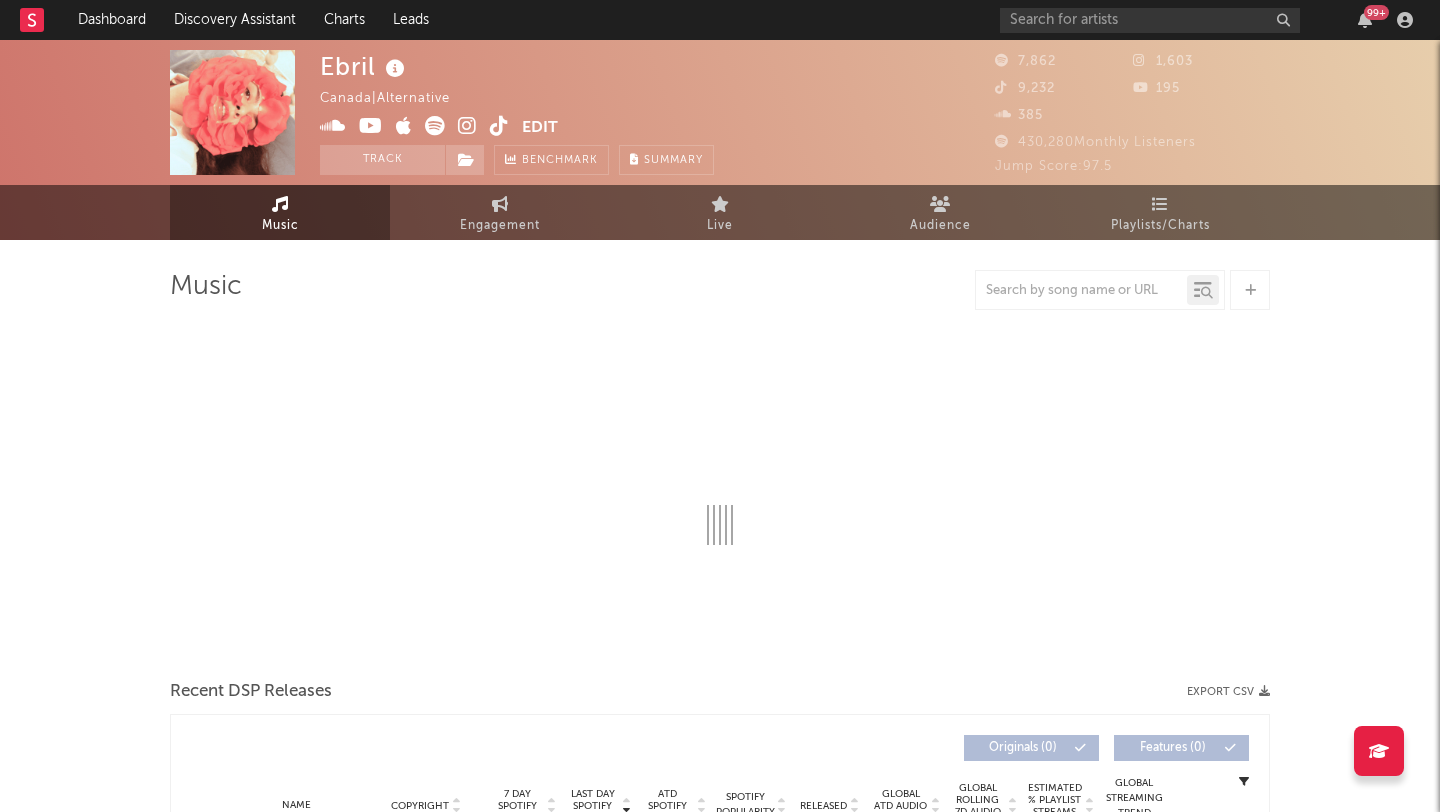 select on "1w" 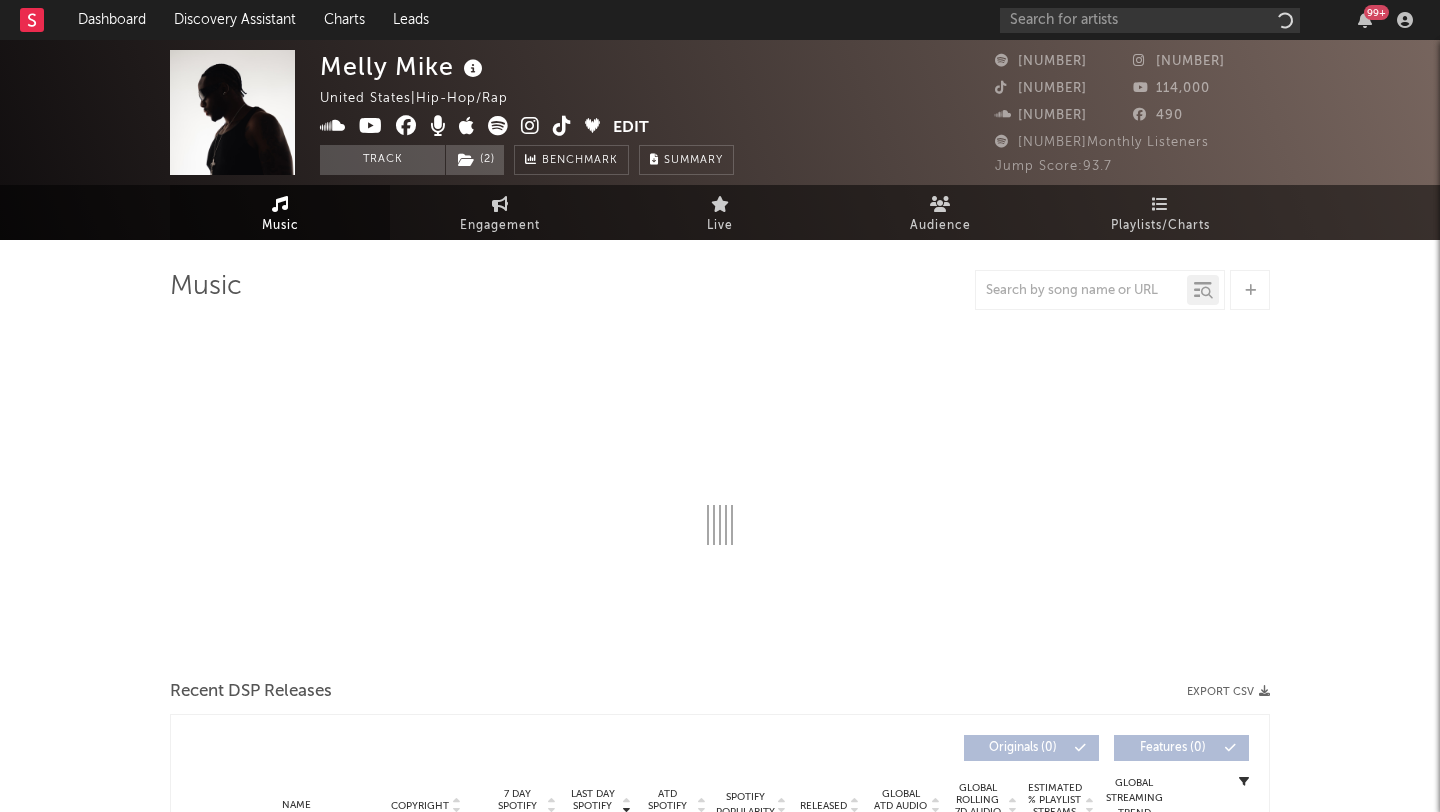 scroll, scrollTop: 0, scrollLeft: 0, axis: both 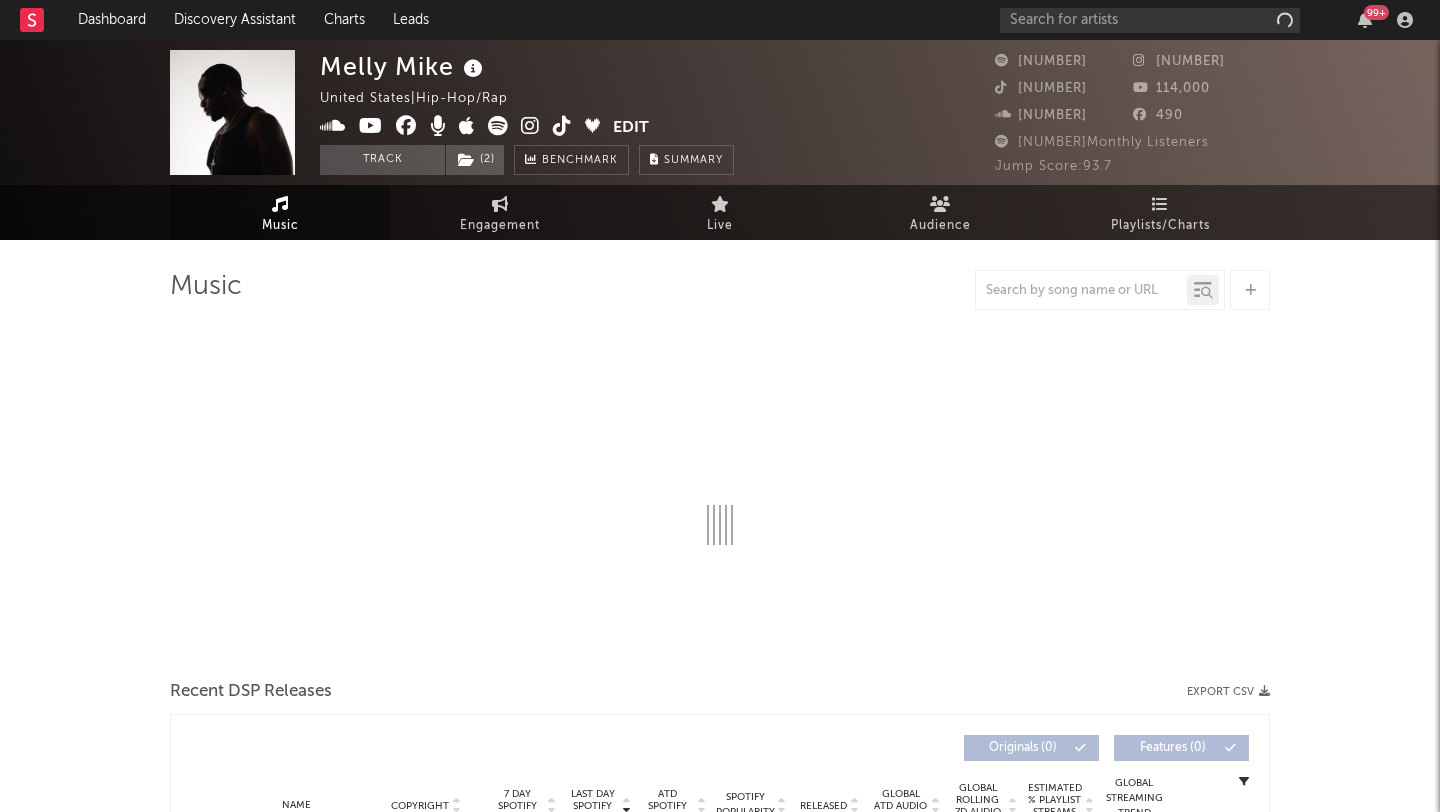 select on "6m" 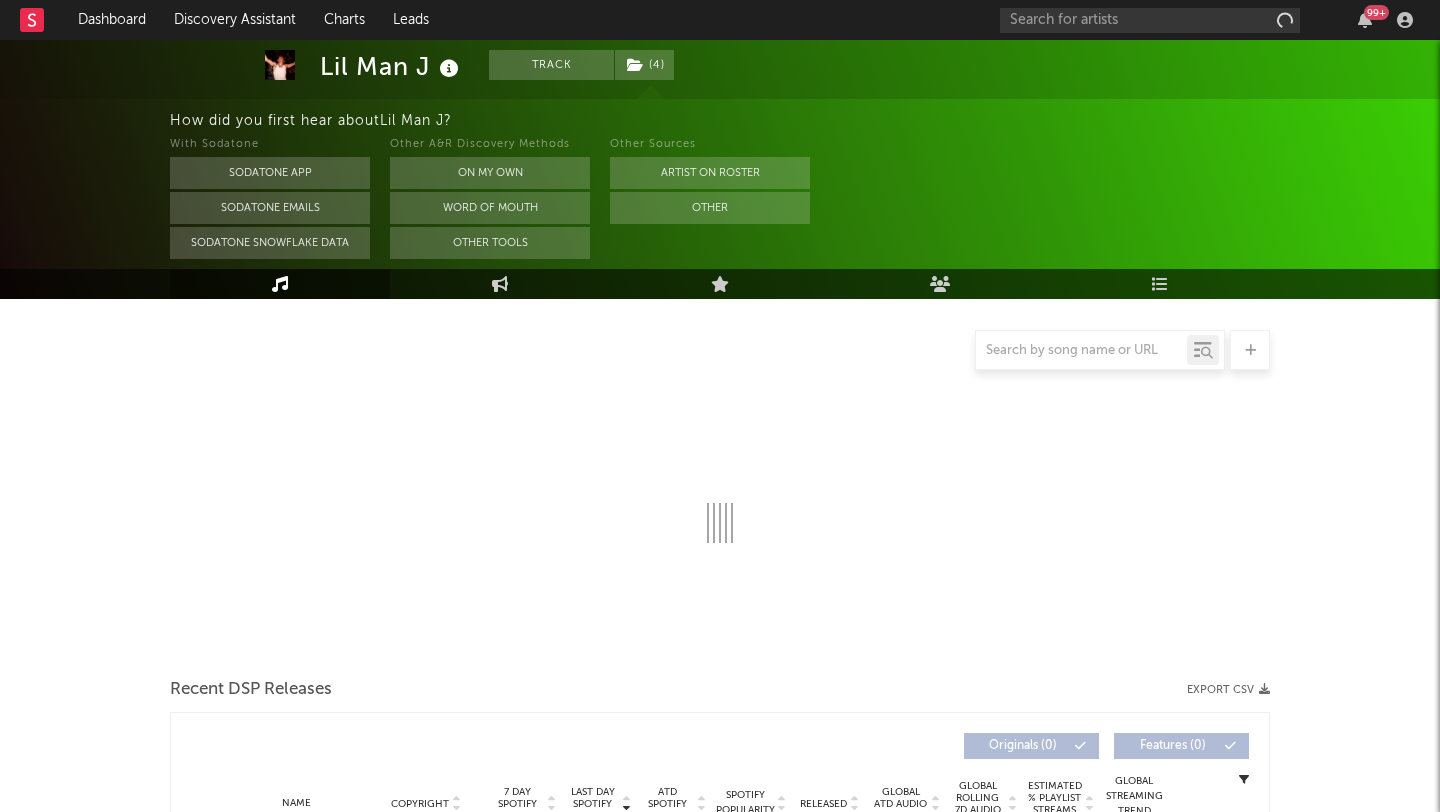 scroll, scrollTop: 223, scrollLeft: 0, axis: vertical 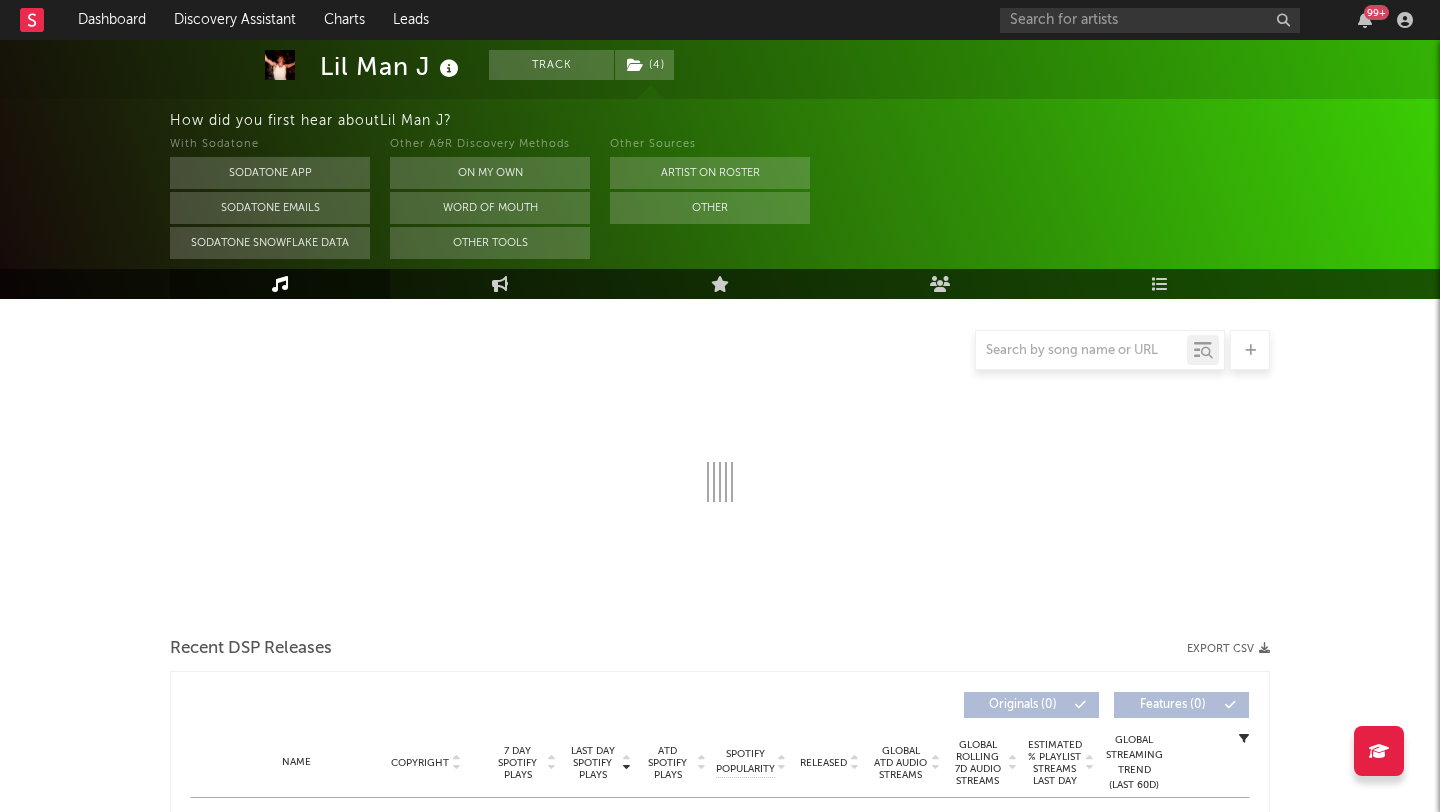 select on "6m" 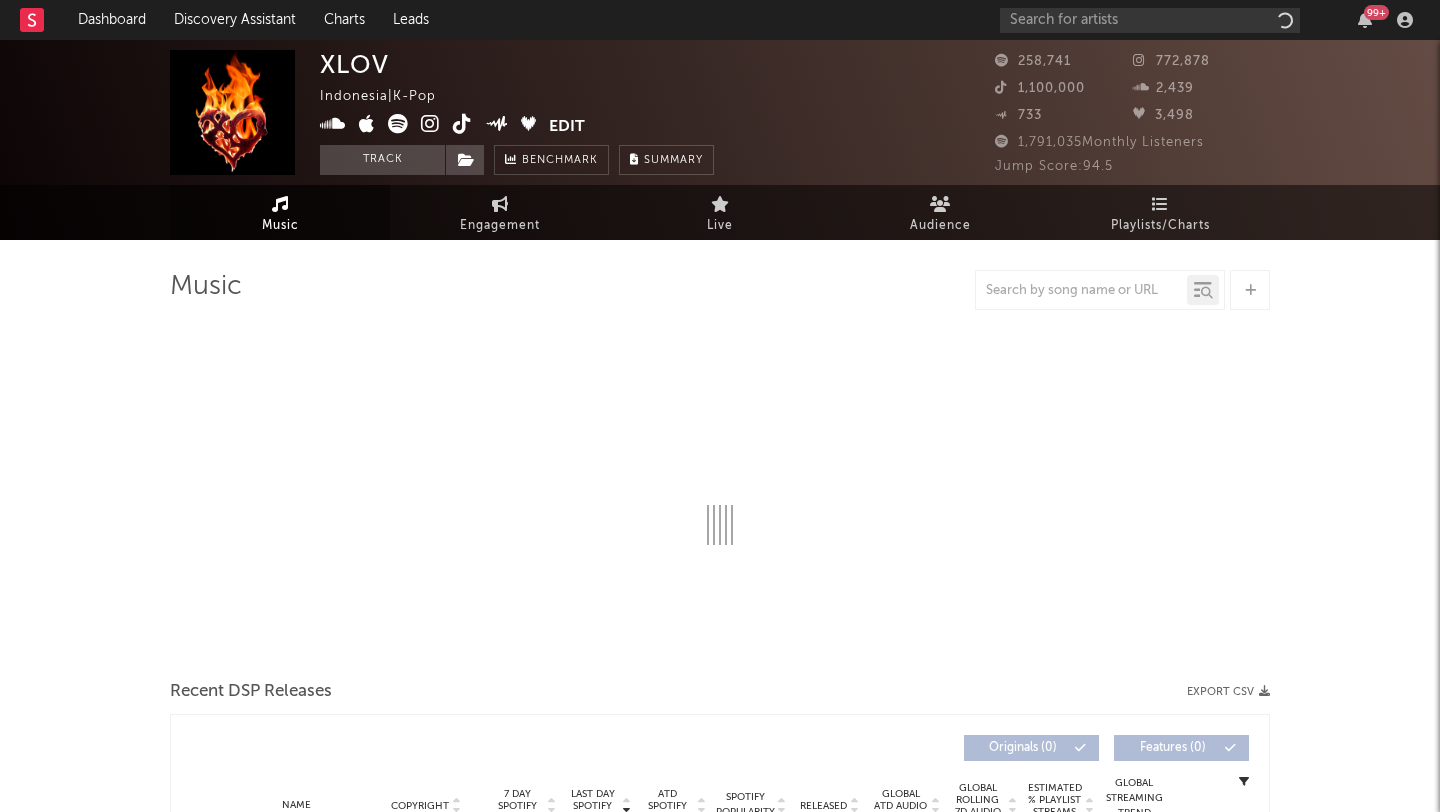 select on "6m" 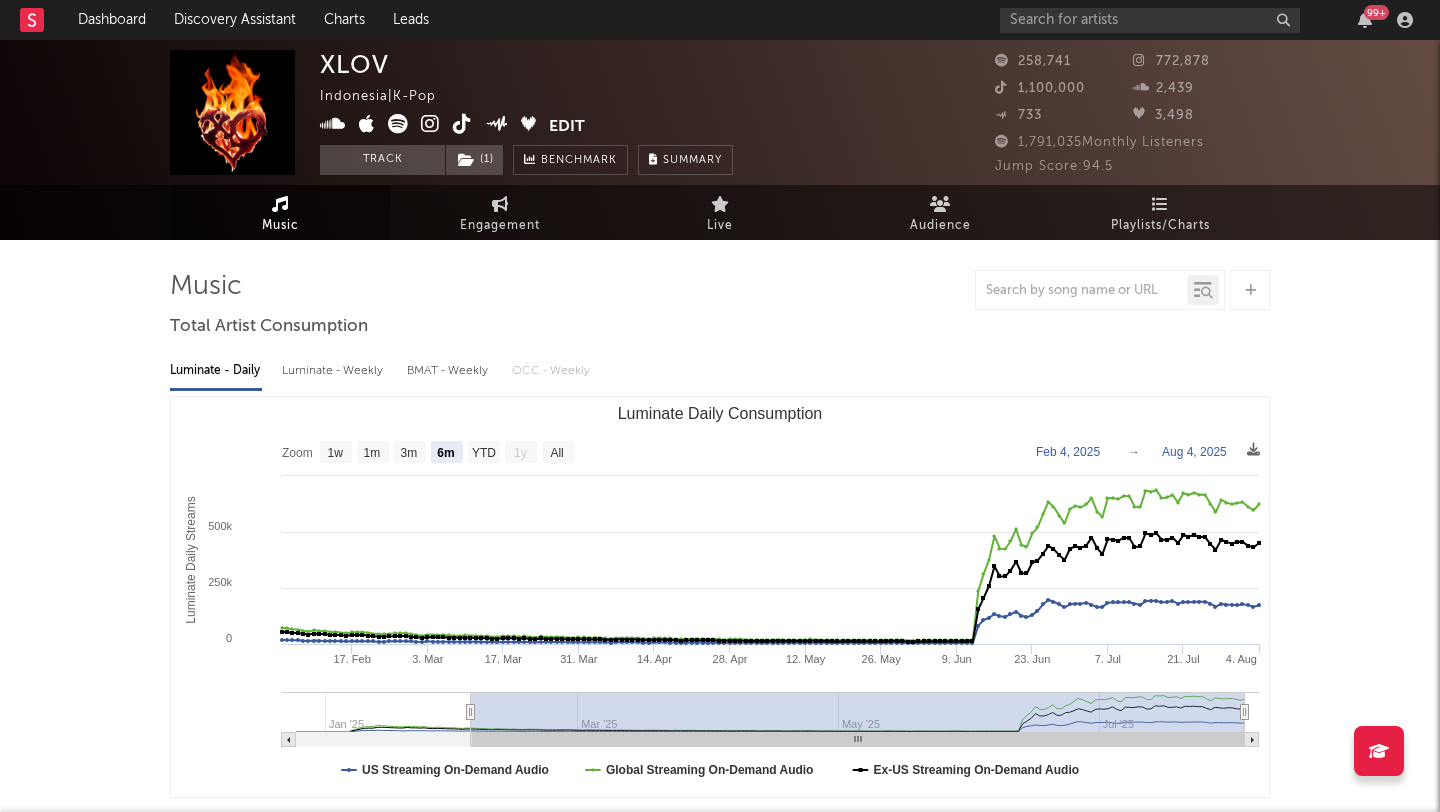 scroll, scrollTop: 0, scrollLeft: 0, axis: both 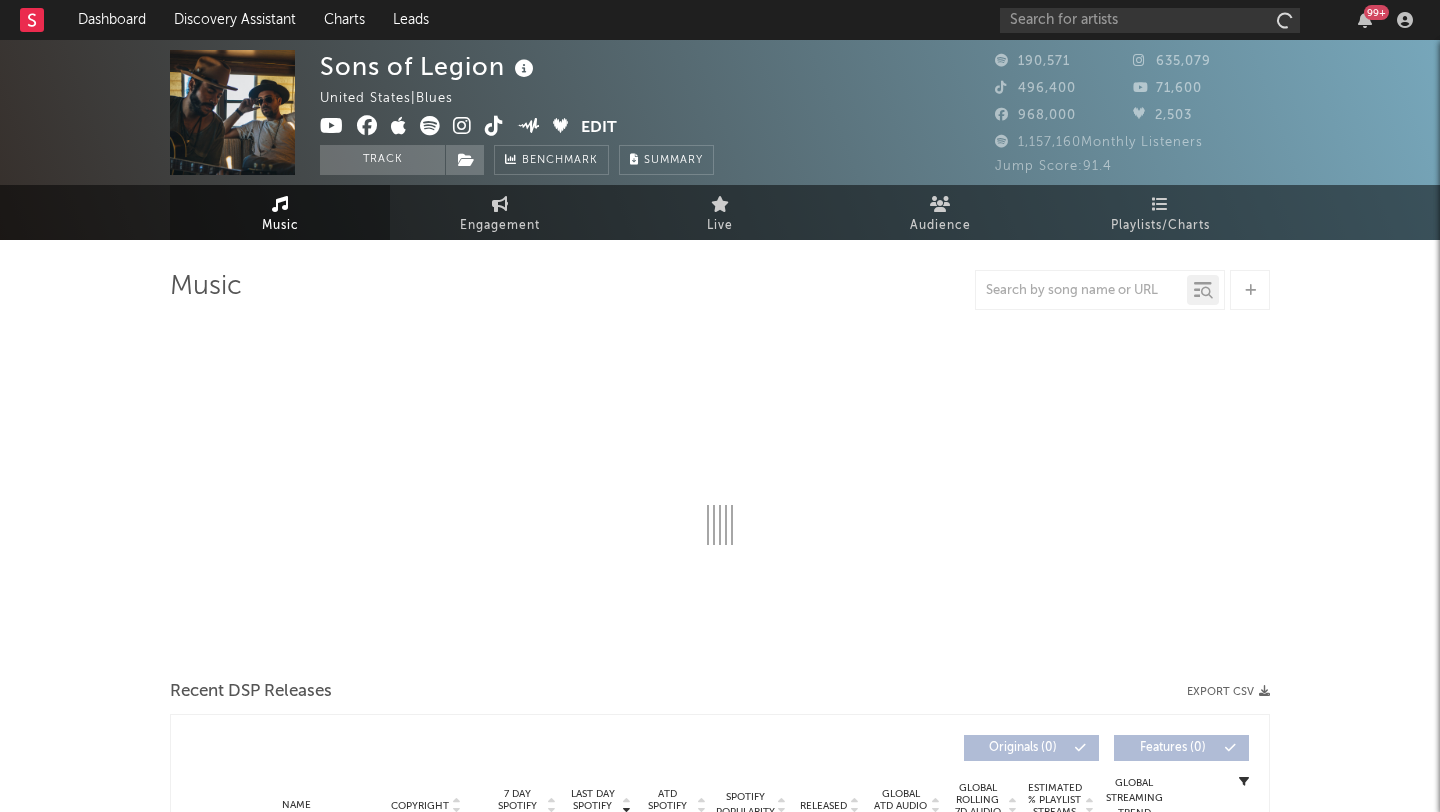 select on "6m" 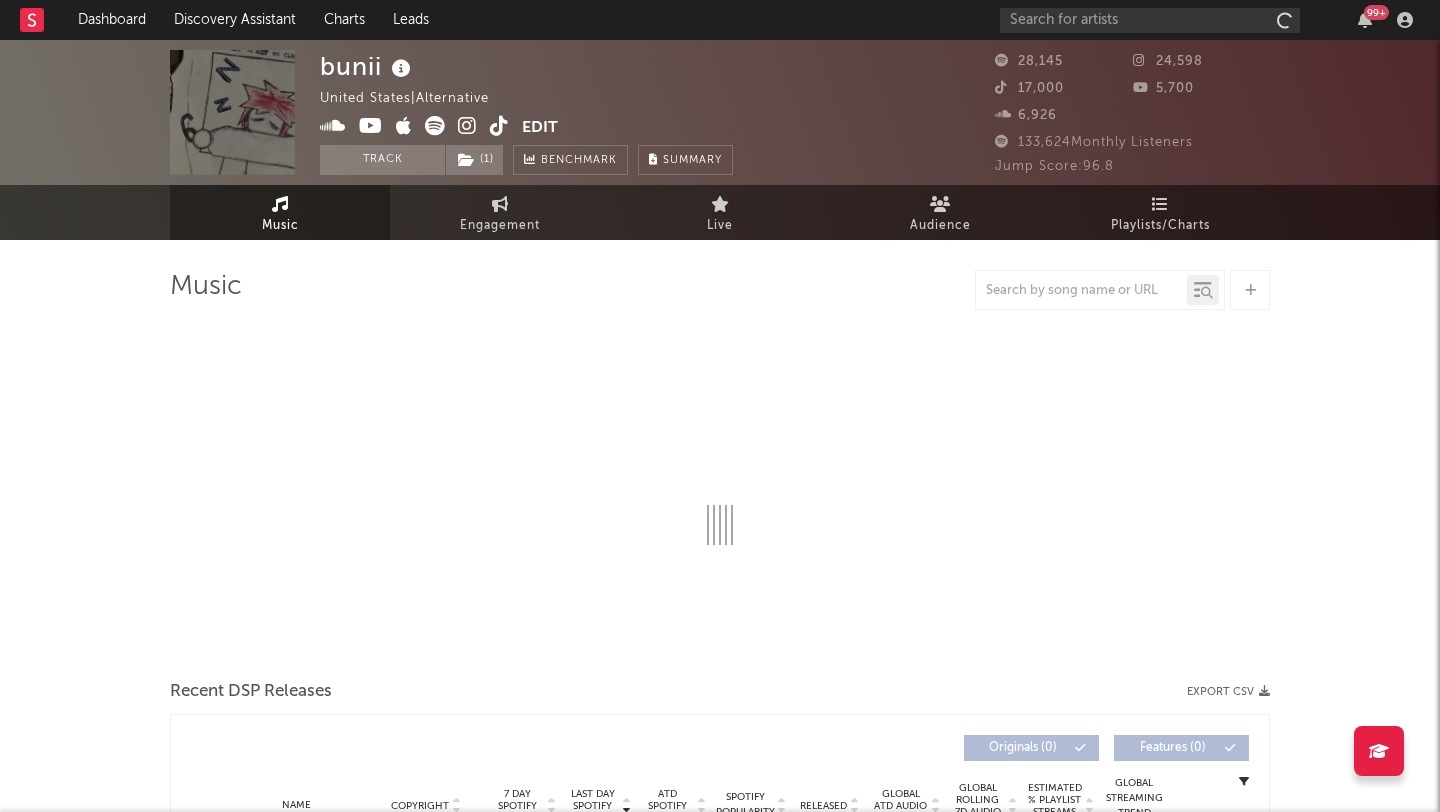 select on "6m" 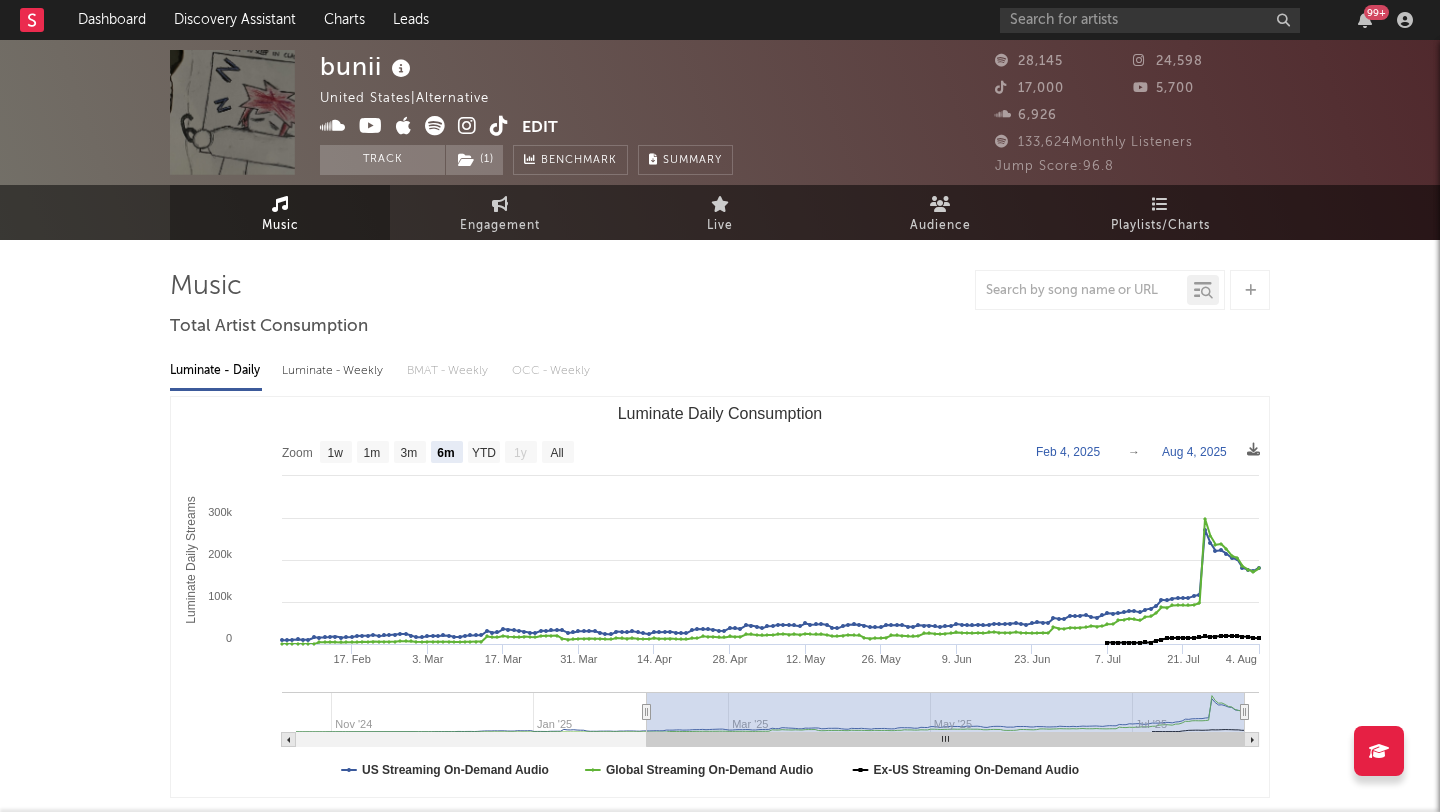 scroll, scrollTop: 0, scrollLeft: 0, axis: both 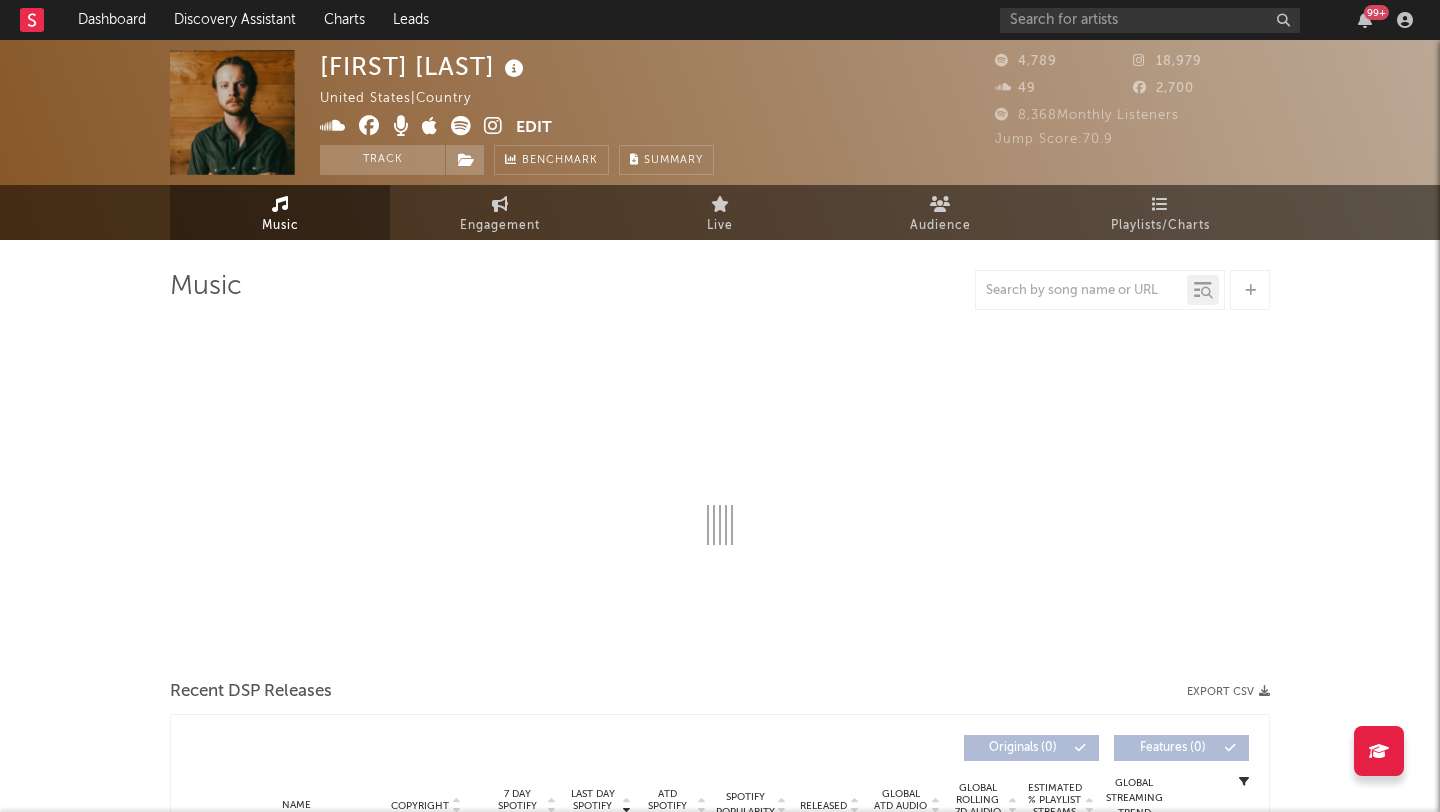 select on "6m" 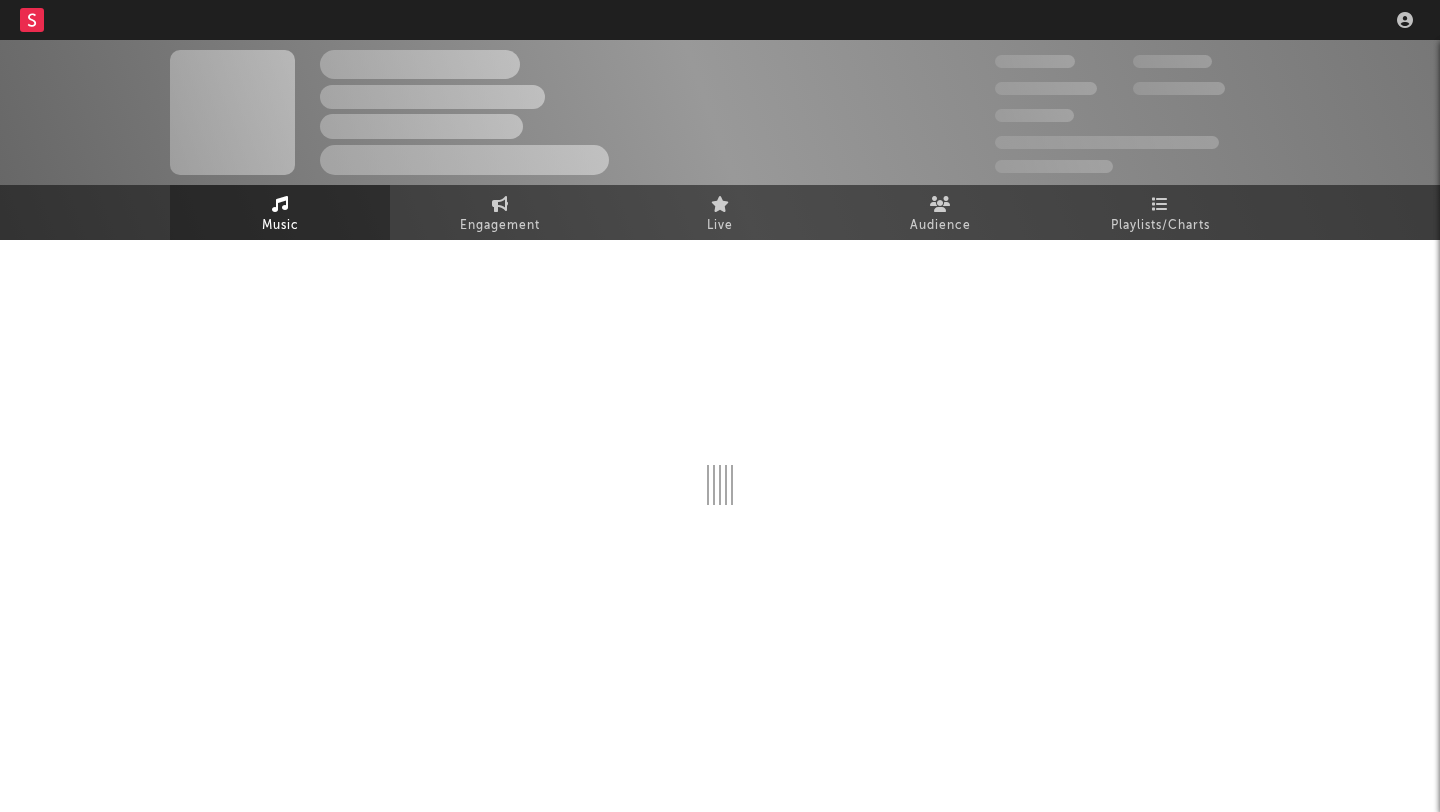 scroll, scrollTop: 0, scrollLeft: 0, axis: both 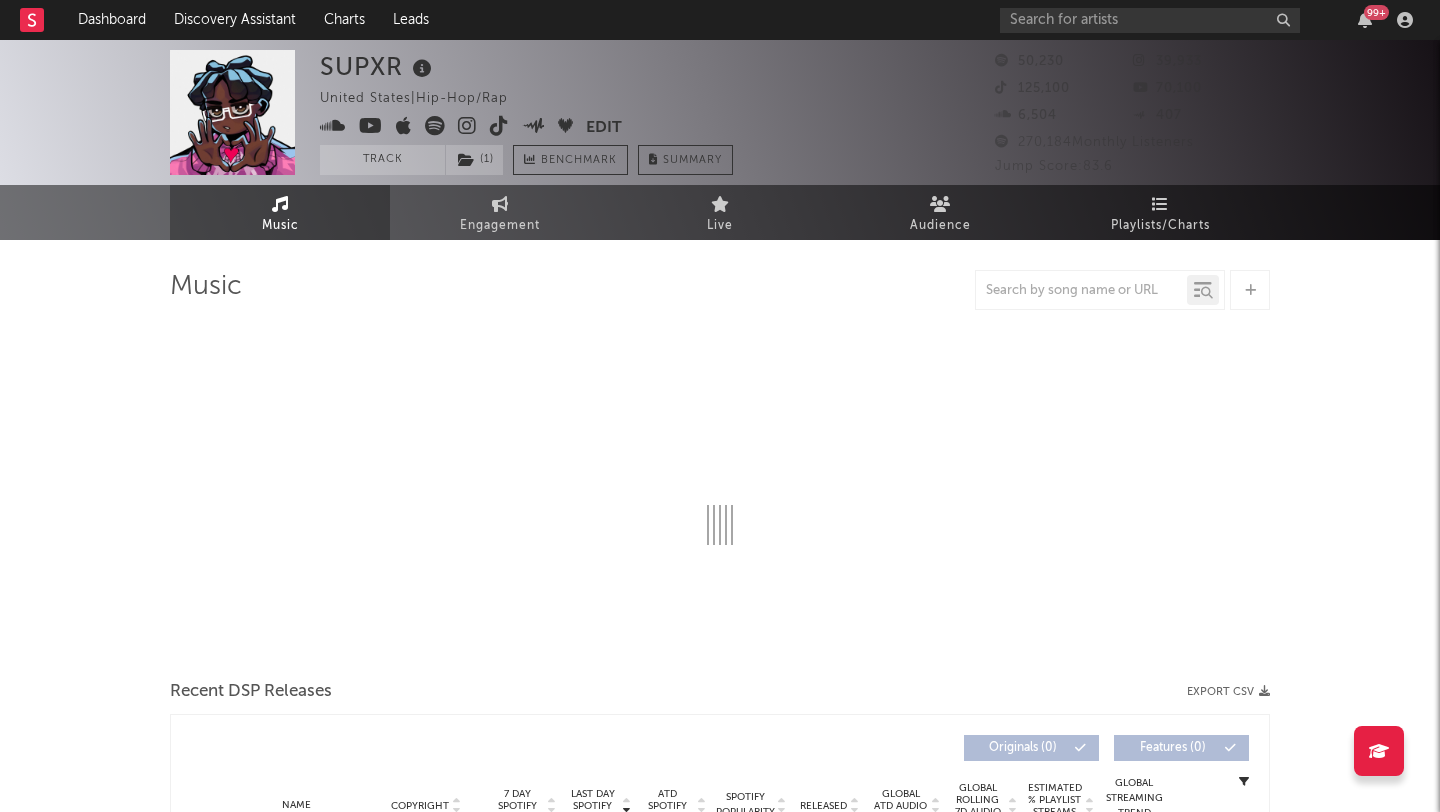 select on "6m" 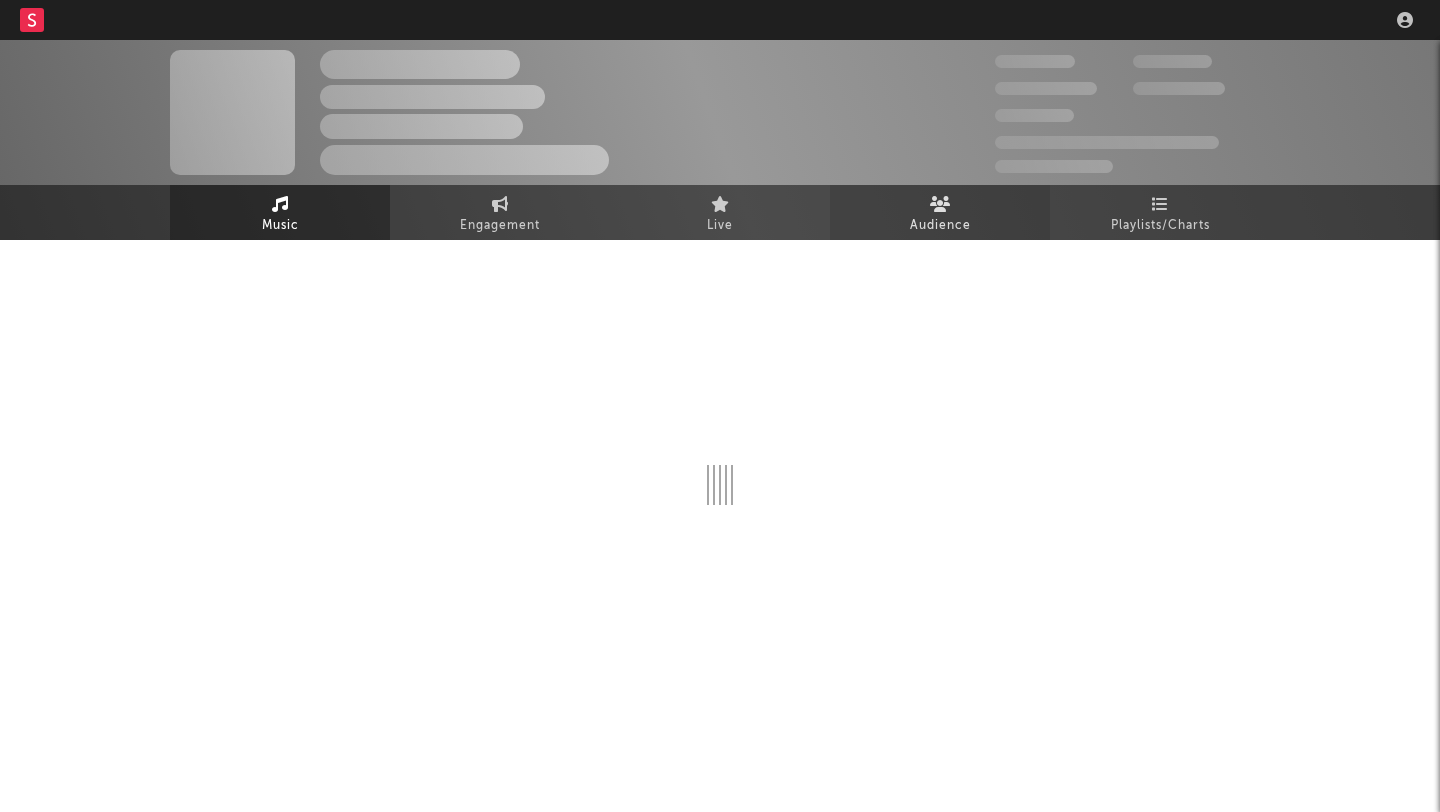 scroll, scrollTop: 0, scrollLeft: 0, axis: both 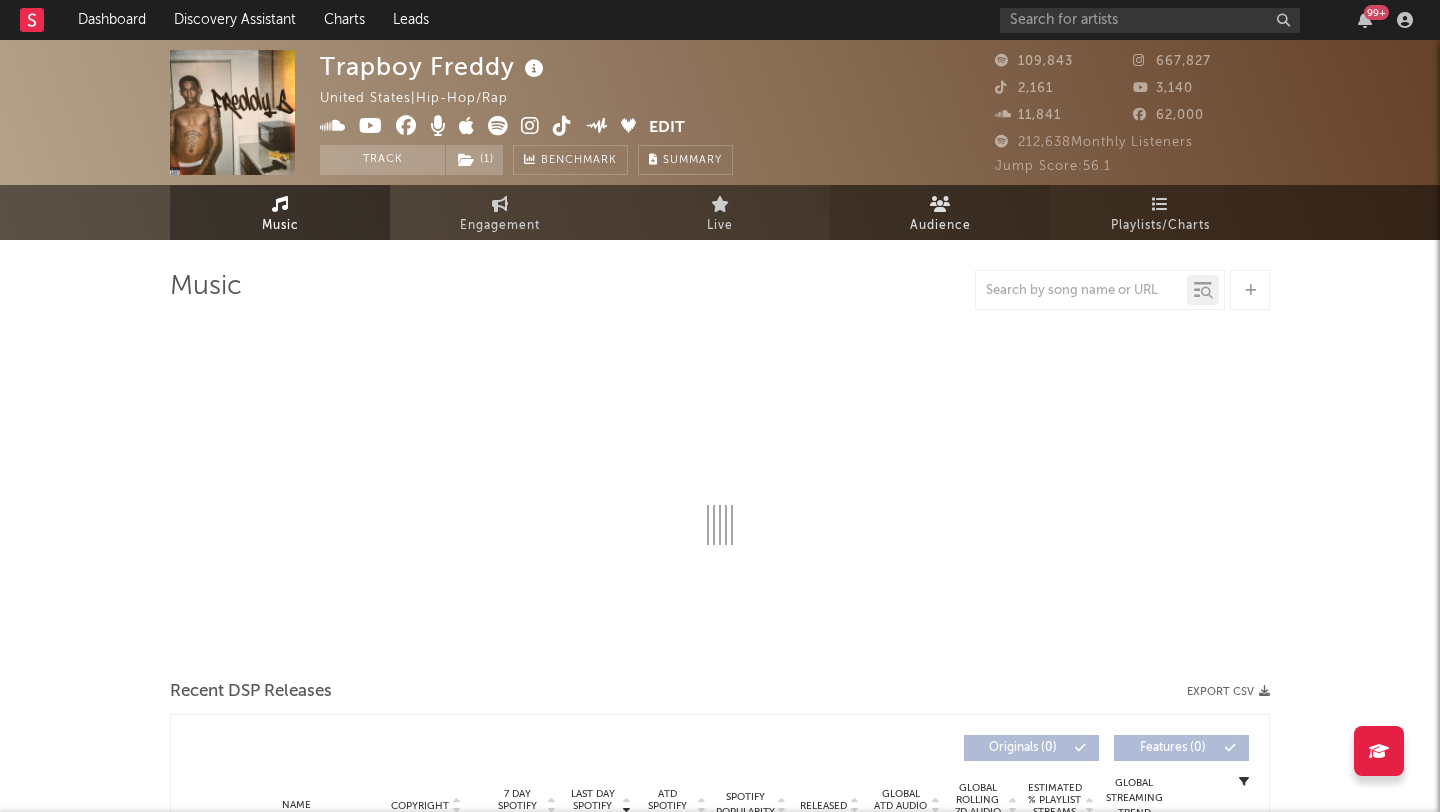 select on "6m" 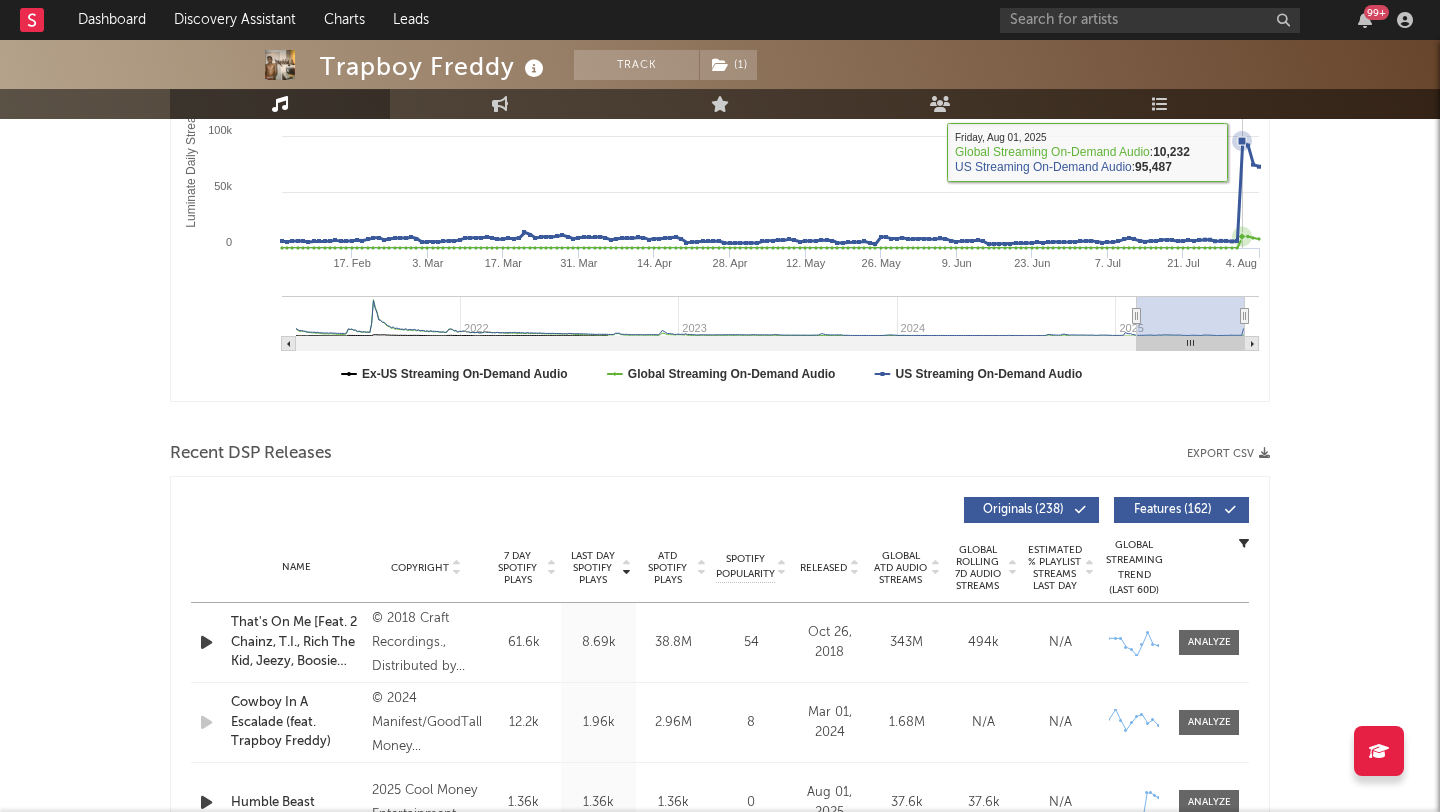 scroll, scrollTop: 591, scrollLeft: 0, axis: vertical 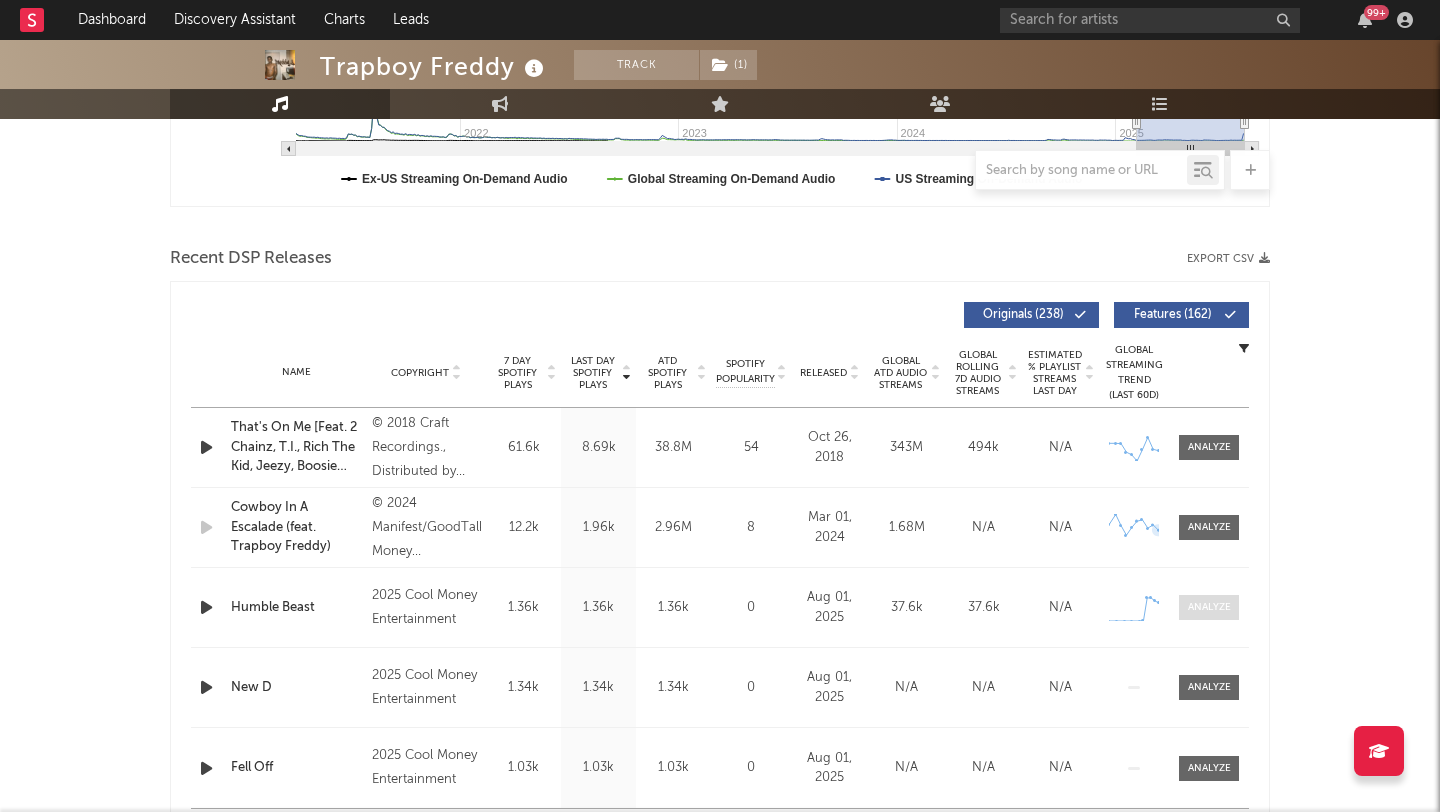 click at bounding box center (1209, 607) 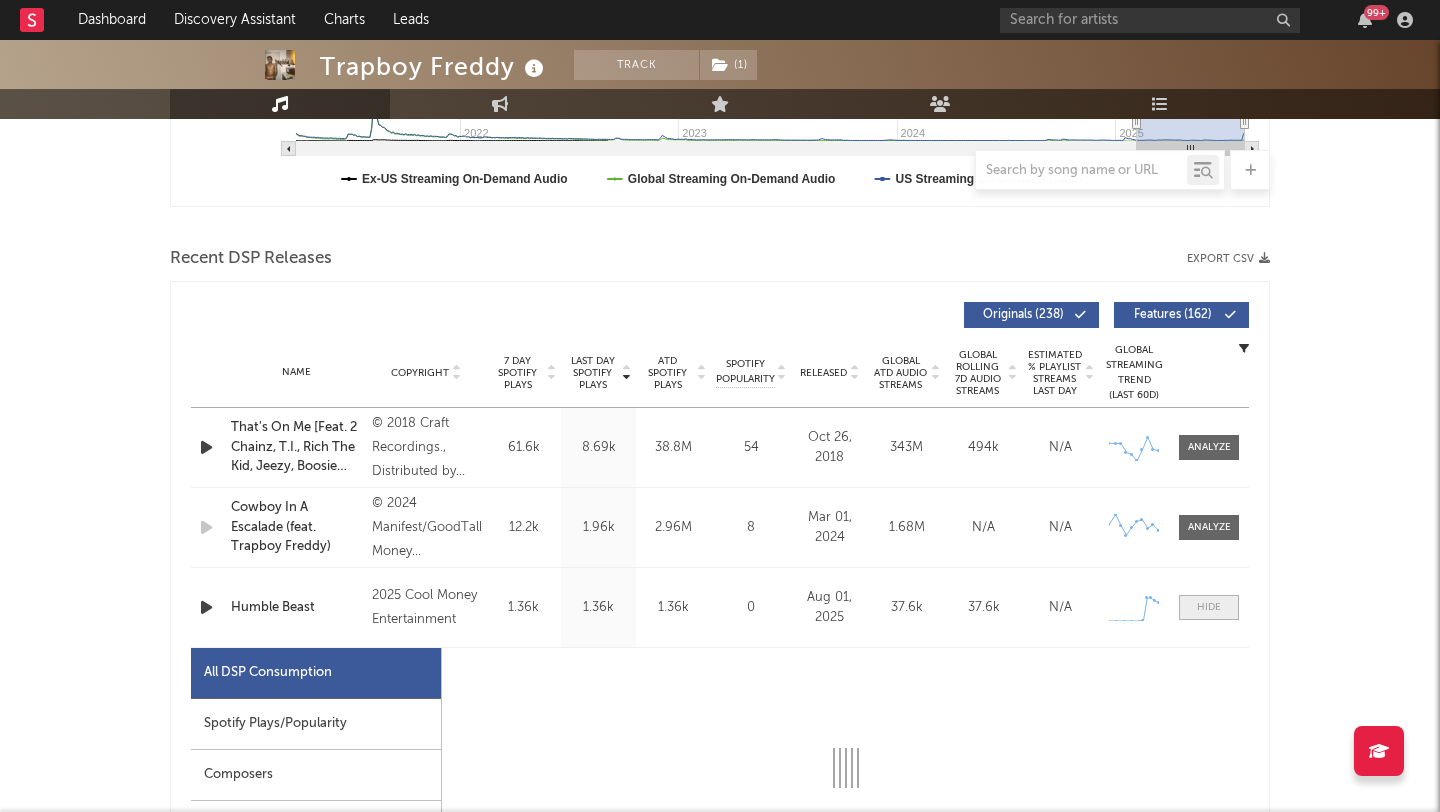 scroll, scrollTop: 866, scrollLeft: 0, axis: vertical 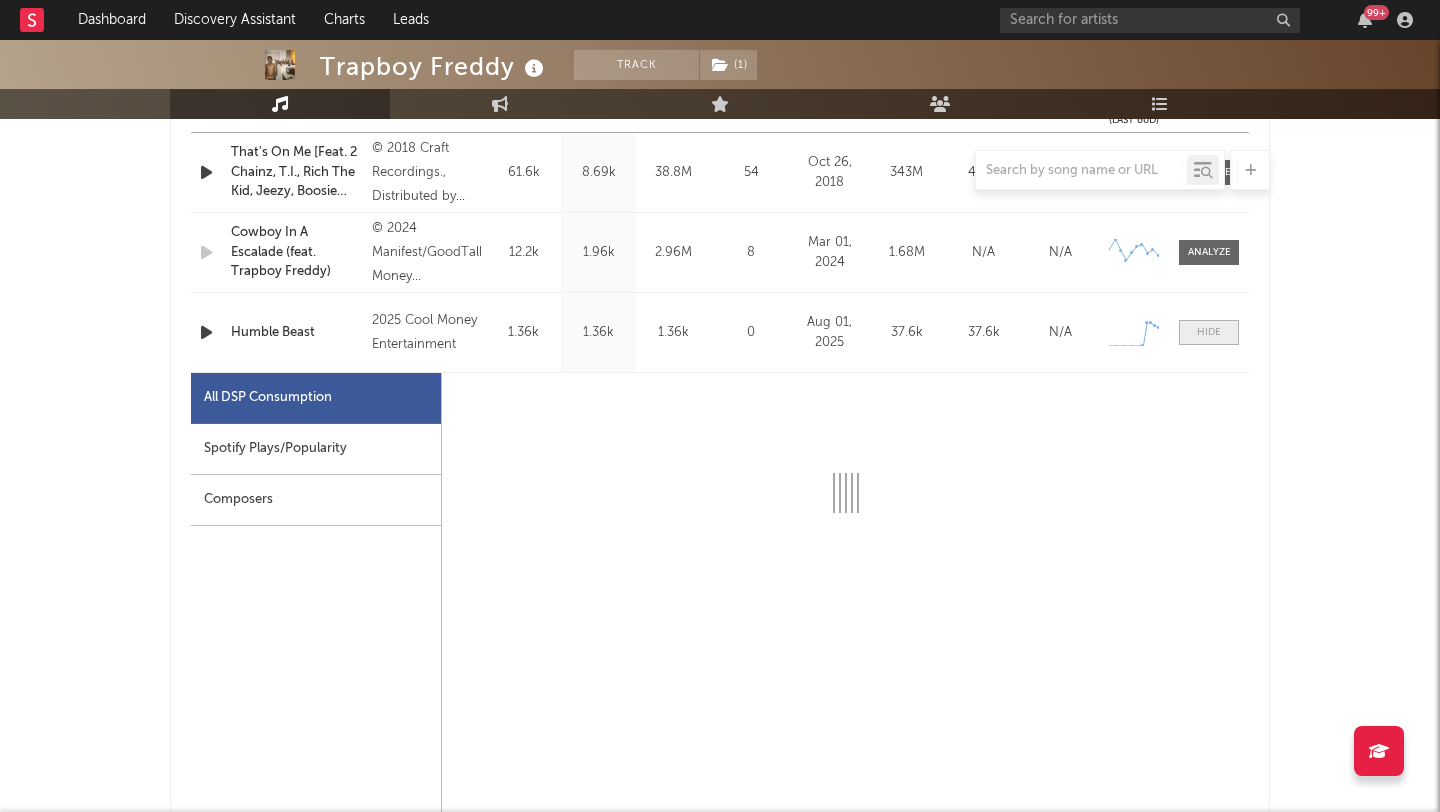 select on "1w" 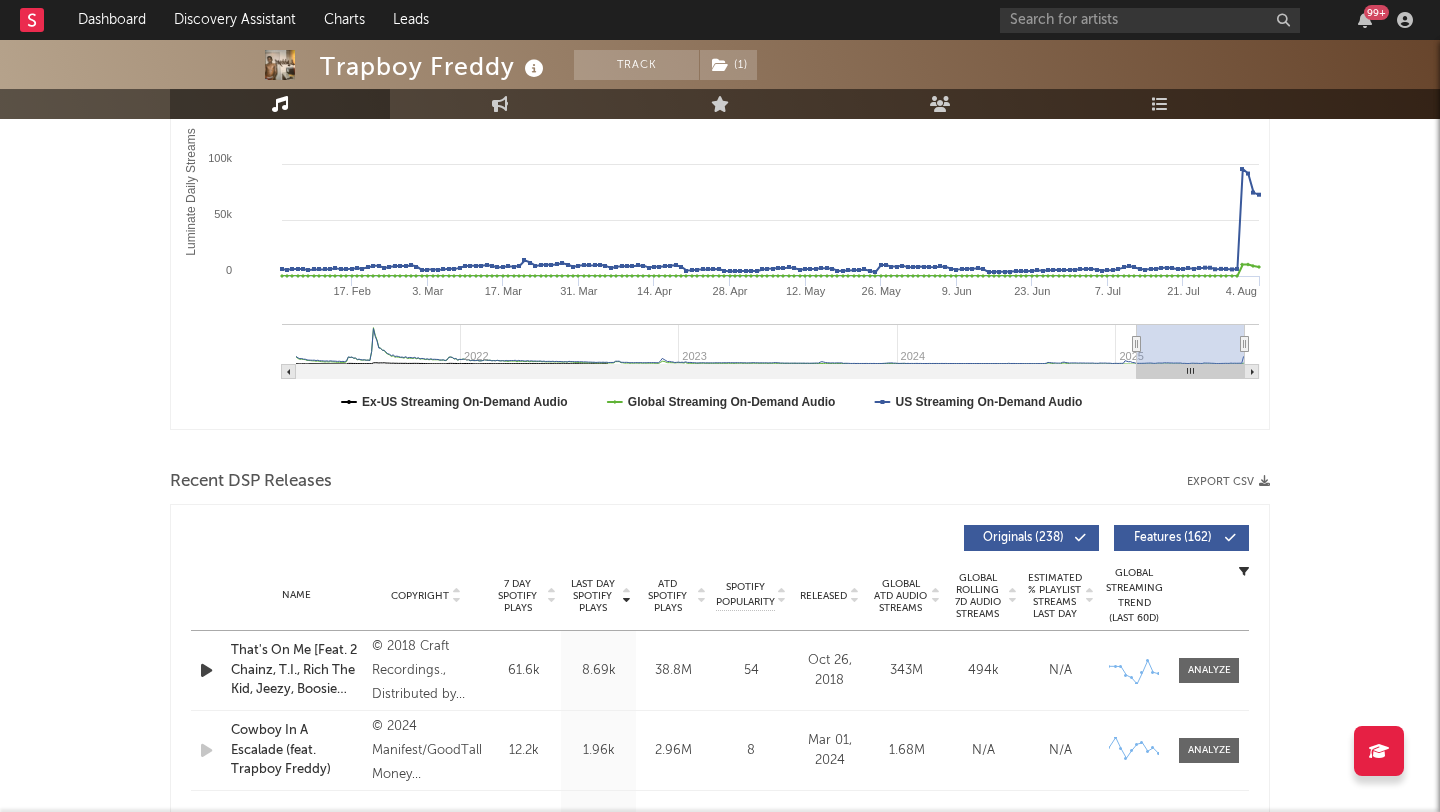 scroll, scrollTop: 0, scrollLeft: 0, axis: both 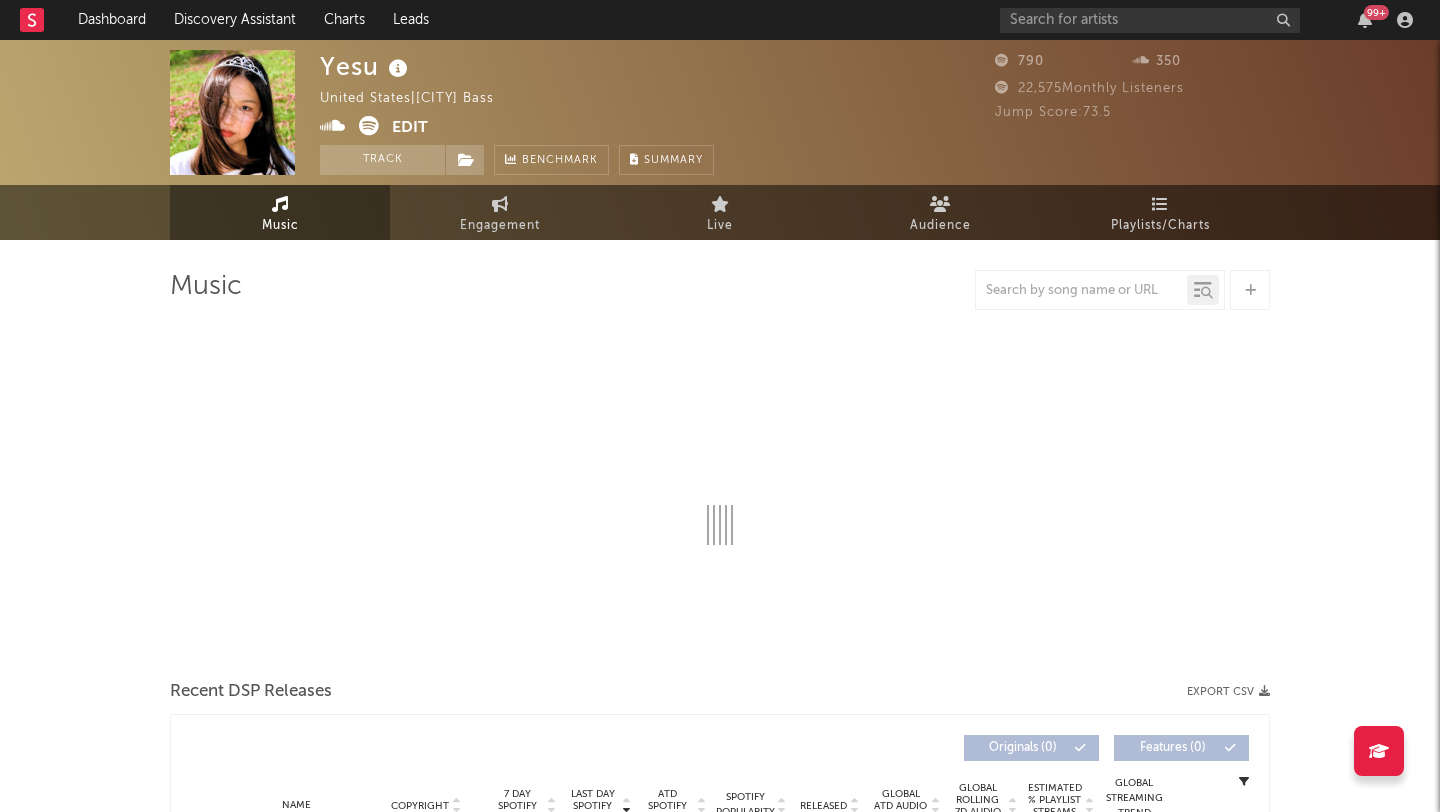 select on "1w" 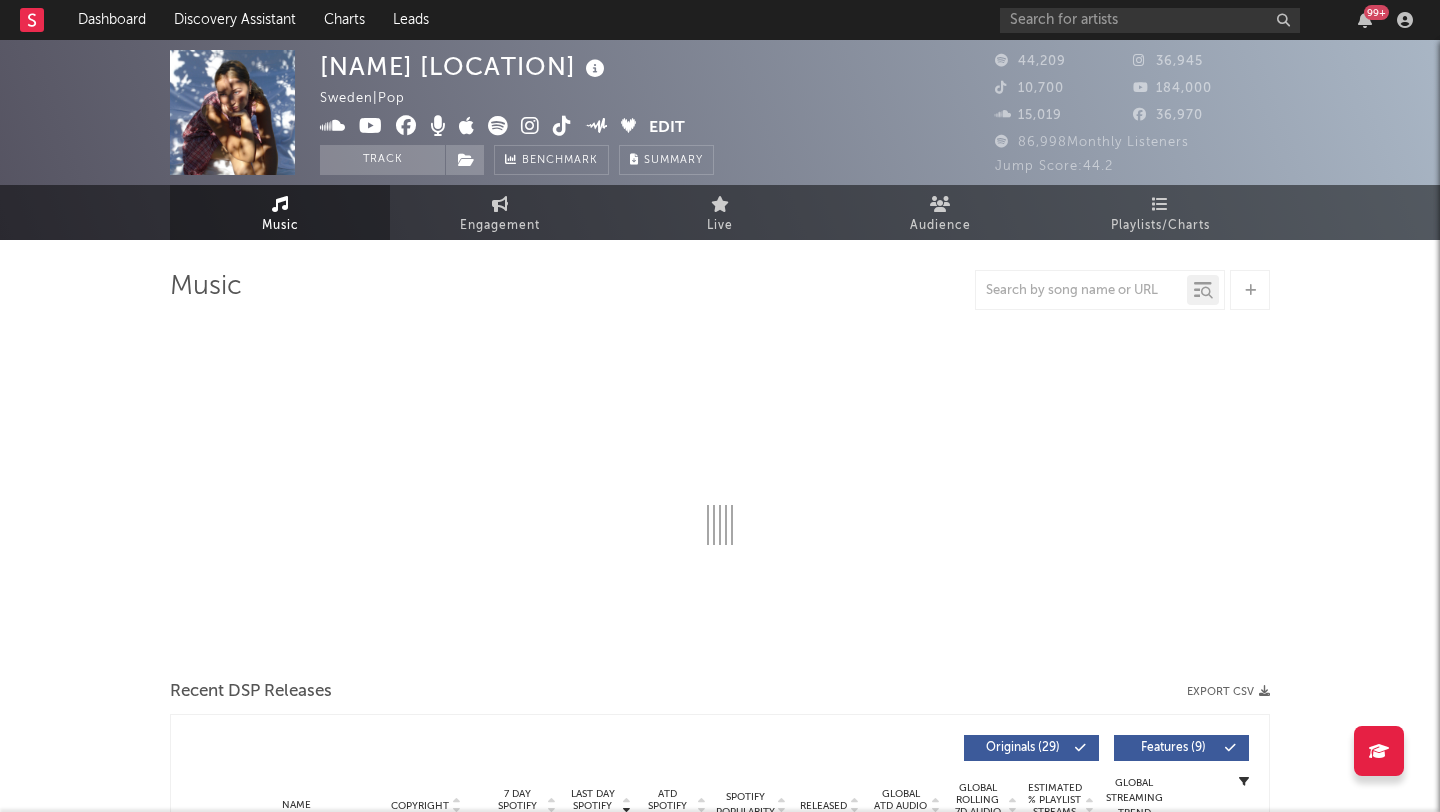 select on "6m" 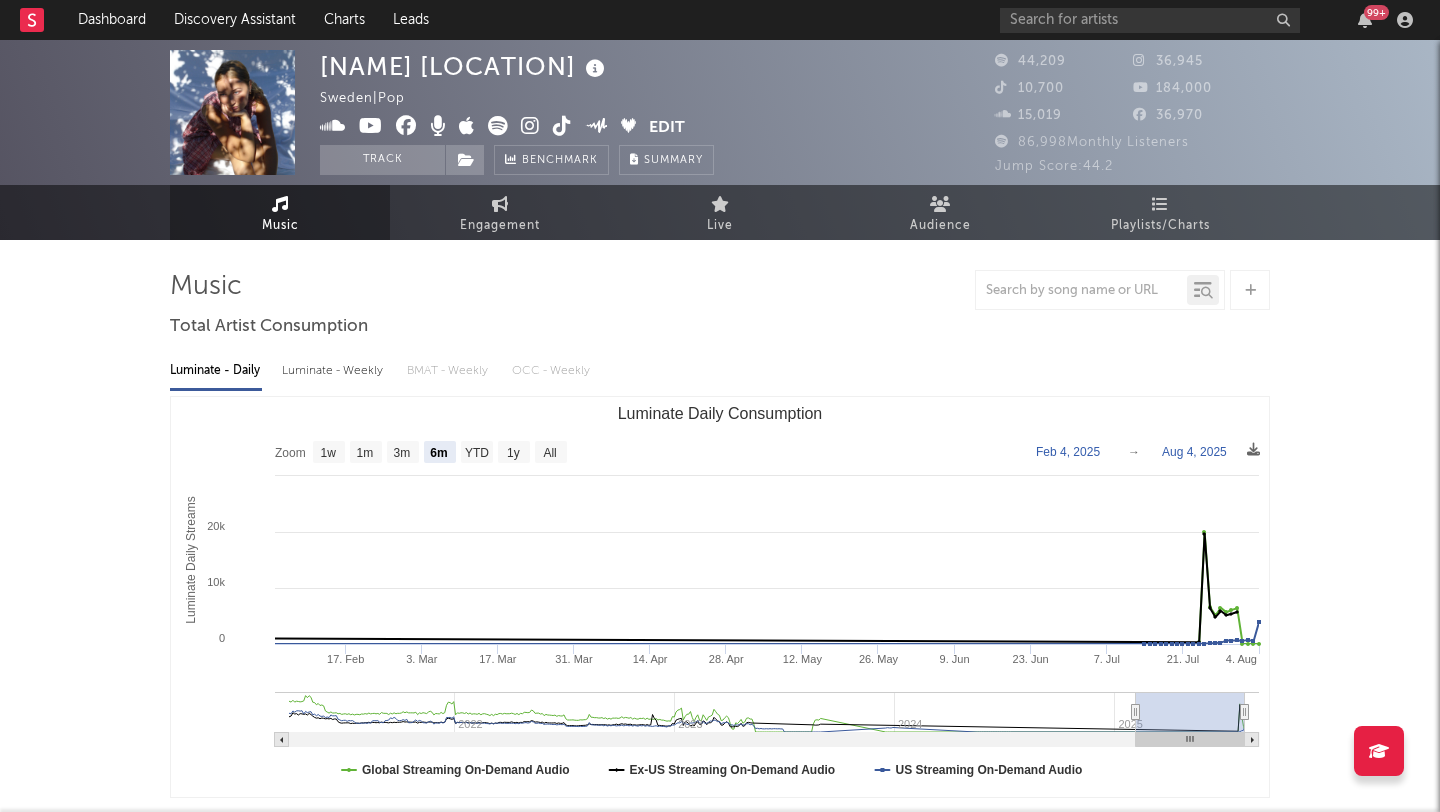 scroll, scrollTop: 0, scrollLeft: 0, axis: both 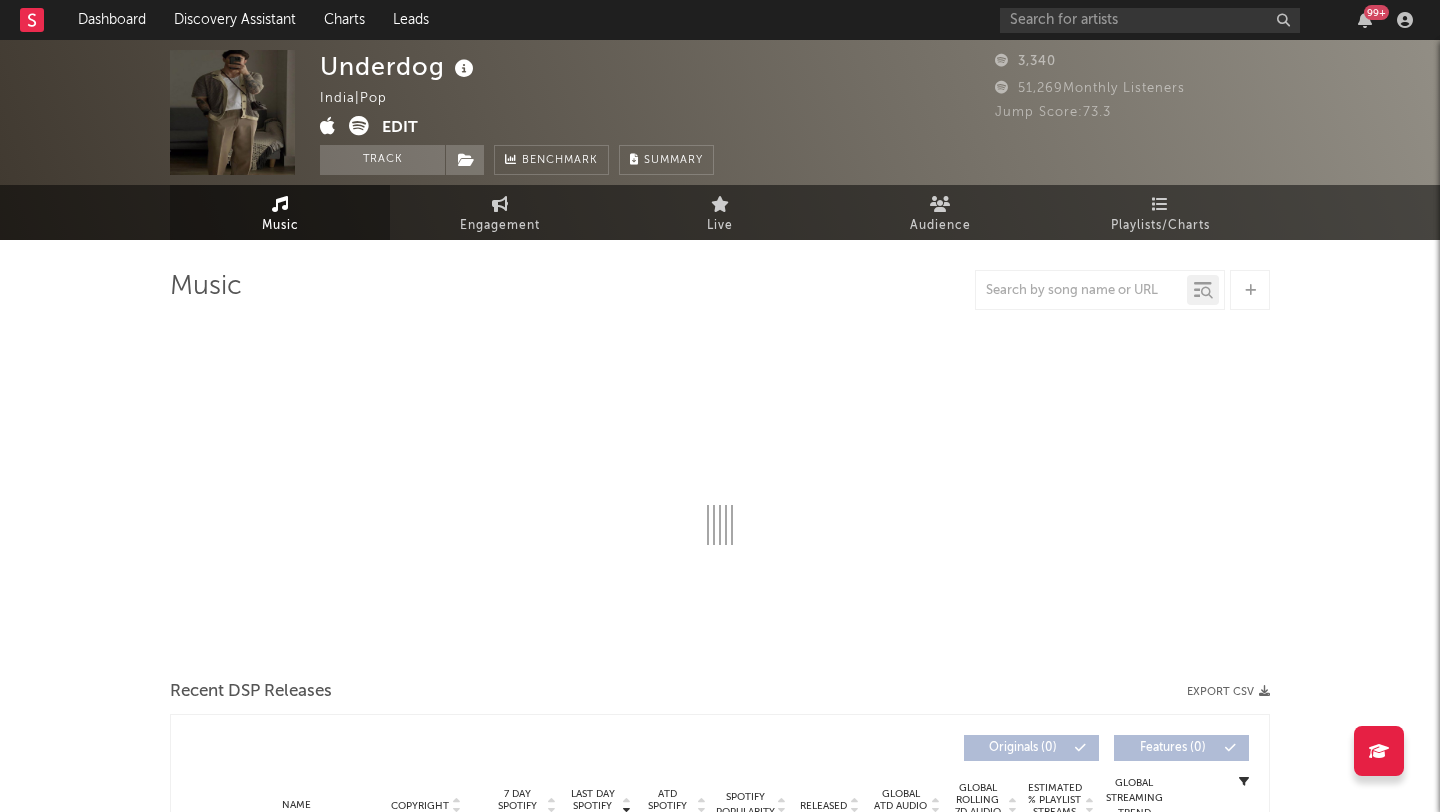 select on "6m" 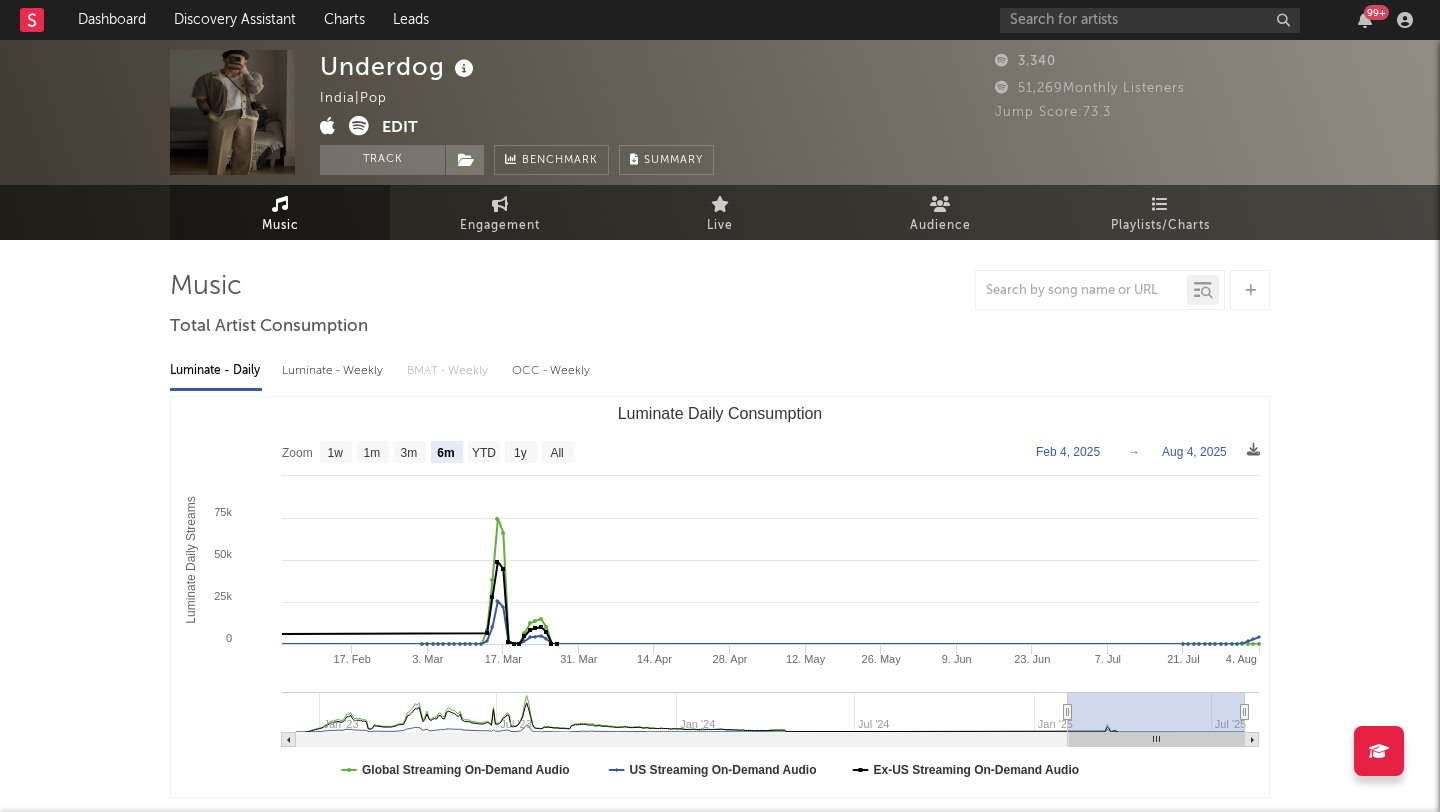 scroll, scrollTop: 0, scrollLeft: 0, axis: both 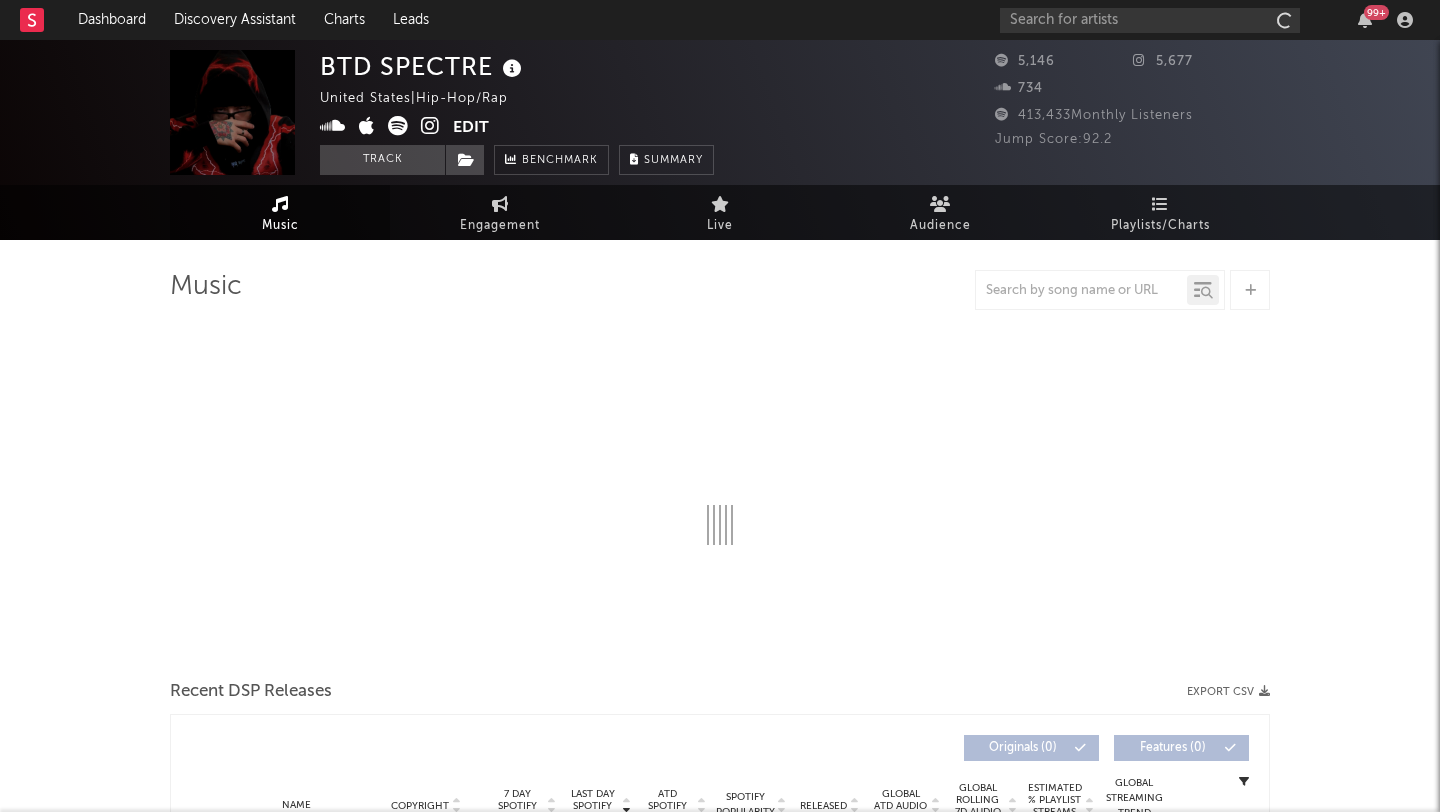 select on "6m" 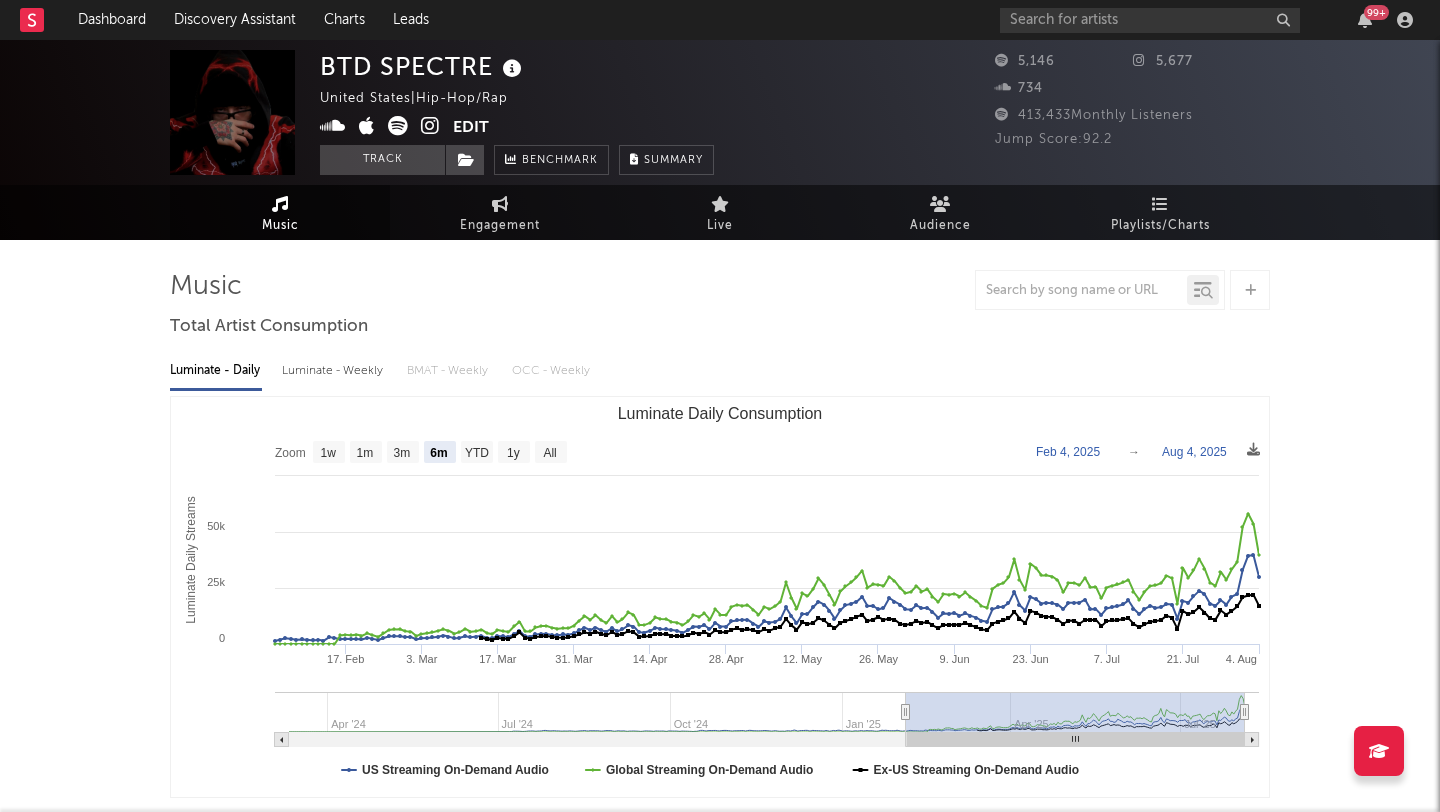scroll, scrollTop: 0, scrollLeft: 0, axis: both 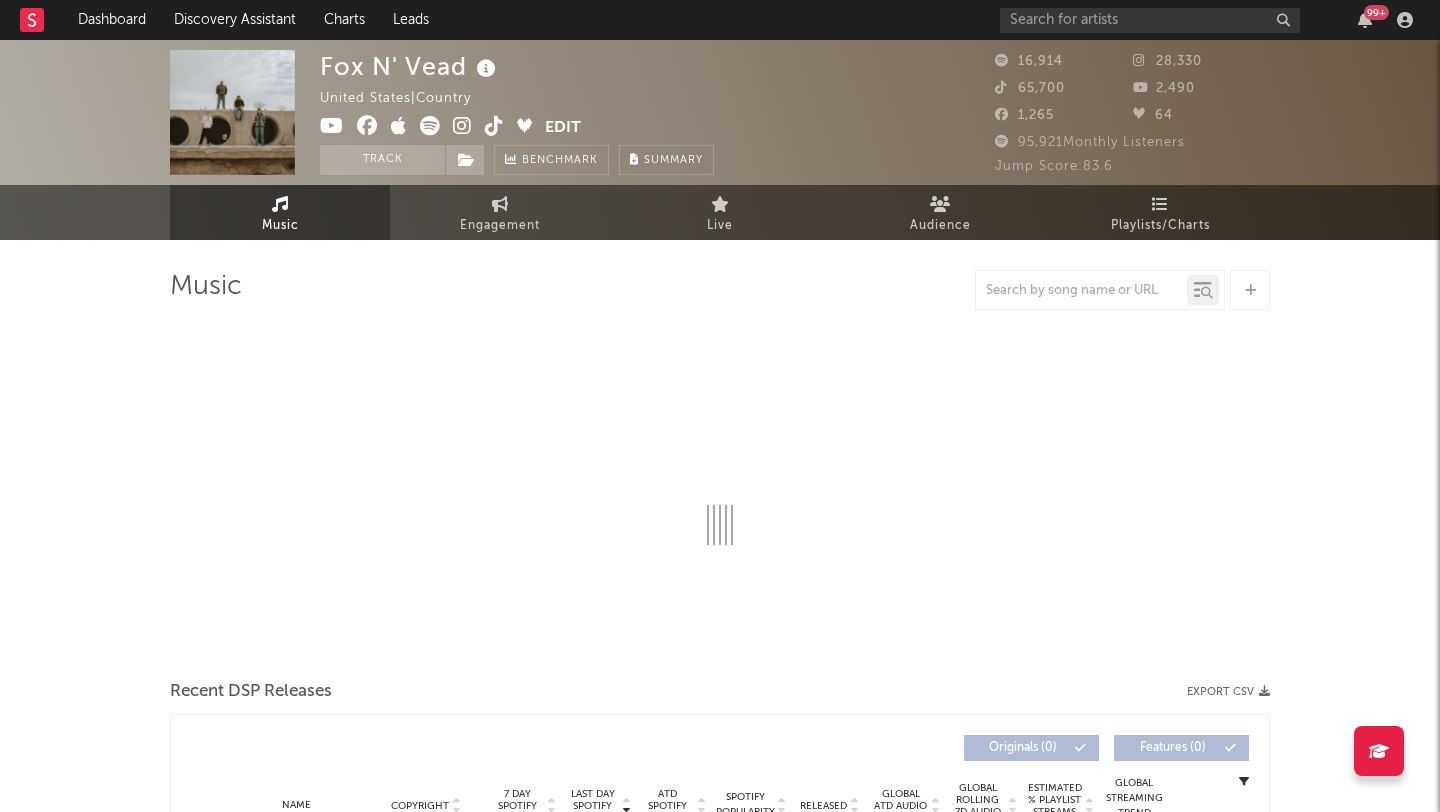 select on "6m" 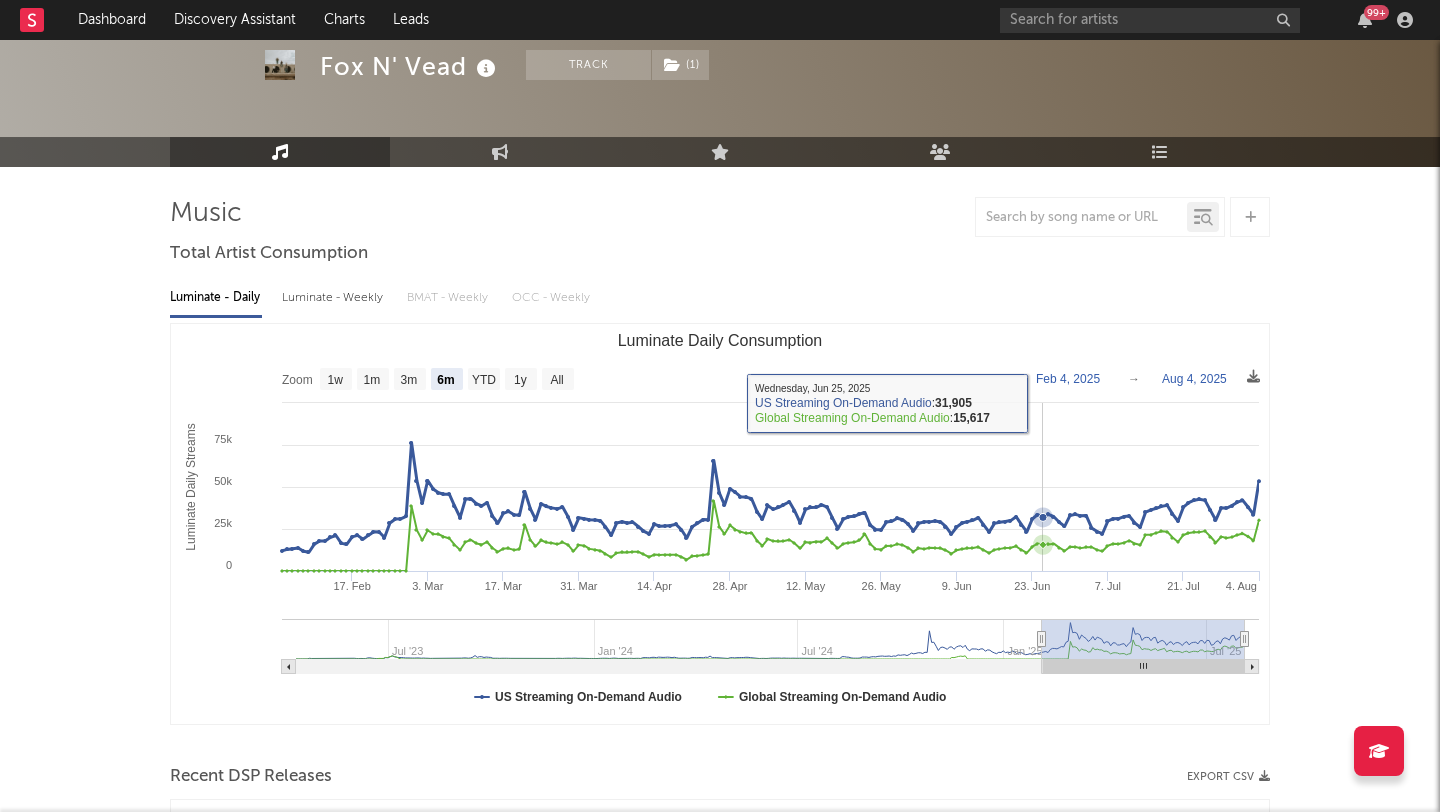 scroll, scrollTop: 78, scrollLeft: 0, axis: vertical 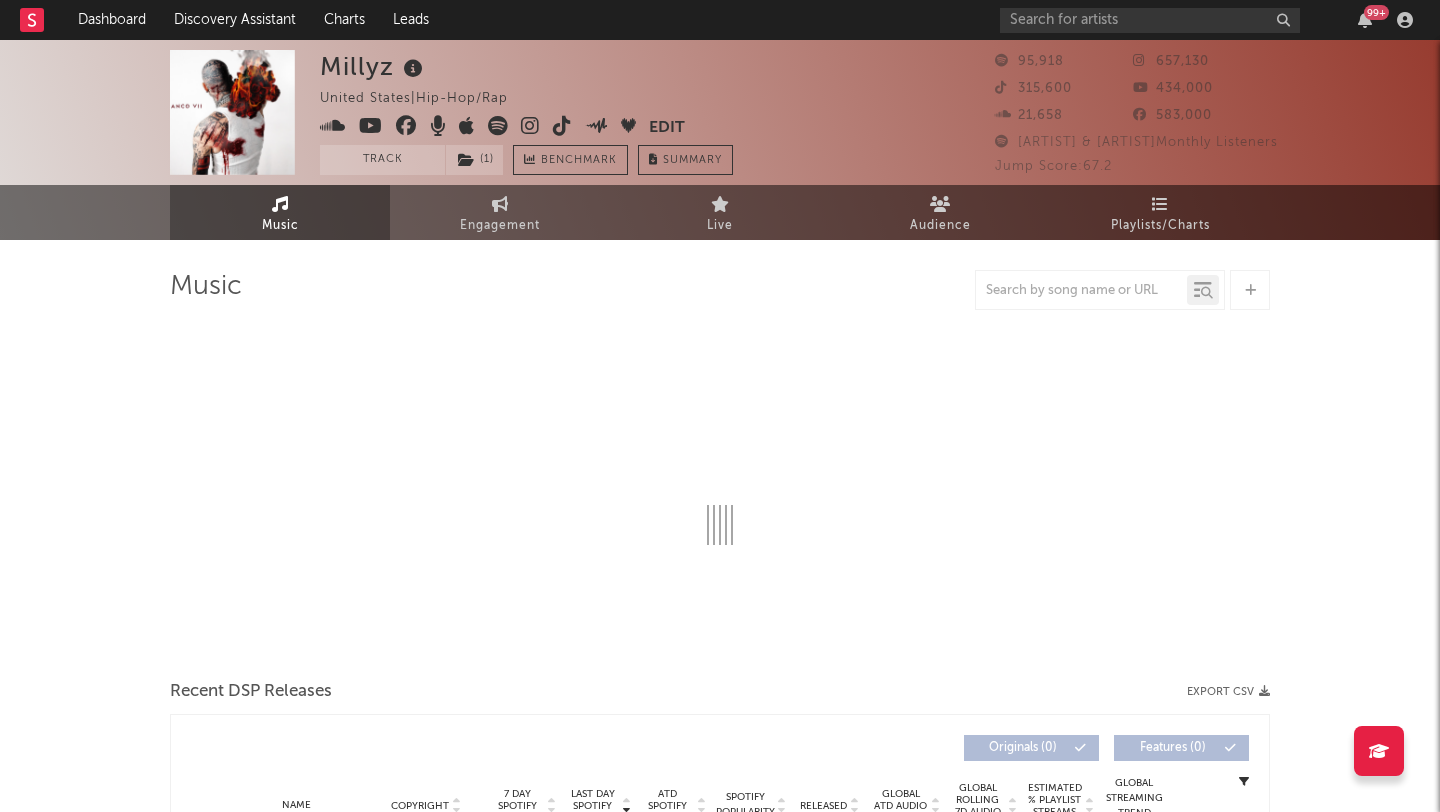 select on "6m" 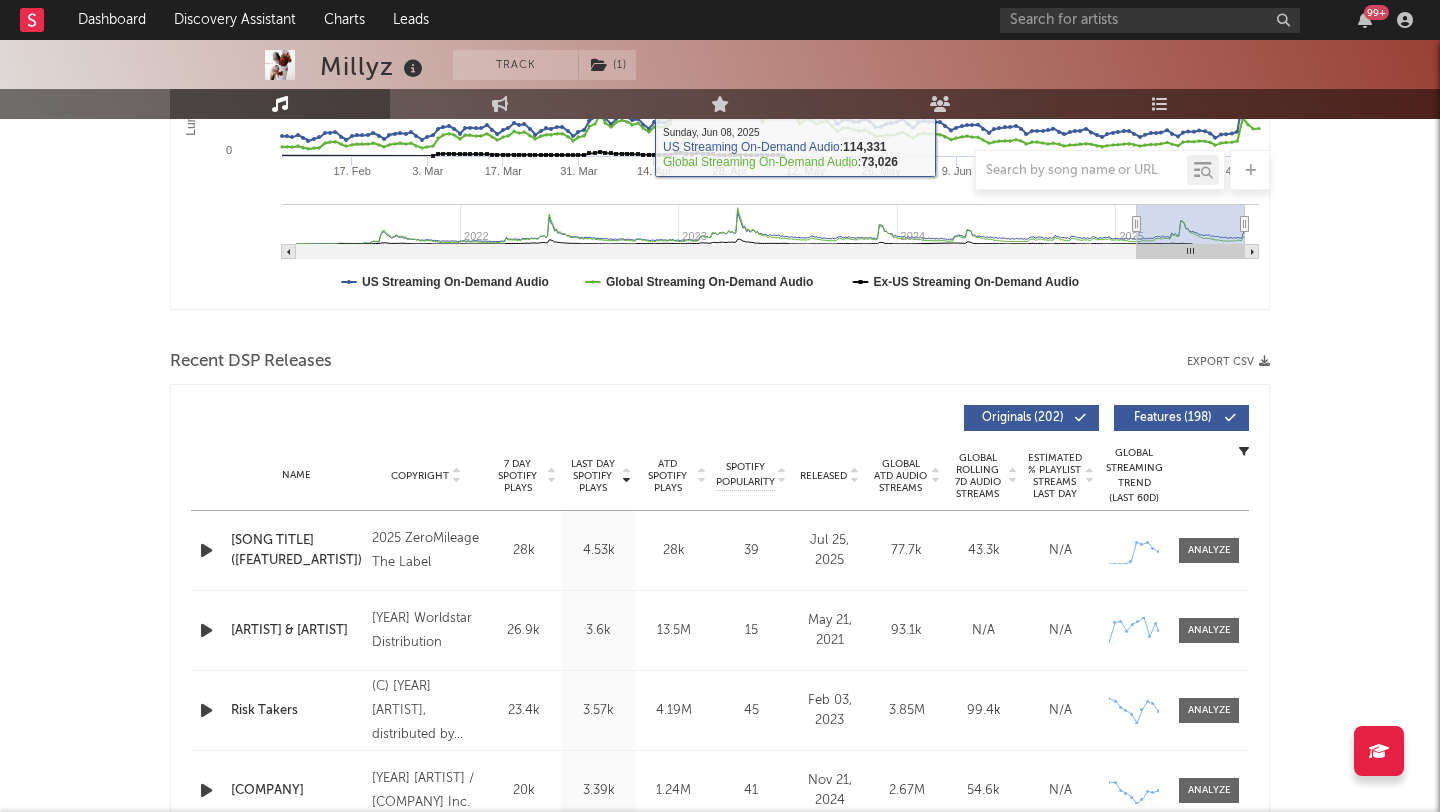 scroll, scrollTop: 497, scrollLeft: 0, axis: vertical 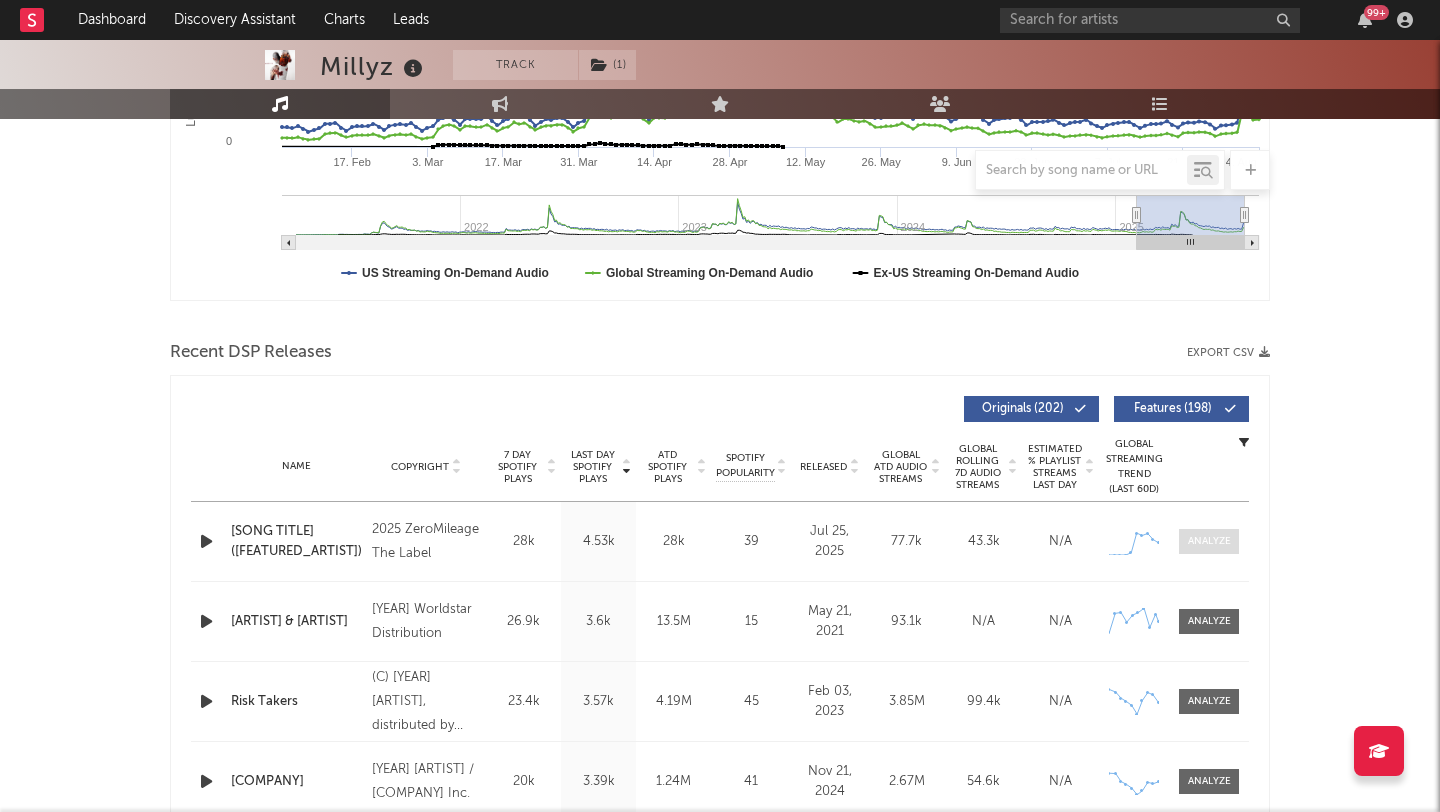 click at bounding box center [1209, 541] 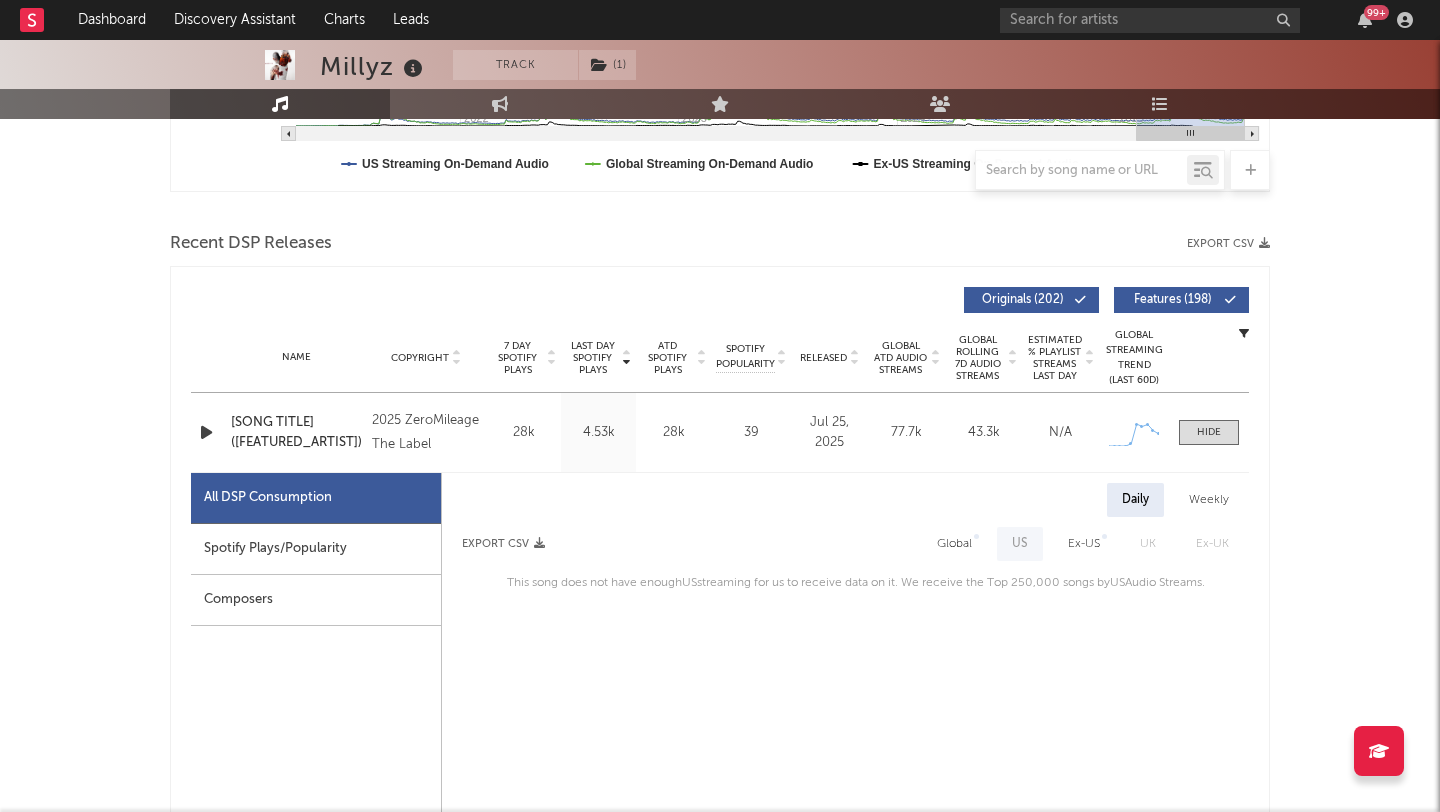 scroll, scrollTop: 674, scrollLeft: 0, axis: vertical 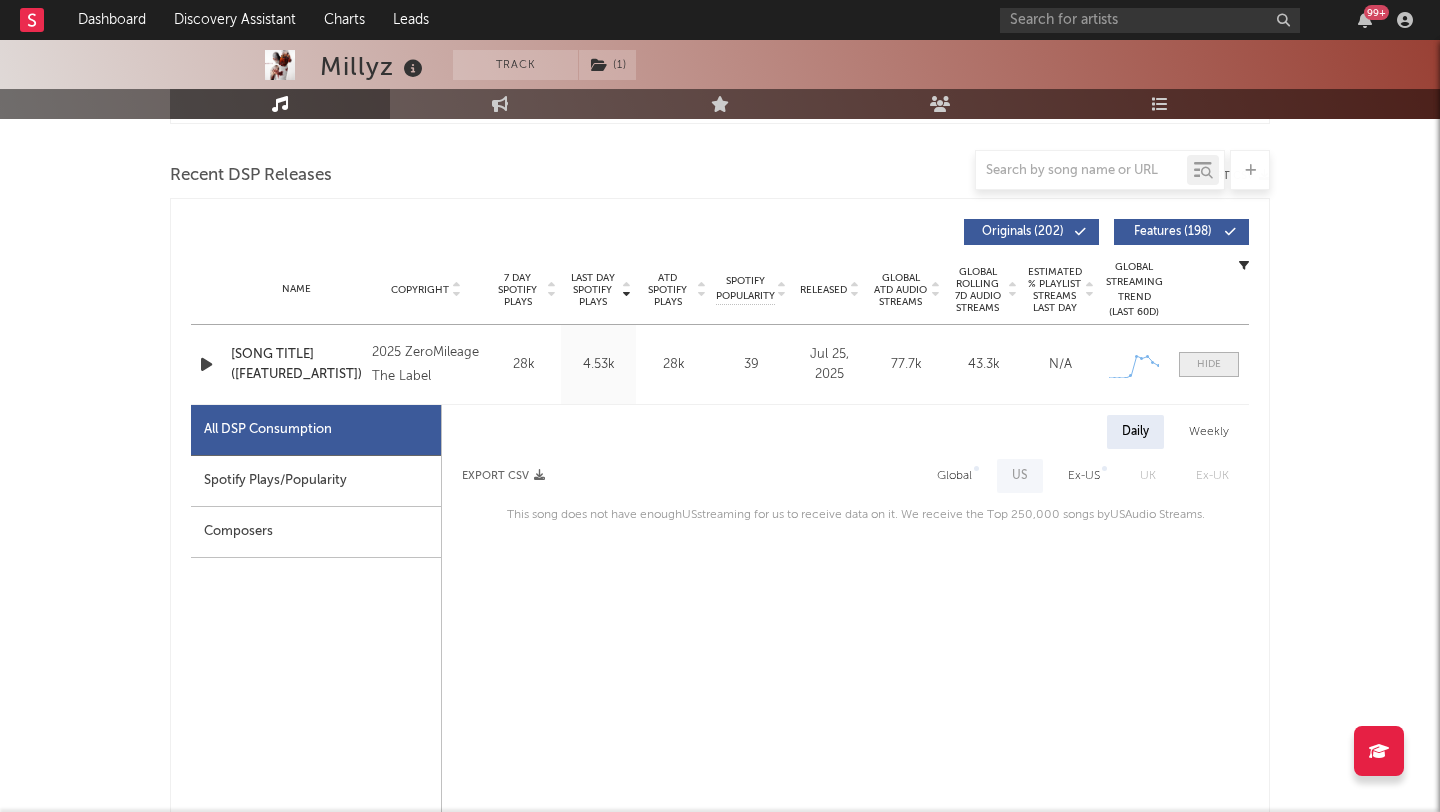 click at bounding box center [1209, 364] 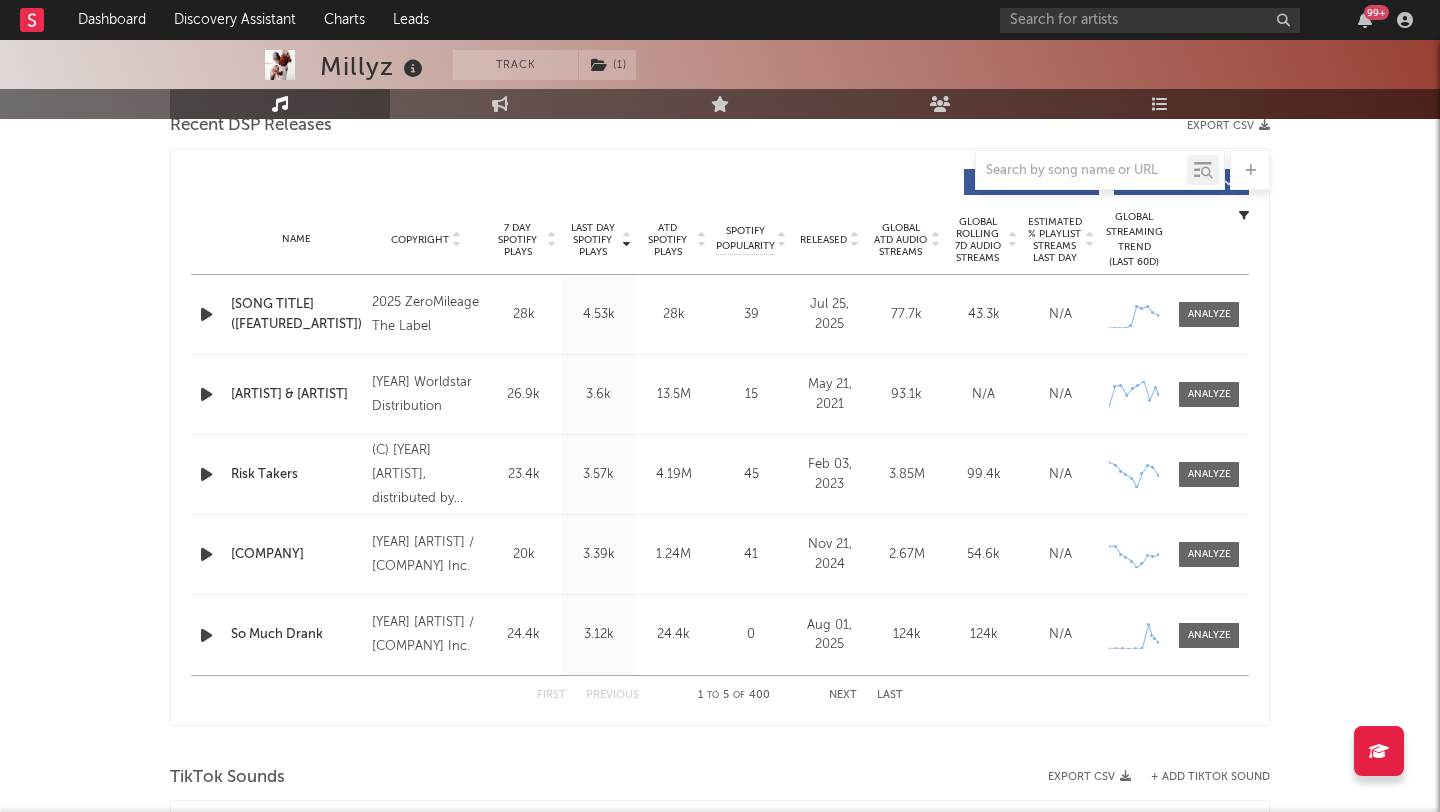 scroll, scrollTop: 728, scrollLeft: 0, axis: vertical 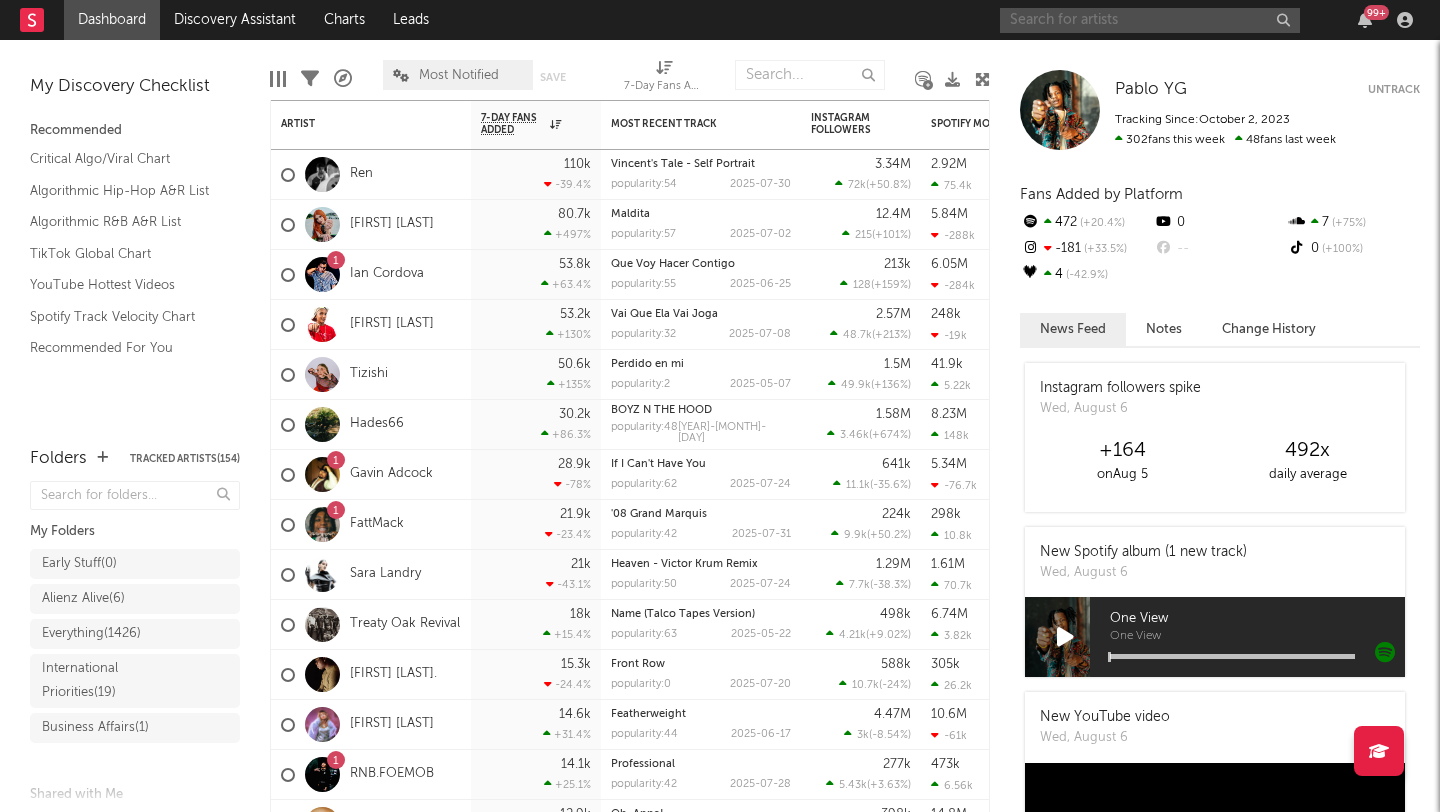 click at bounding box center [1150, 20] 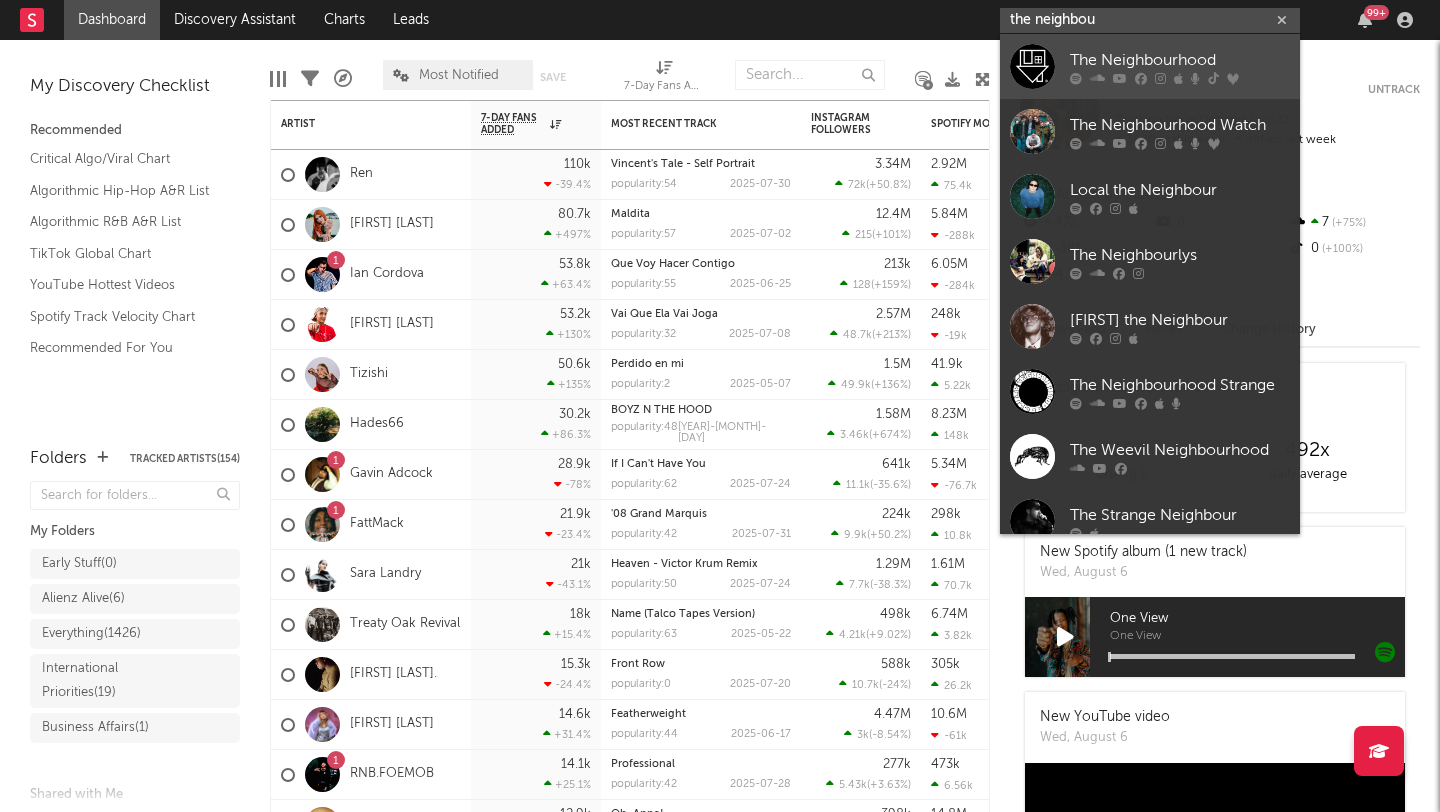type on "the neighbou" 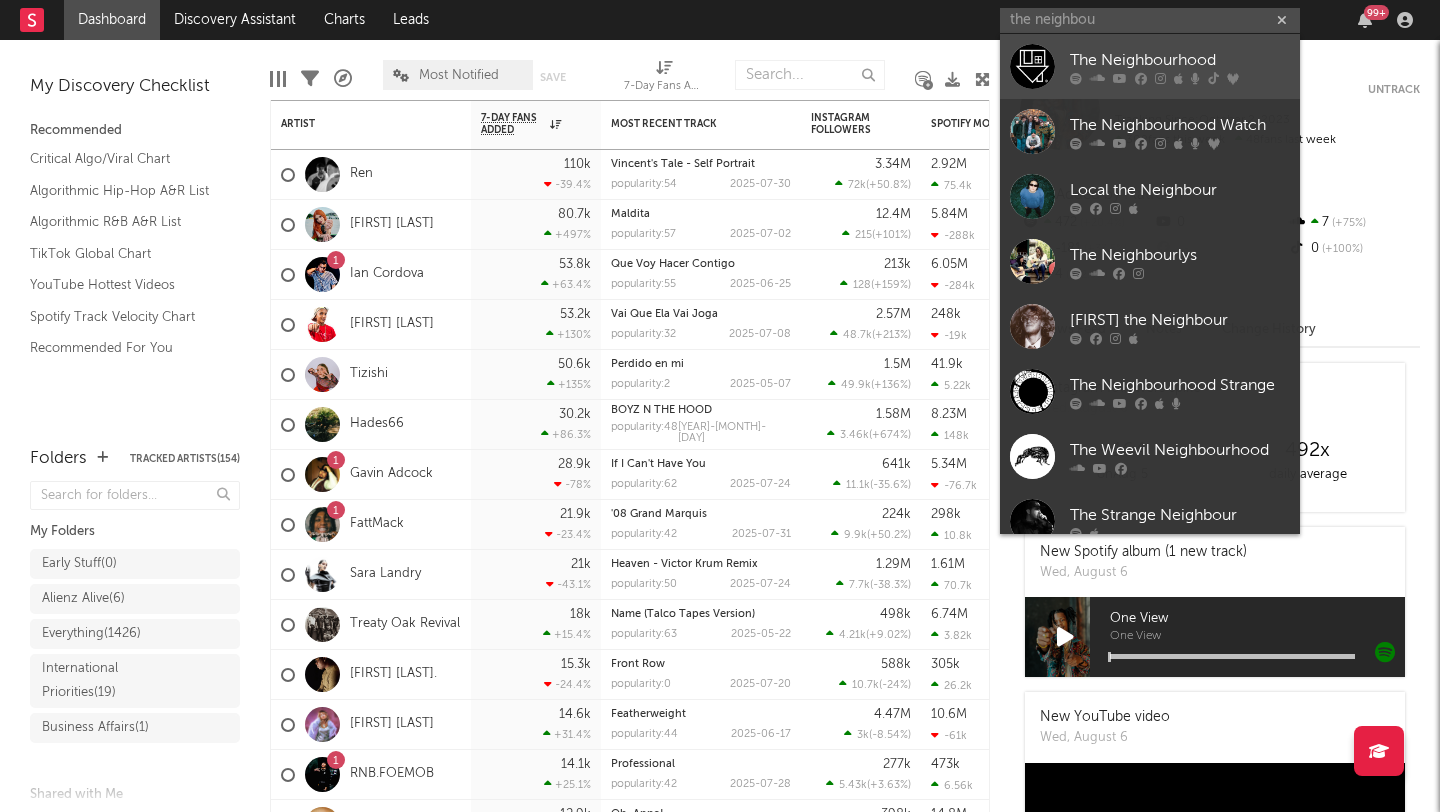click on "The Neighbourhood" at bounding box center [1150, 66] 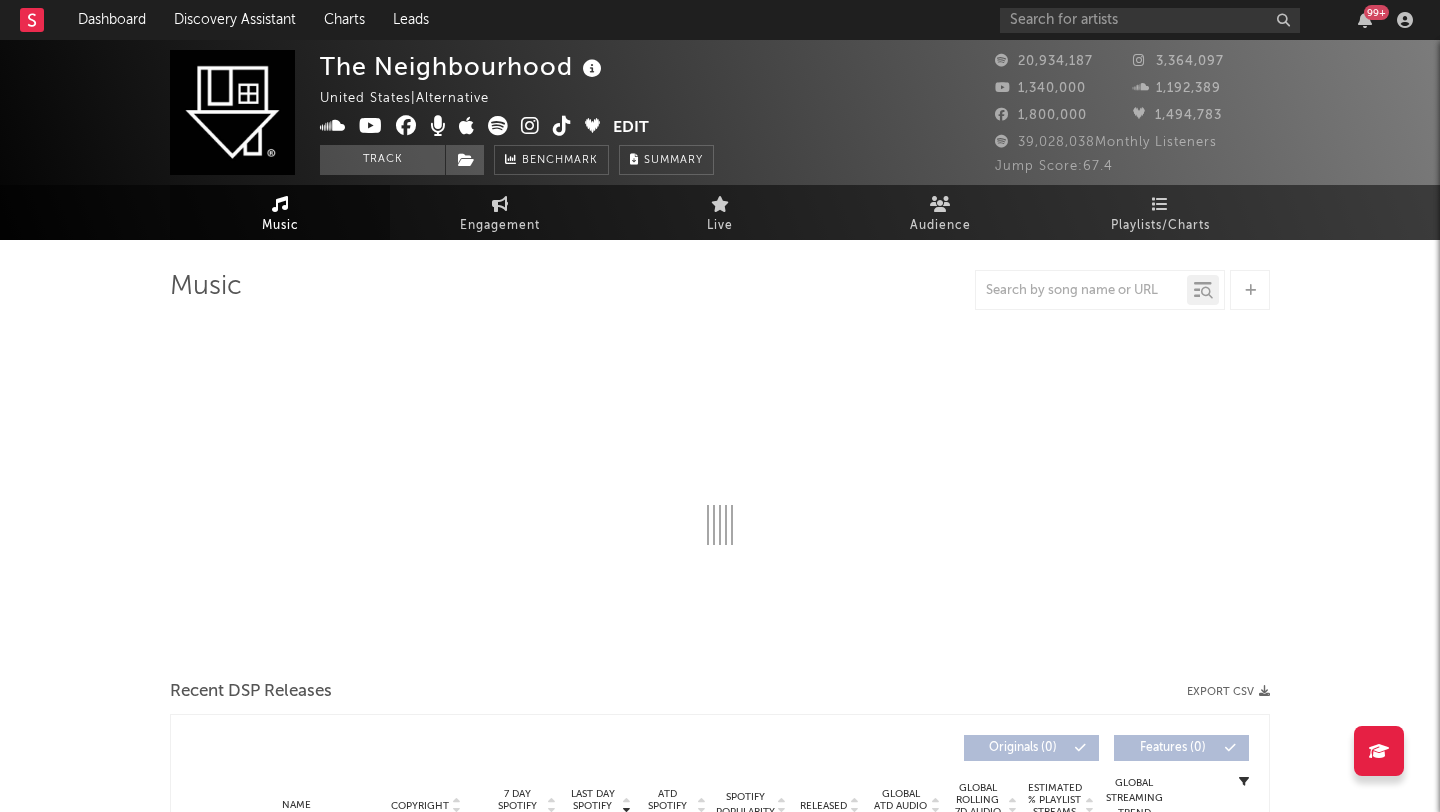 select on "6m" 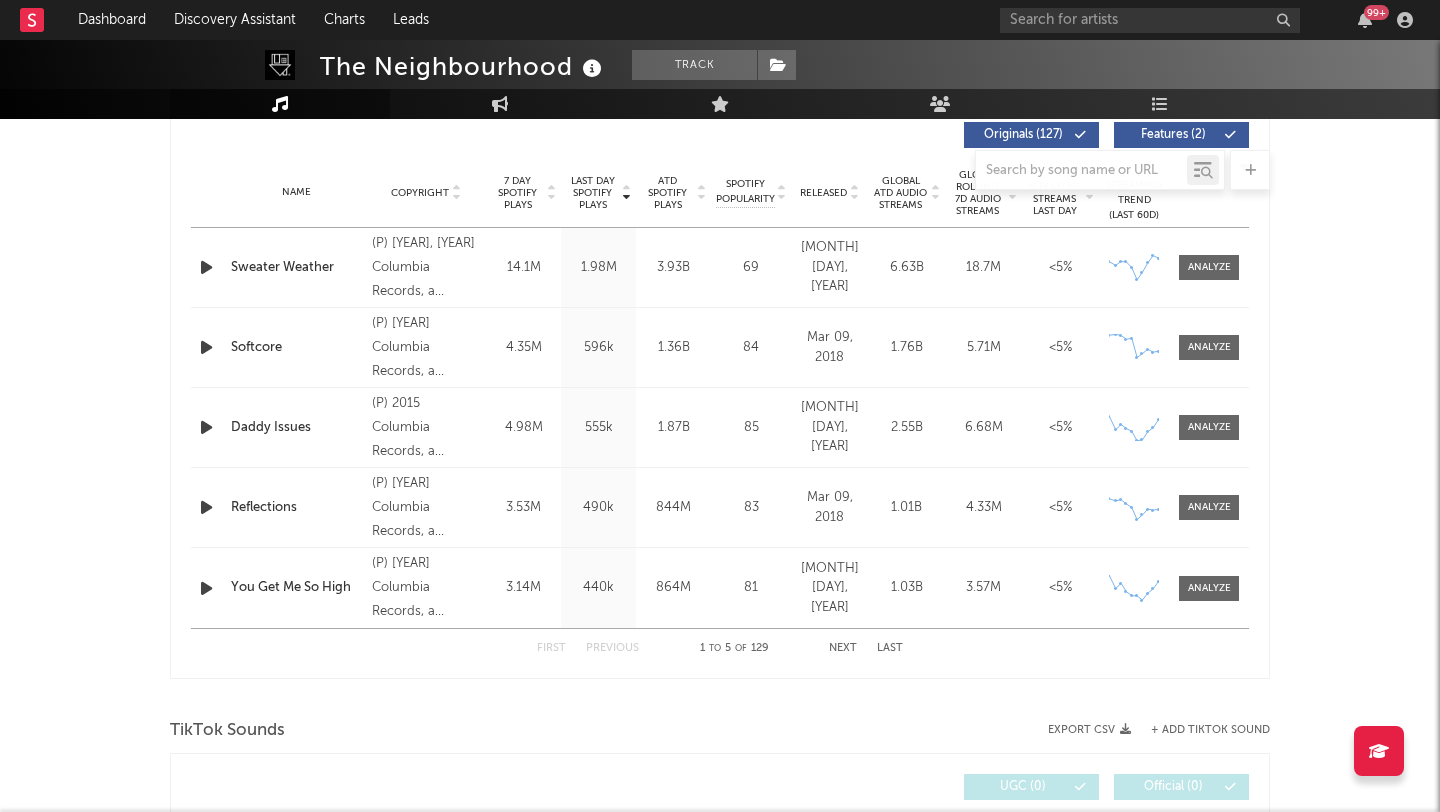 scroll, scrollTop: 849, scrollLeft: 0, axis: vertical 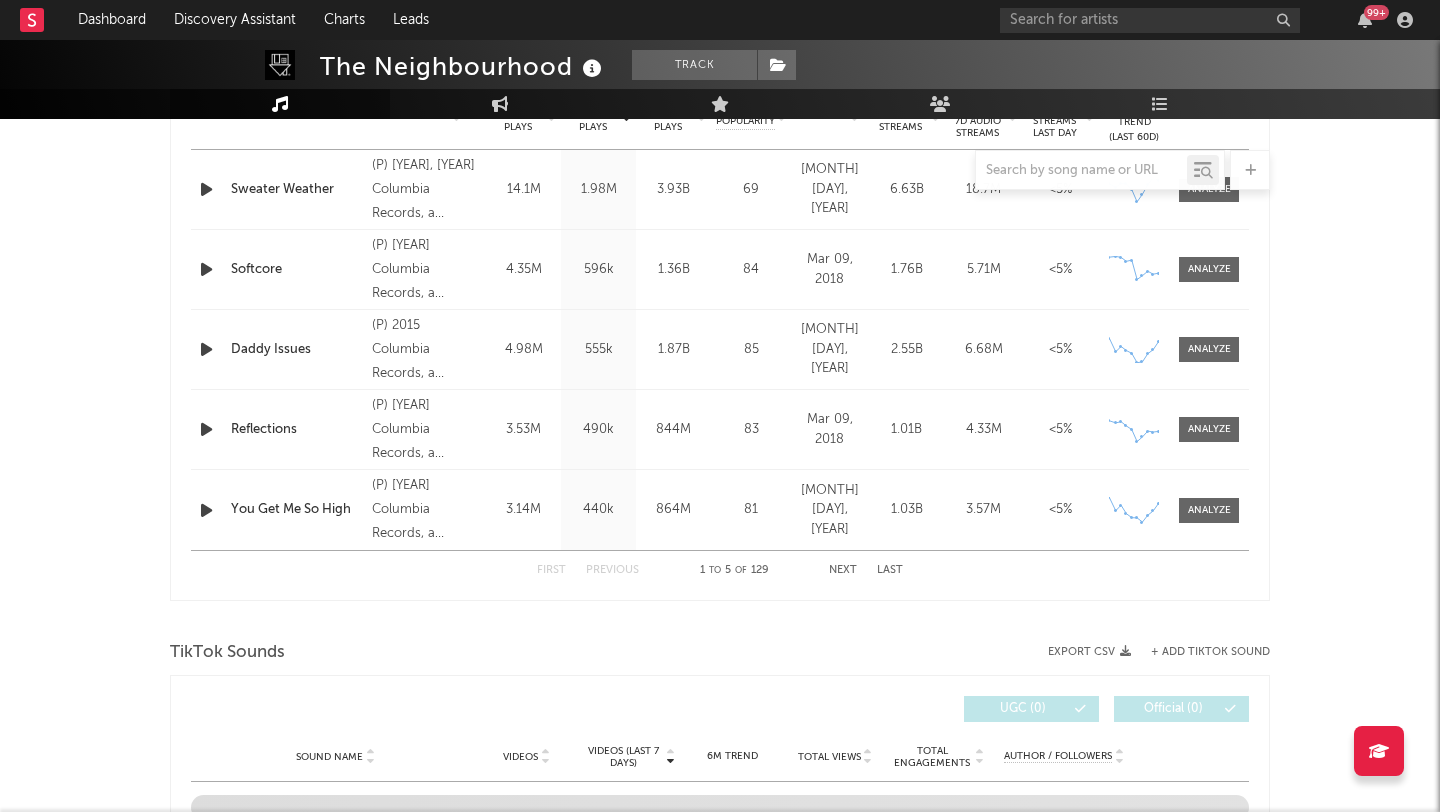 click on "Next" at bounding box center [843, 570] 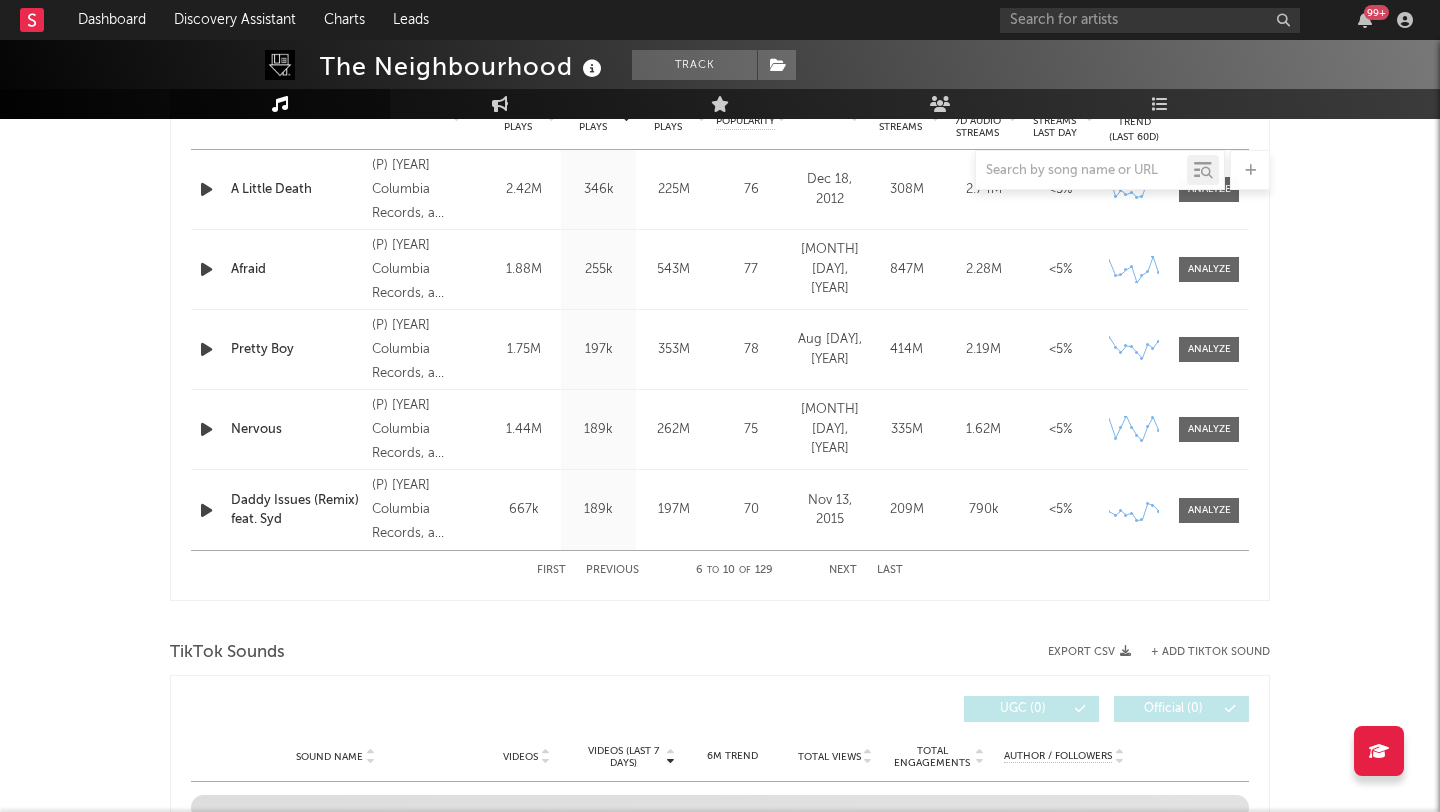 click on "Next" at bounding box center [843, 570] 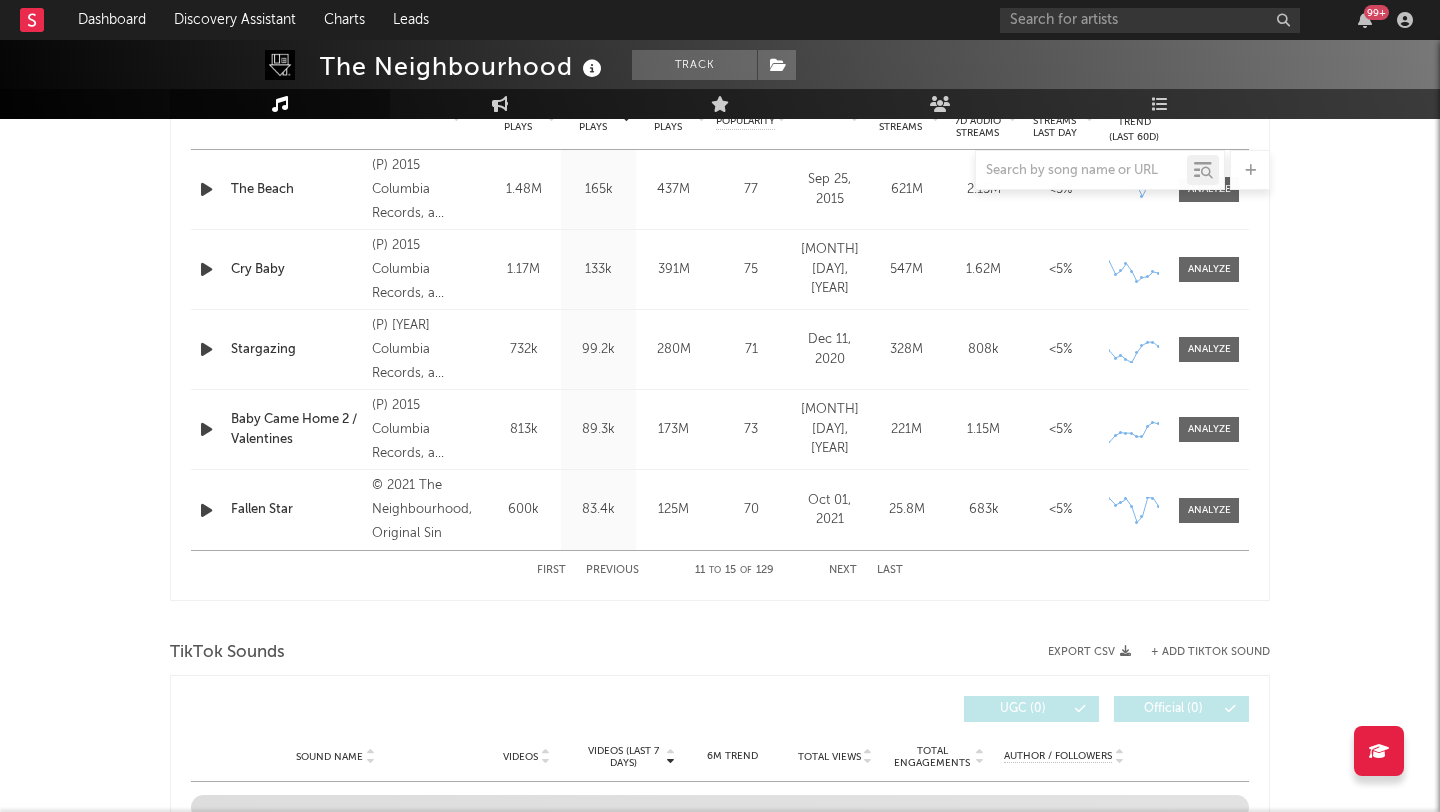 click on "Next" at bounding box center (843, 570) 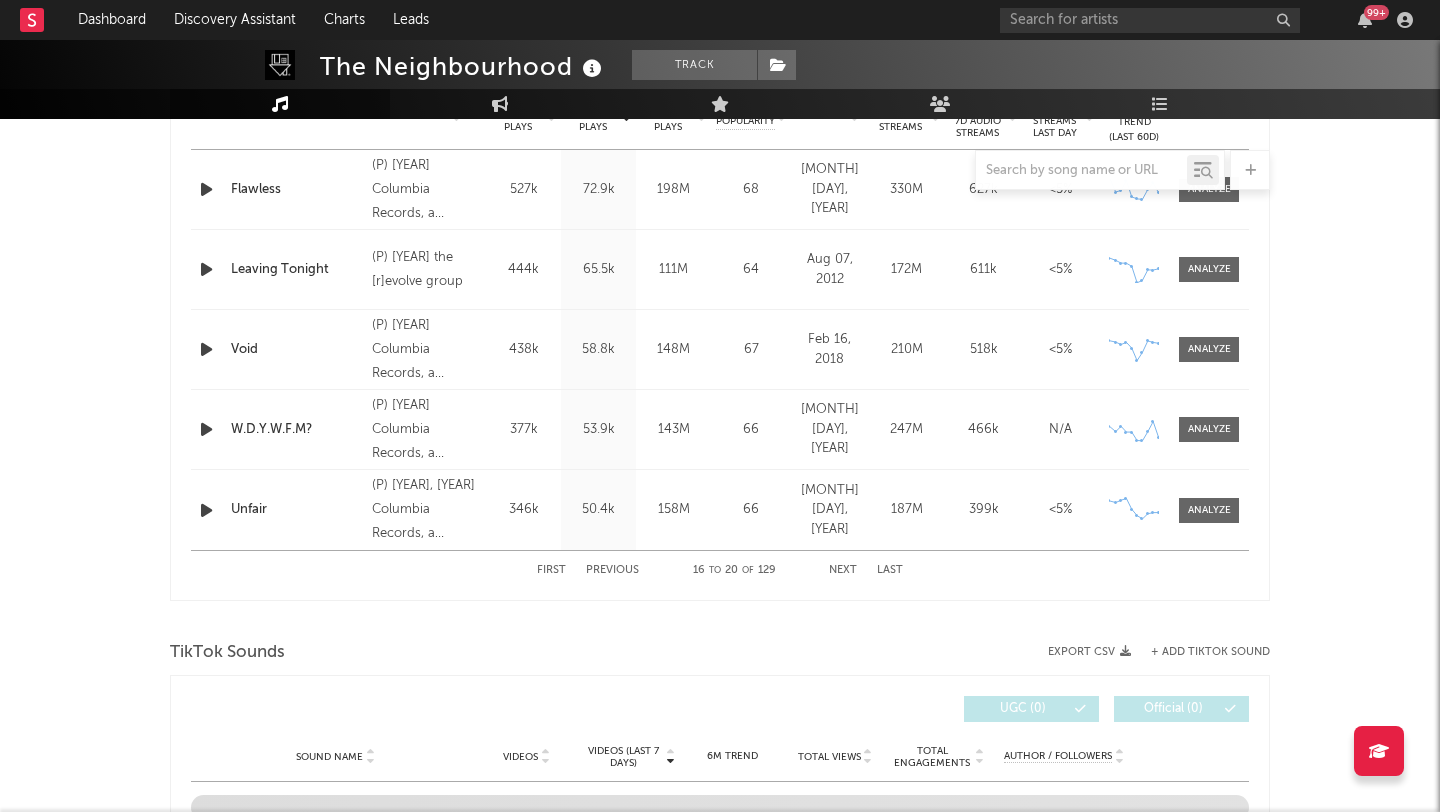 click on "Next" at bounding box center [843, 570] 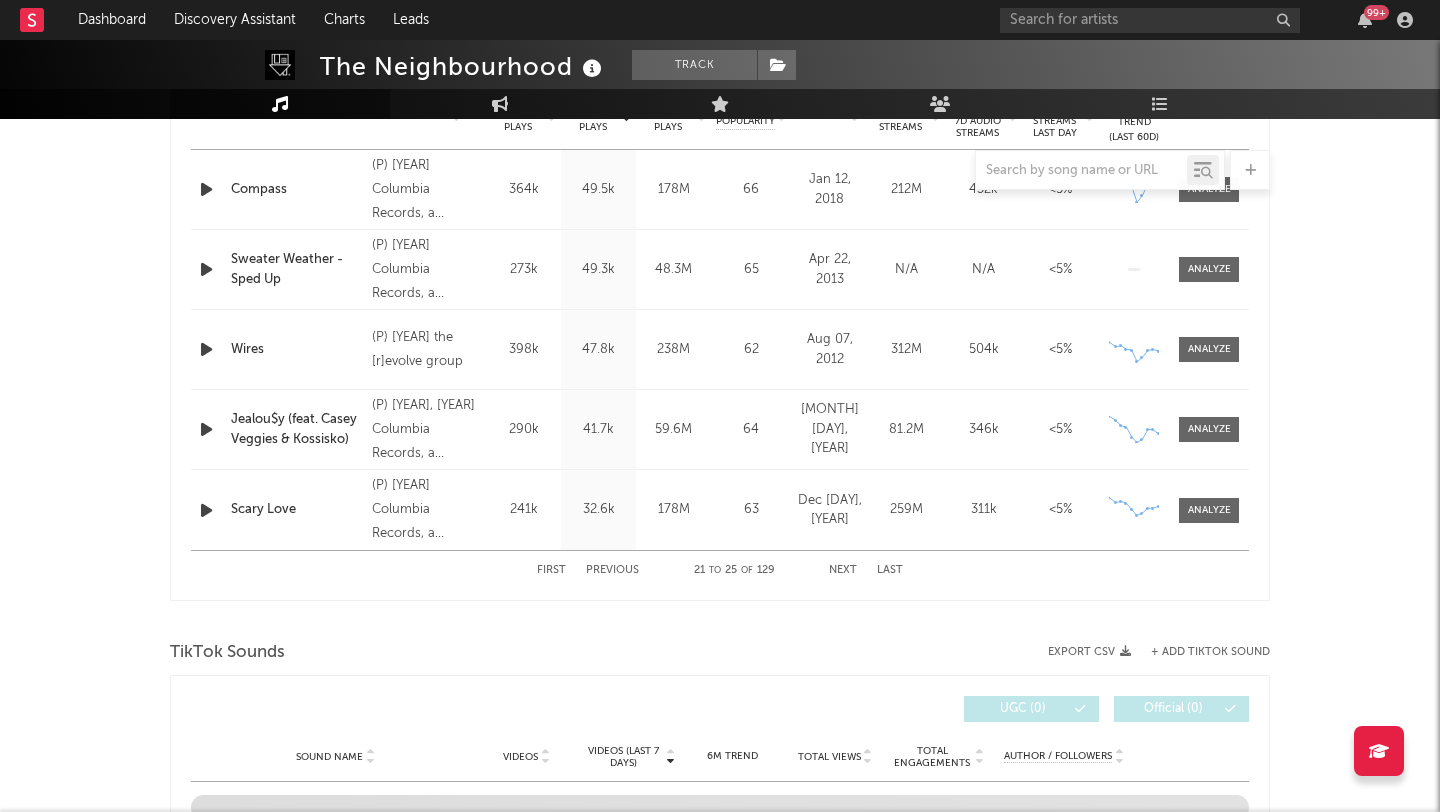 click on "Next" at bounding box center (843, 570) 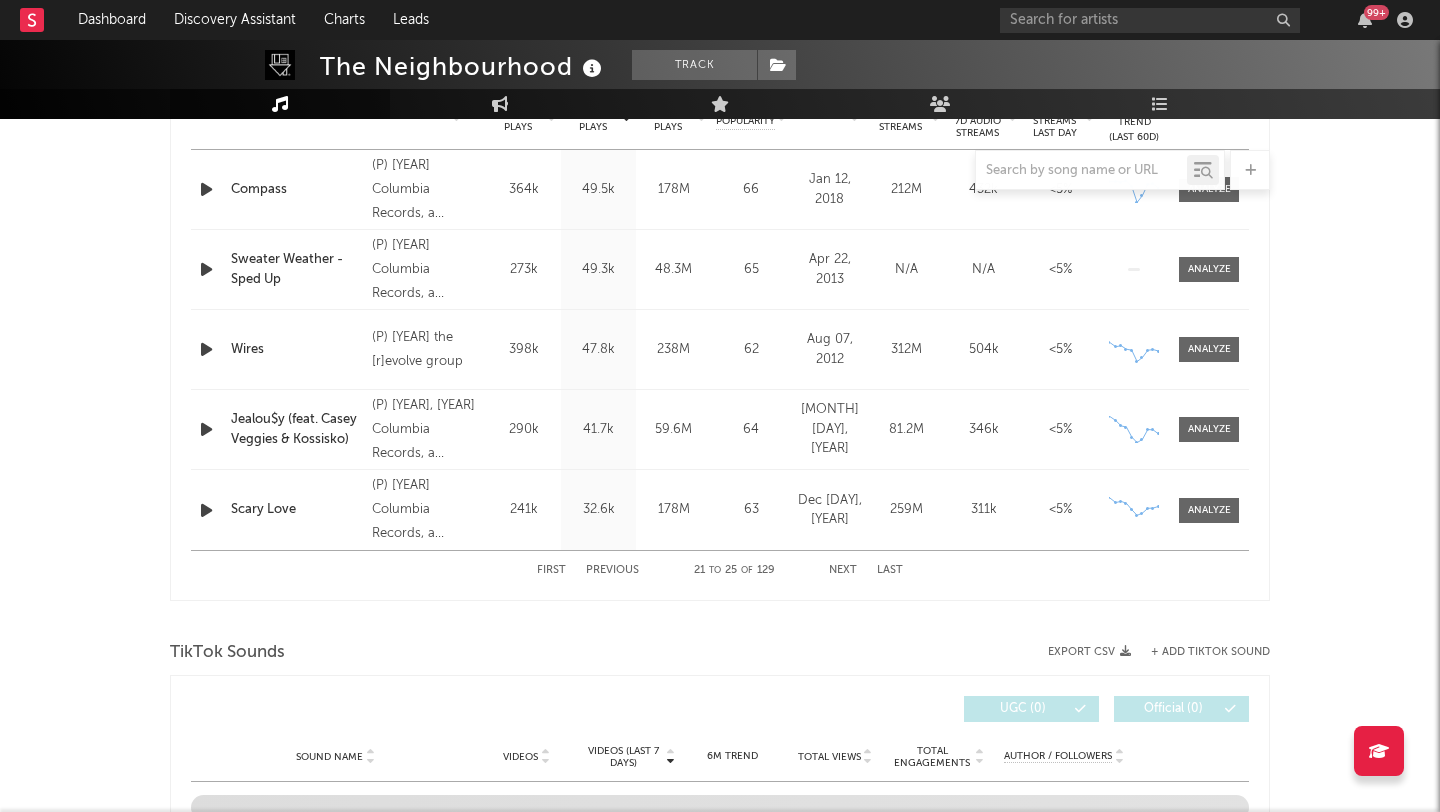 click on "Next" at bounding box center [843, 570] 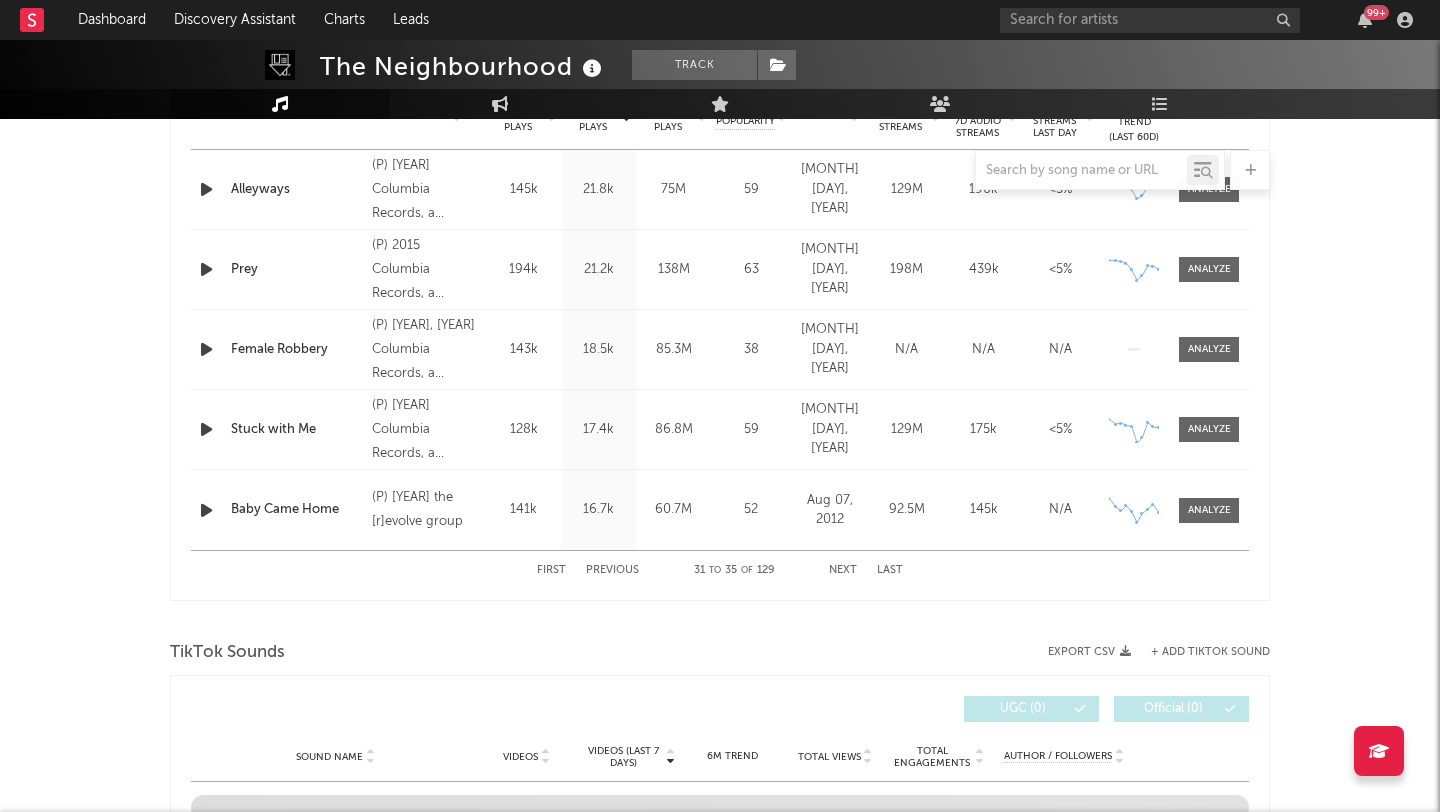 click on "Next" at bounding box center [843, 570] 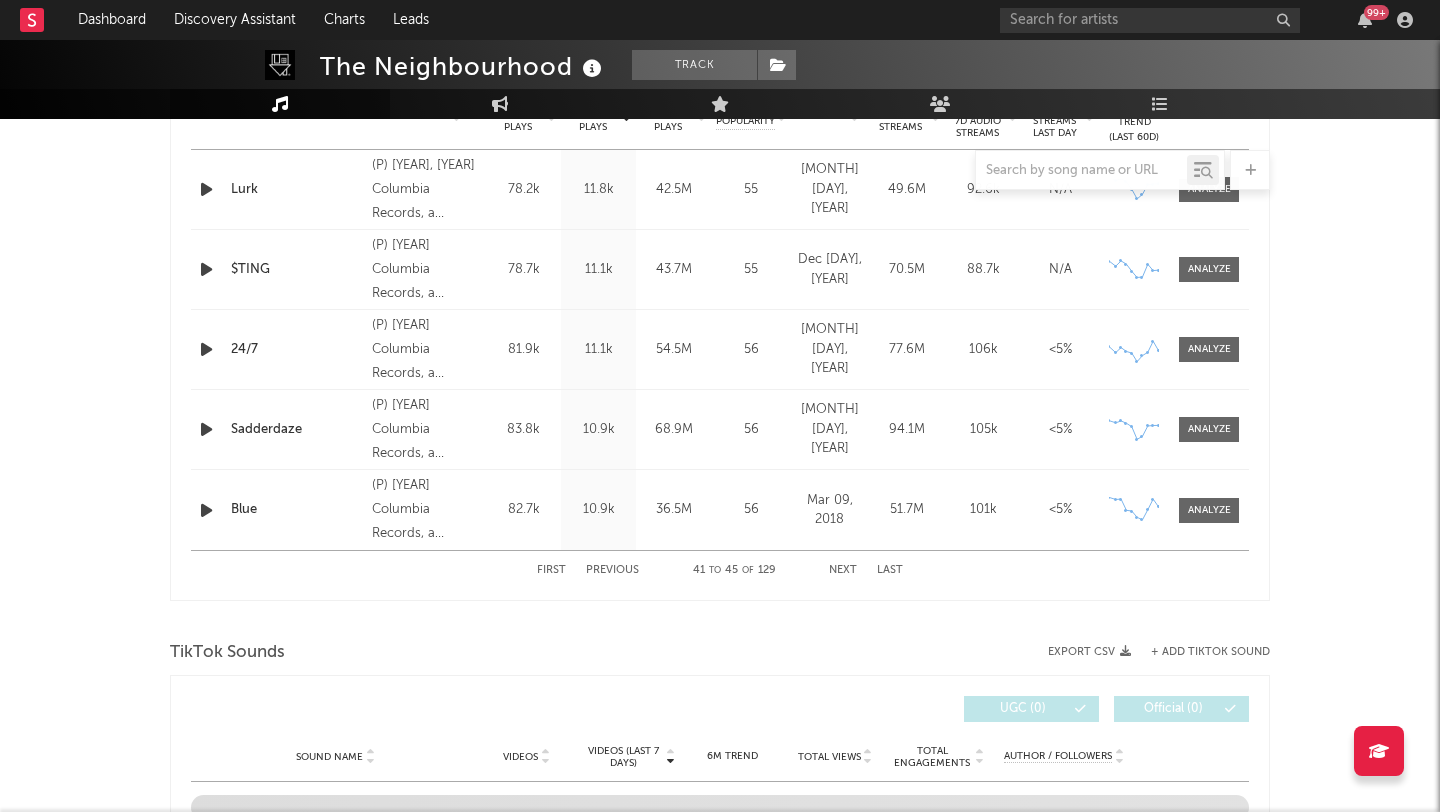 click on "Next" at bounding box center [843, 570] 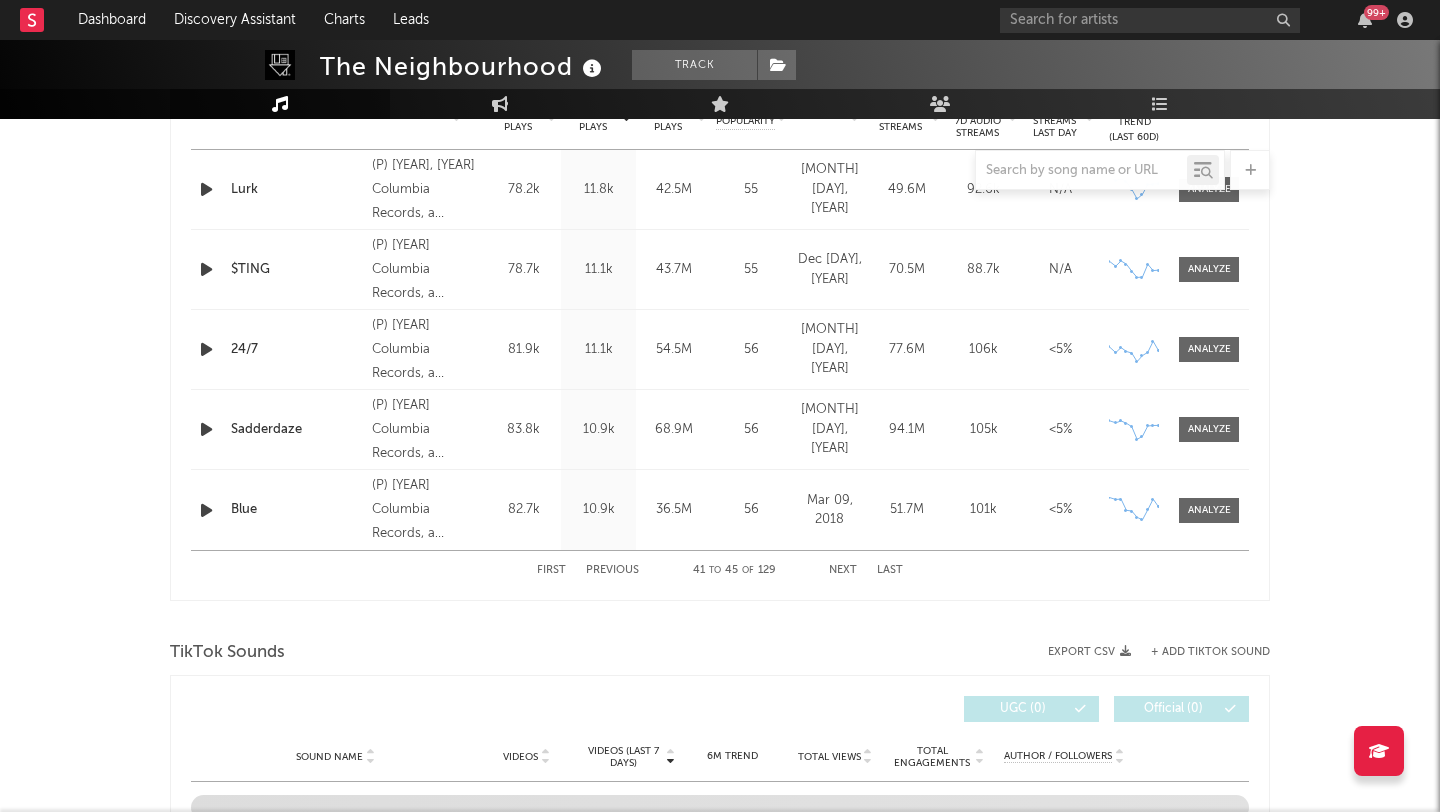 click on "Next" at bounding box center [843, 570] 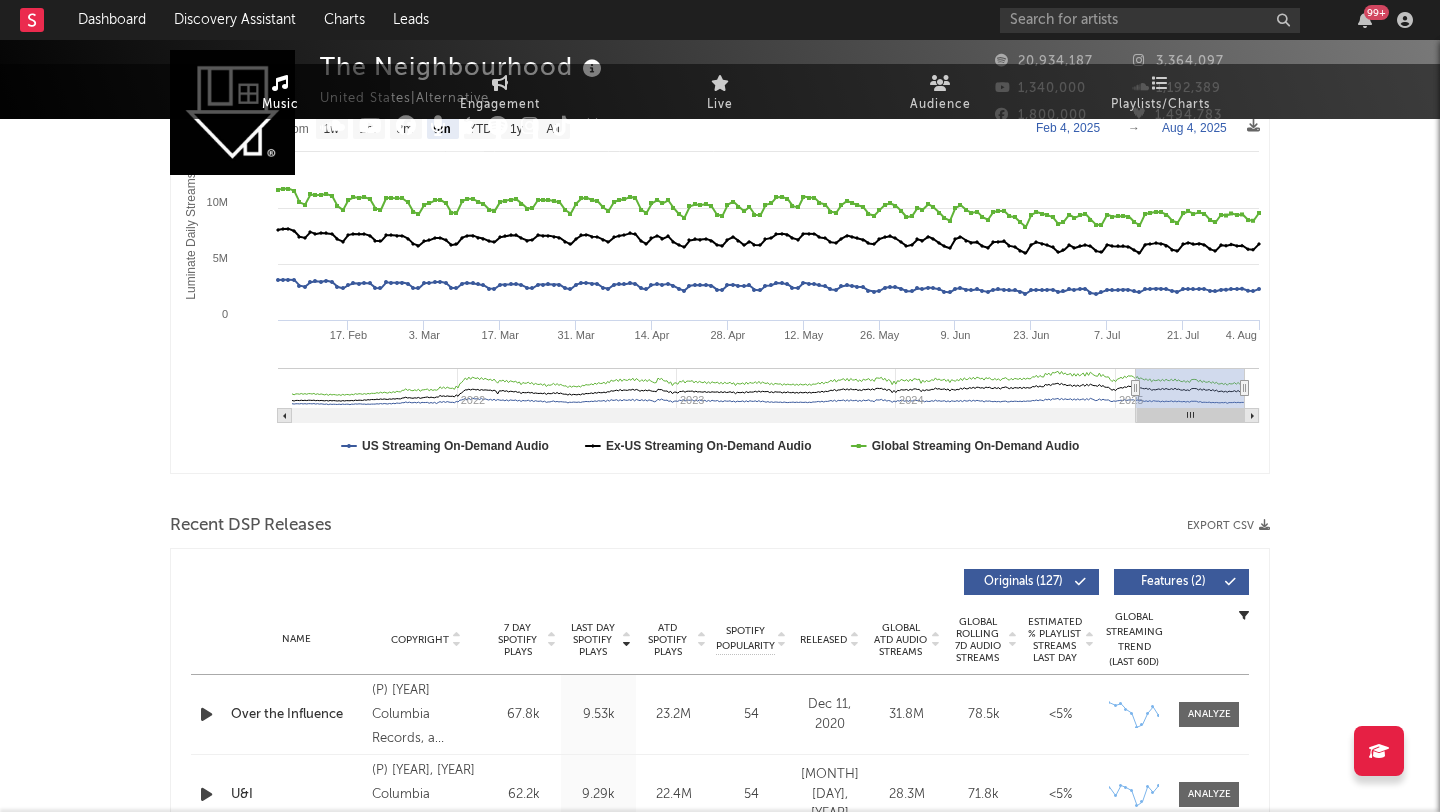 scroll, scrollTop: 0, scrollLeft: 0, axis: both 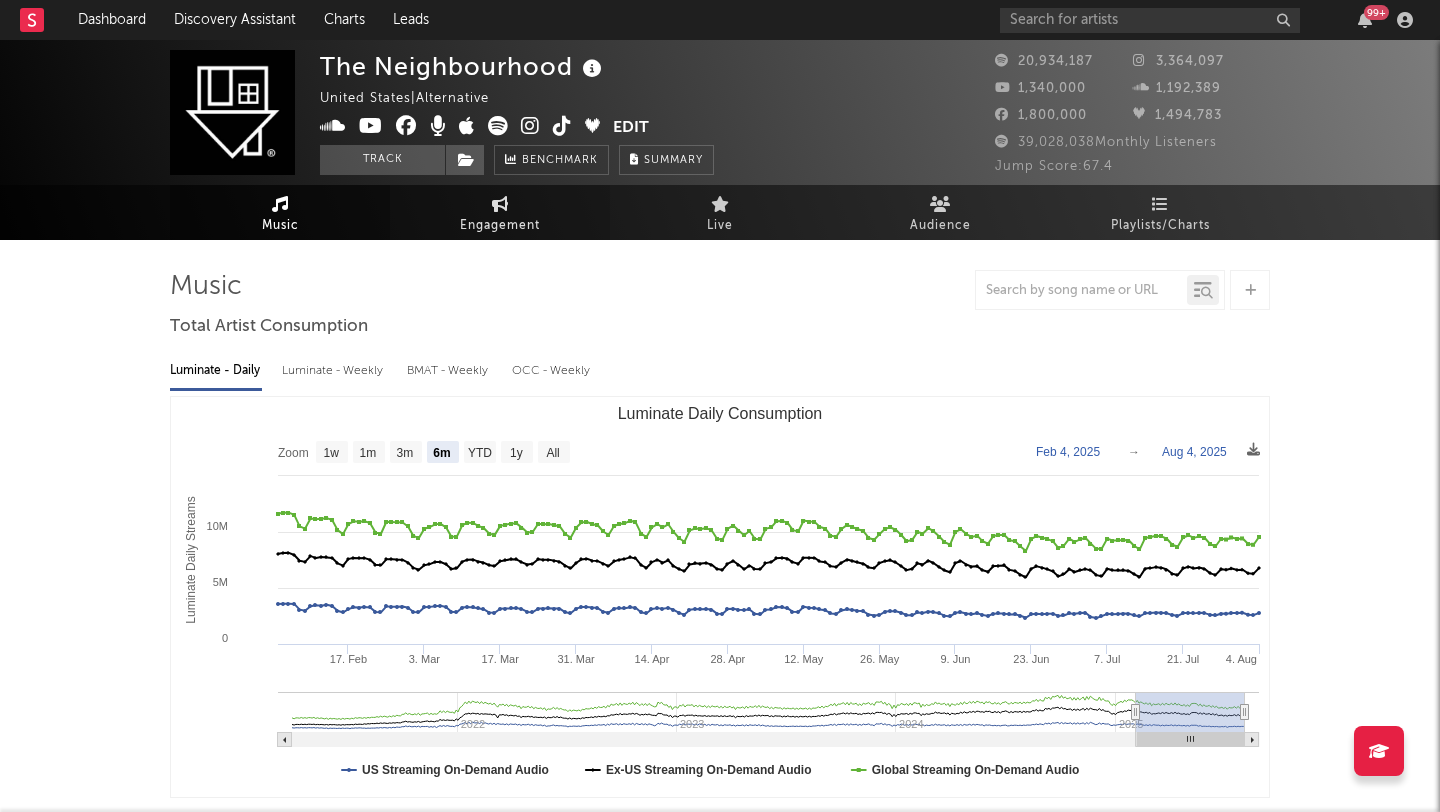 click on "Engagement" at bounding box center (500, 226) 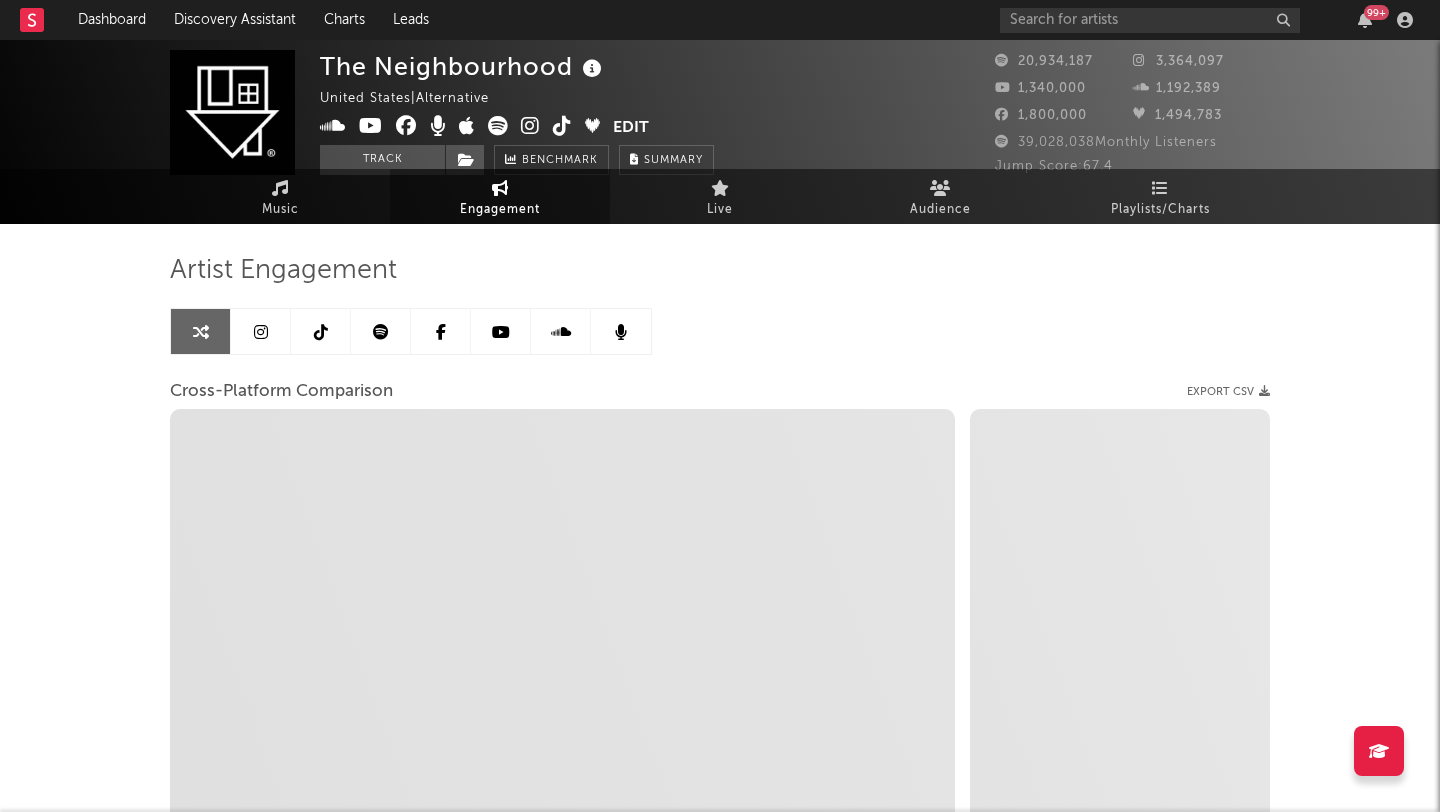 scroll, scrollTop: 0, scrollLeft: 0, axis: both 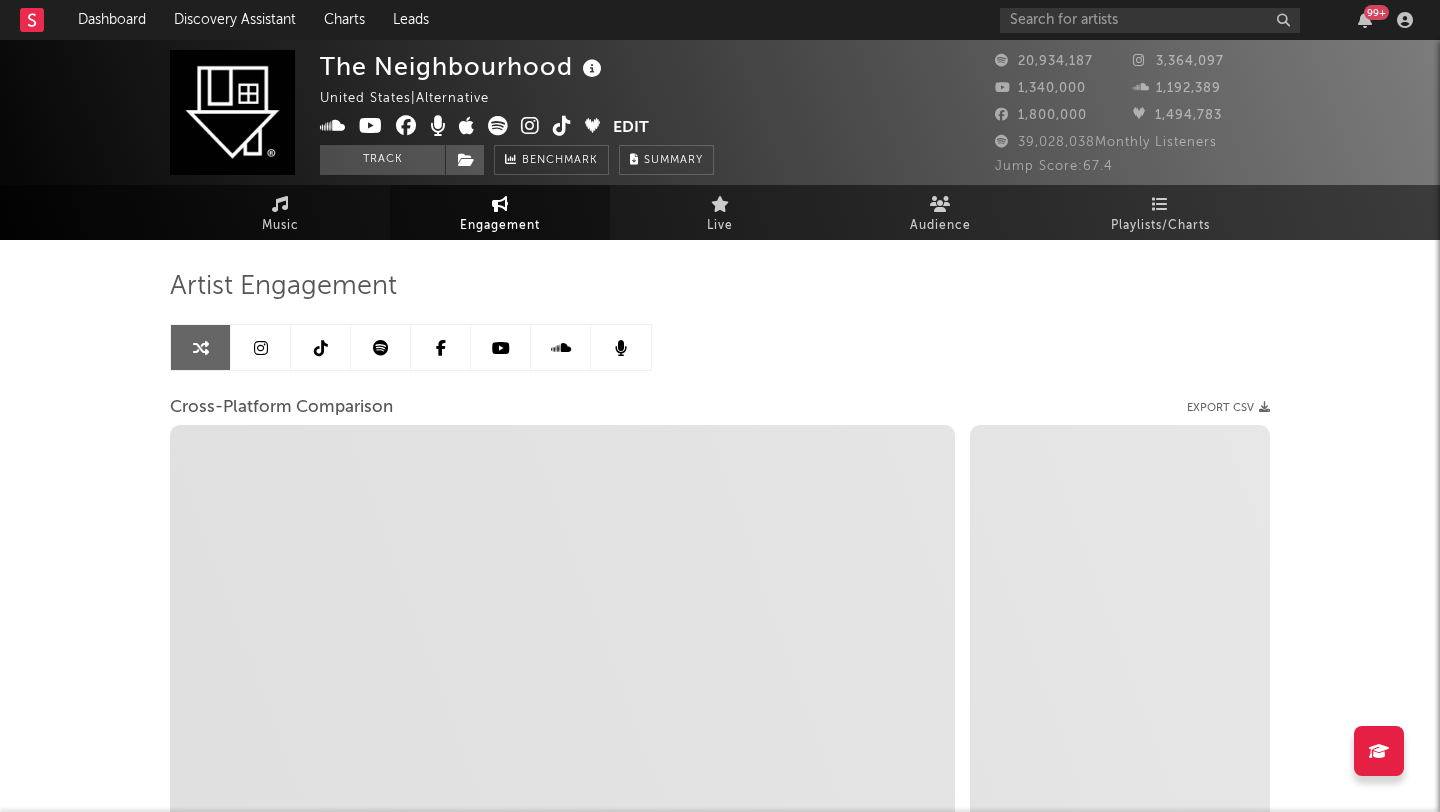 select on "1m" 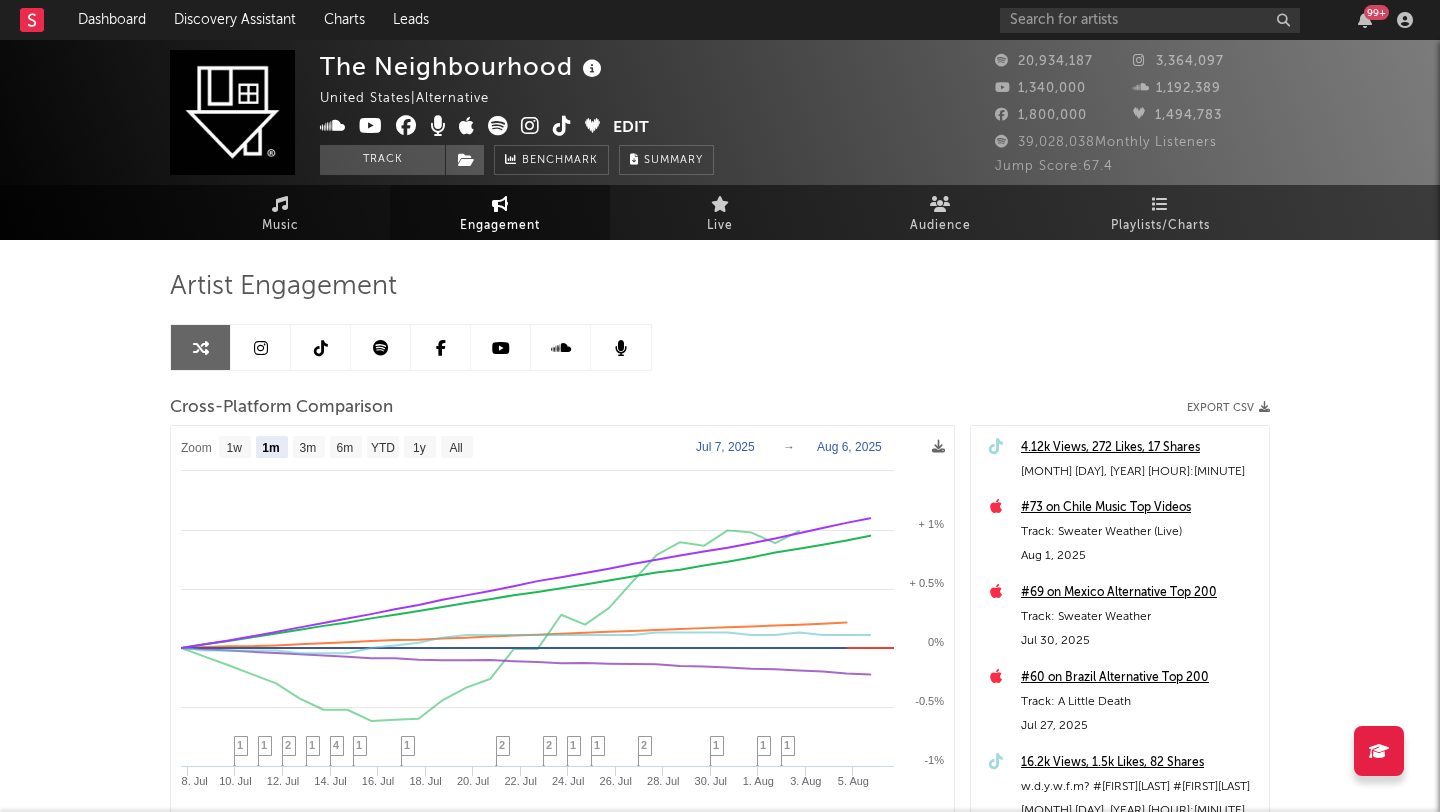 click 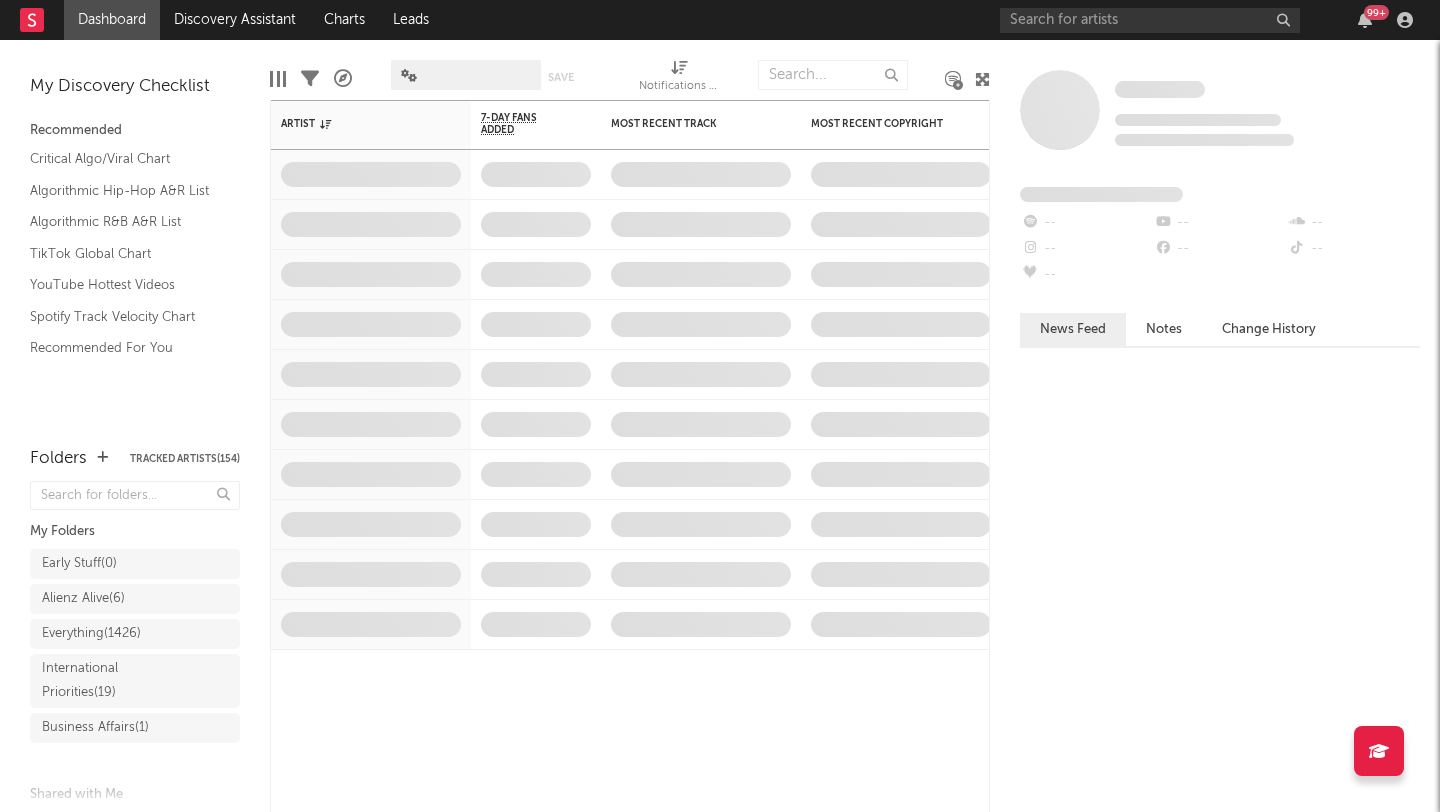 click 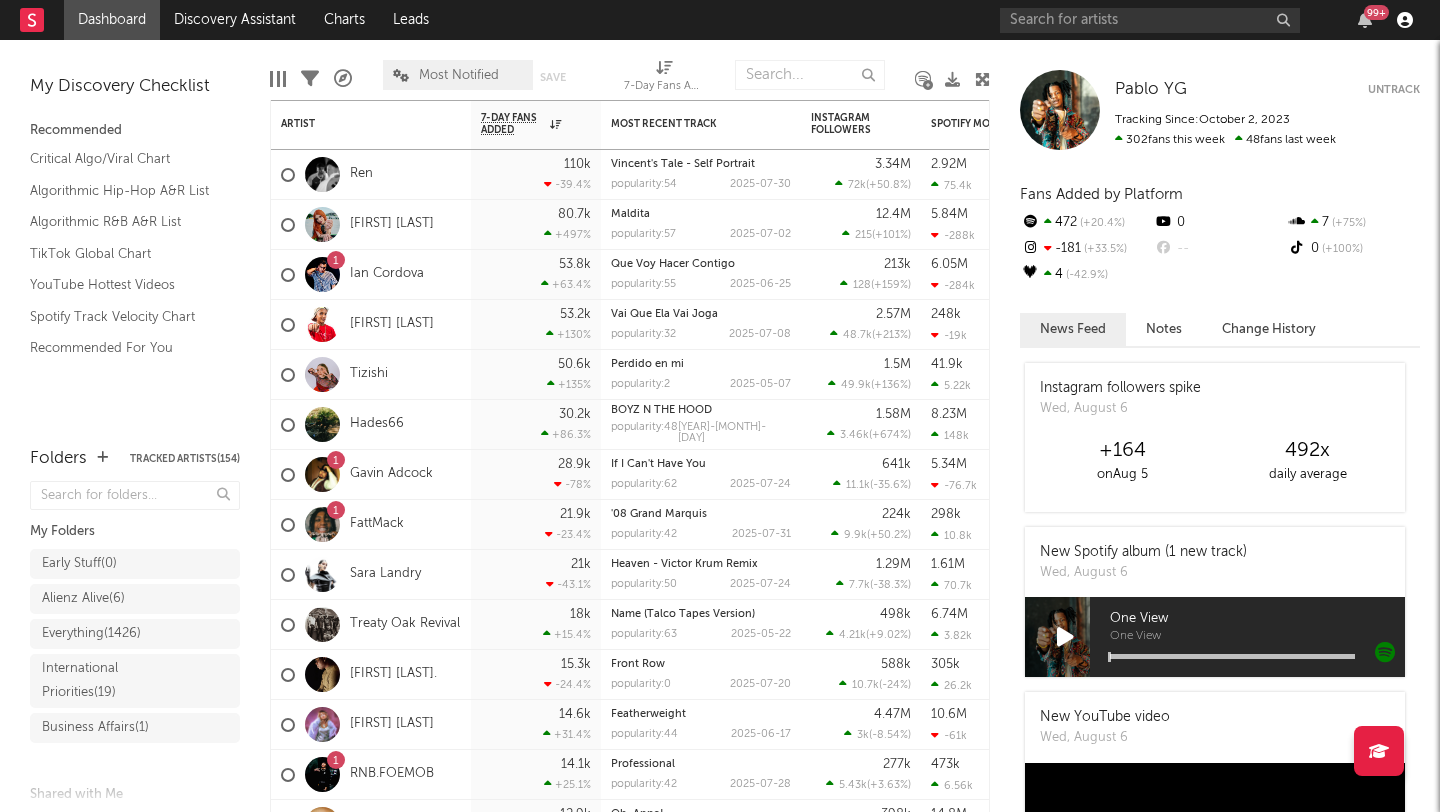 click at bounding box center (1405, 20) 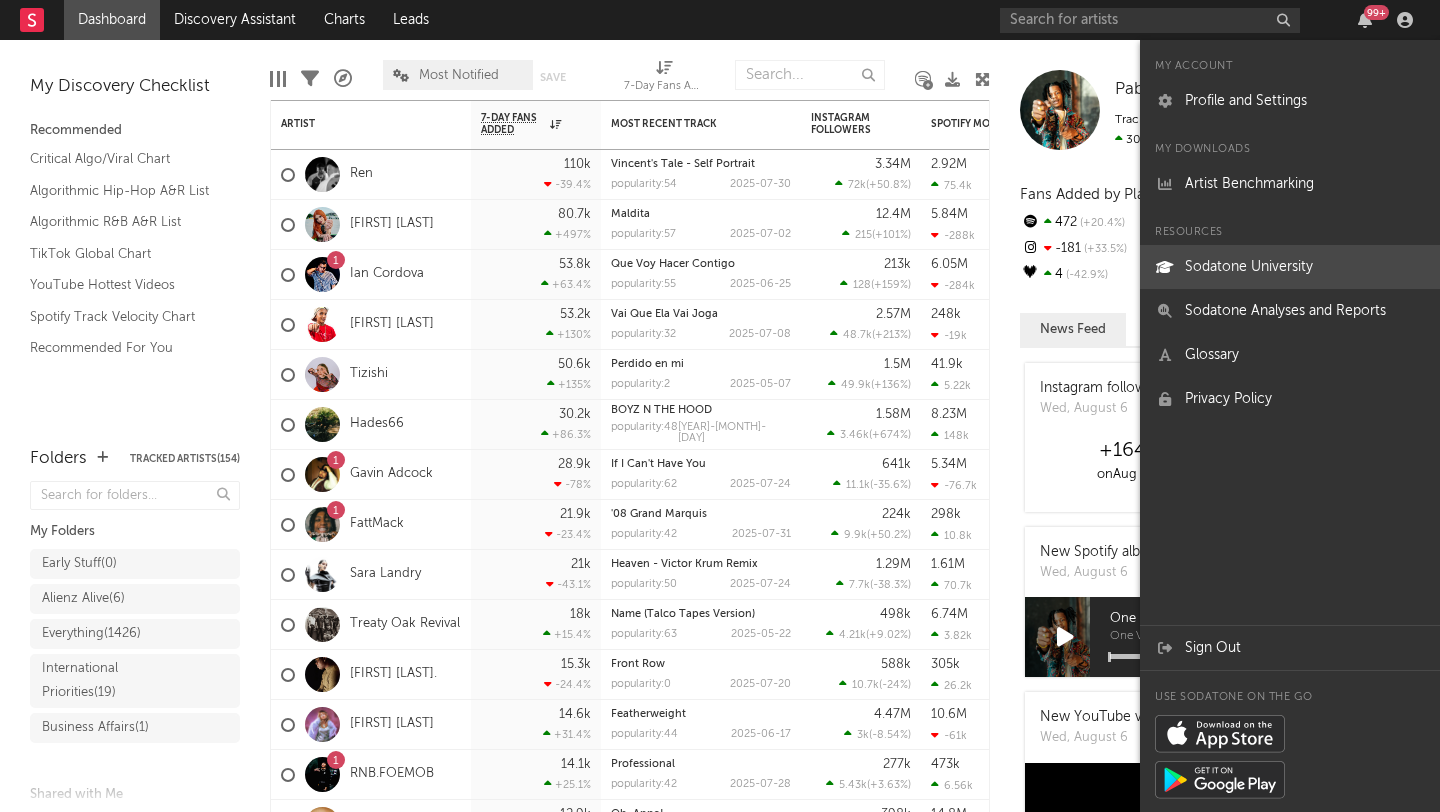 click on "Sodatone University" at bounding box center (1290, 267) 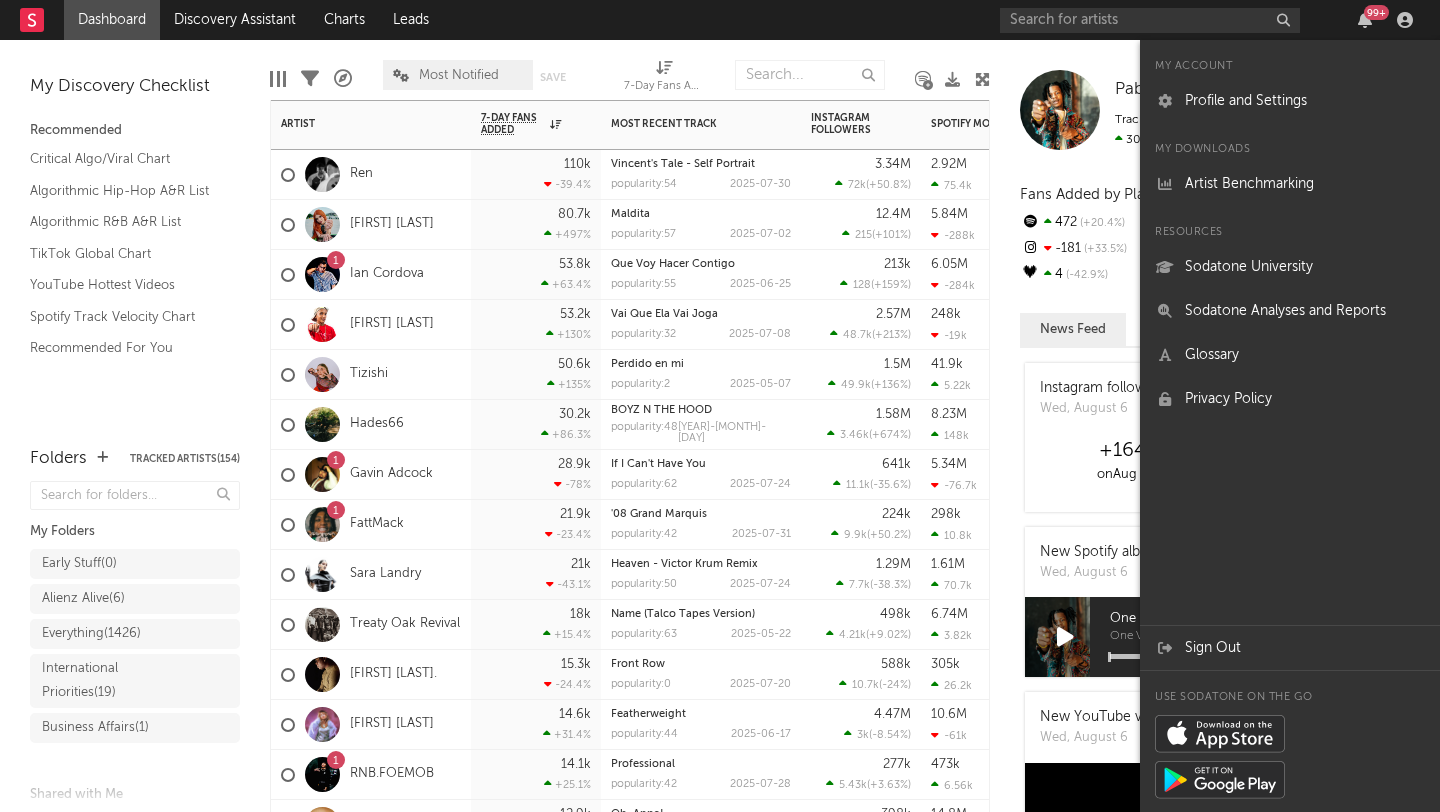 click on "213k 128  ( +159 % )" at bounding box center (861, 275) 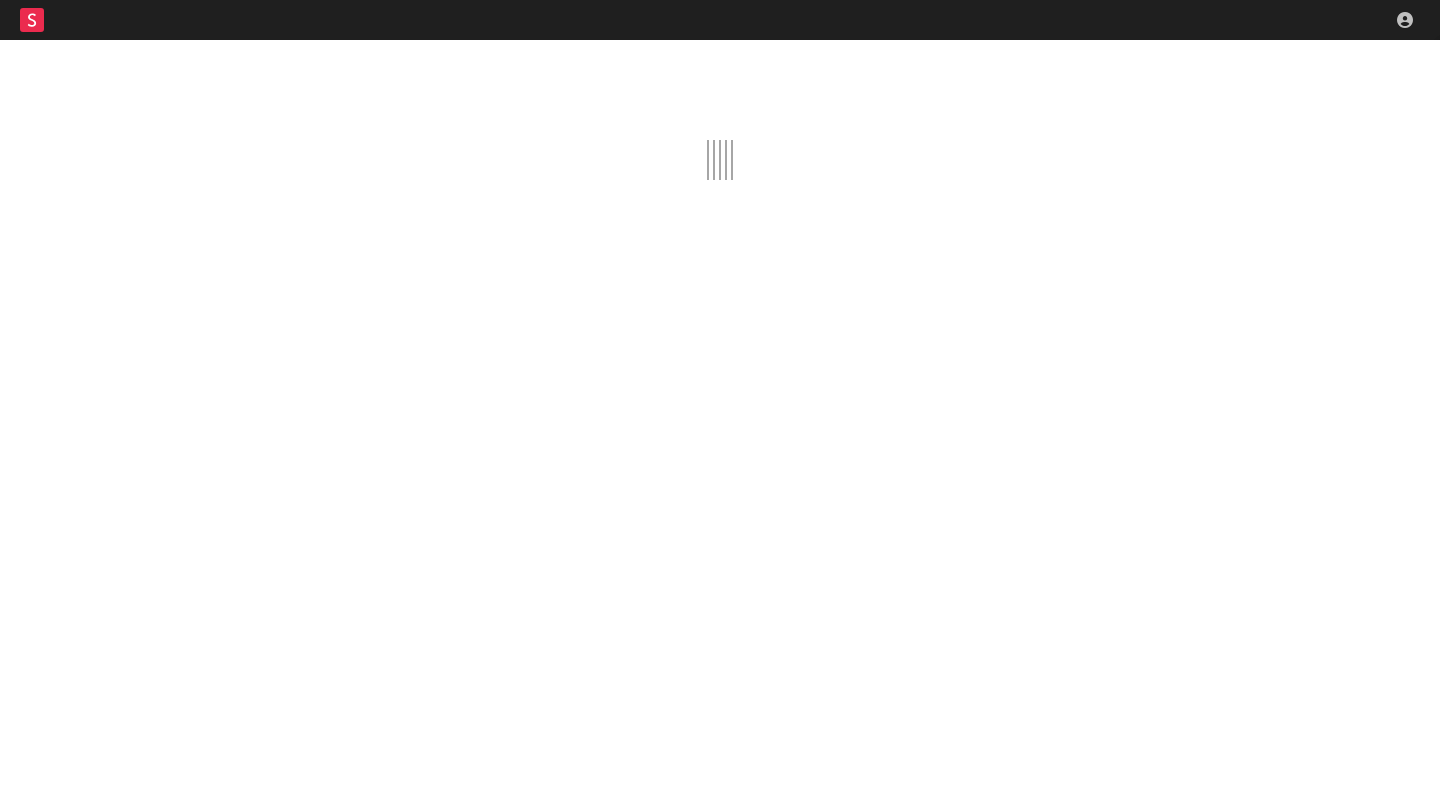 scroll, scrollTop: 0, scrollLeft: 0, axis: both 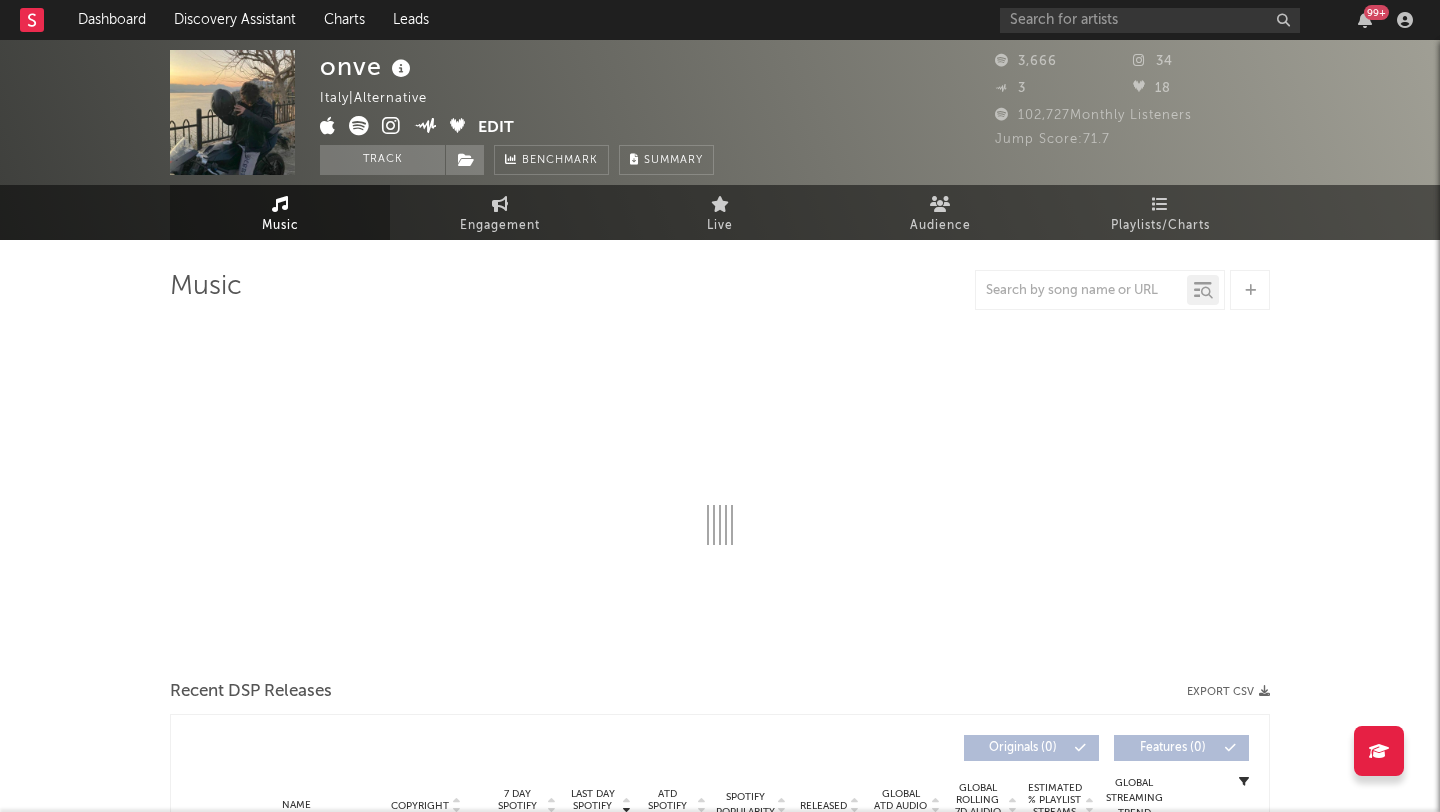 select on "6m" 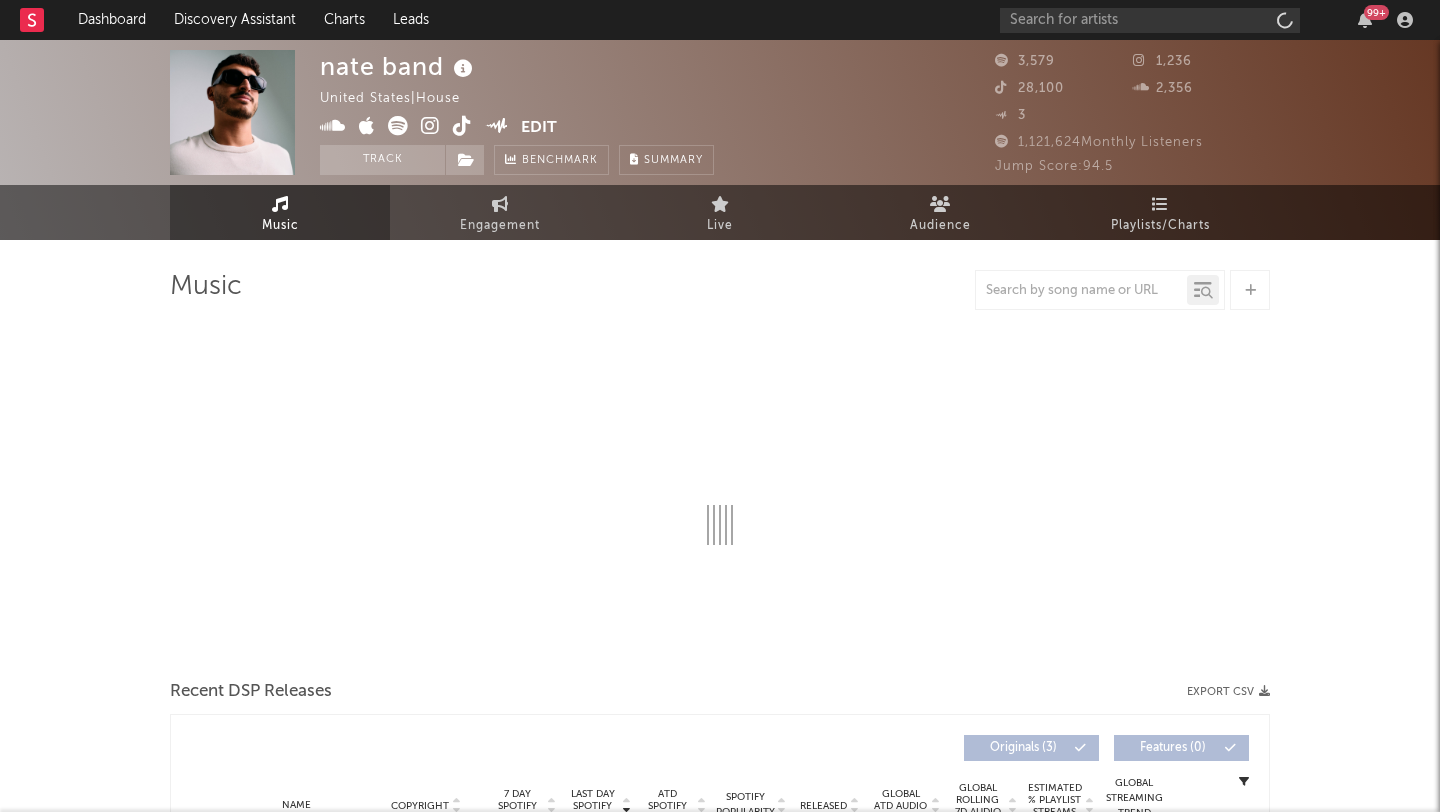 select on "1w" 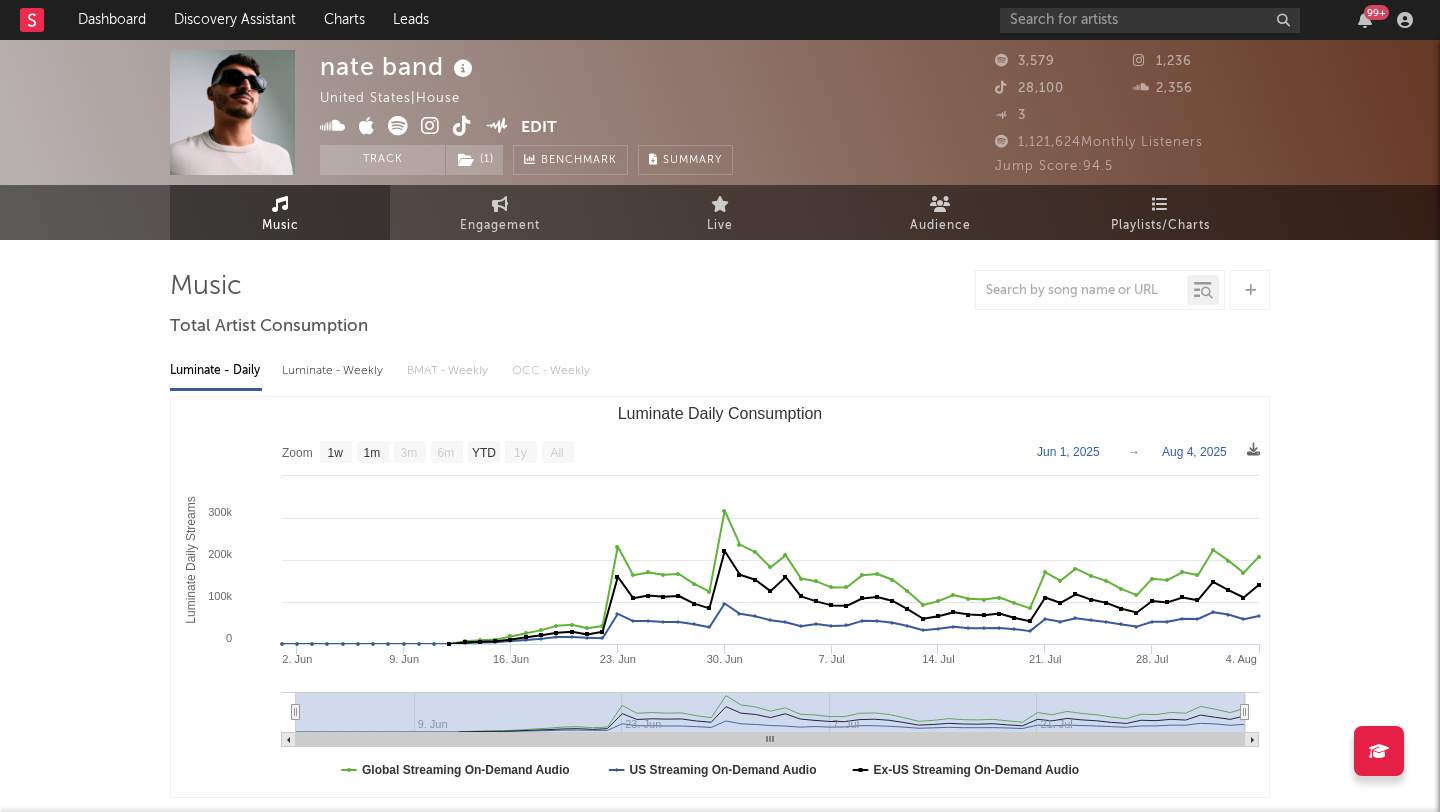 scroll, scrollTop: 0, scrollLeft: 0, axis: both 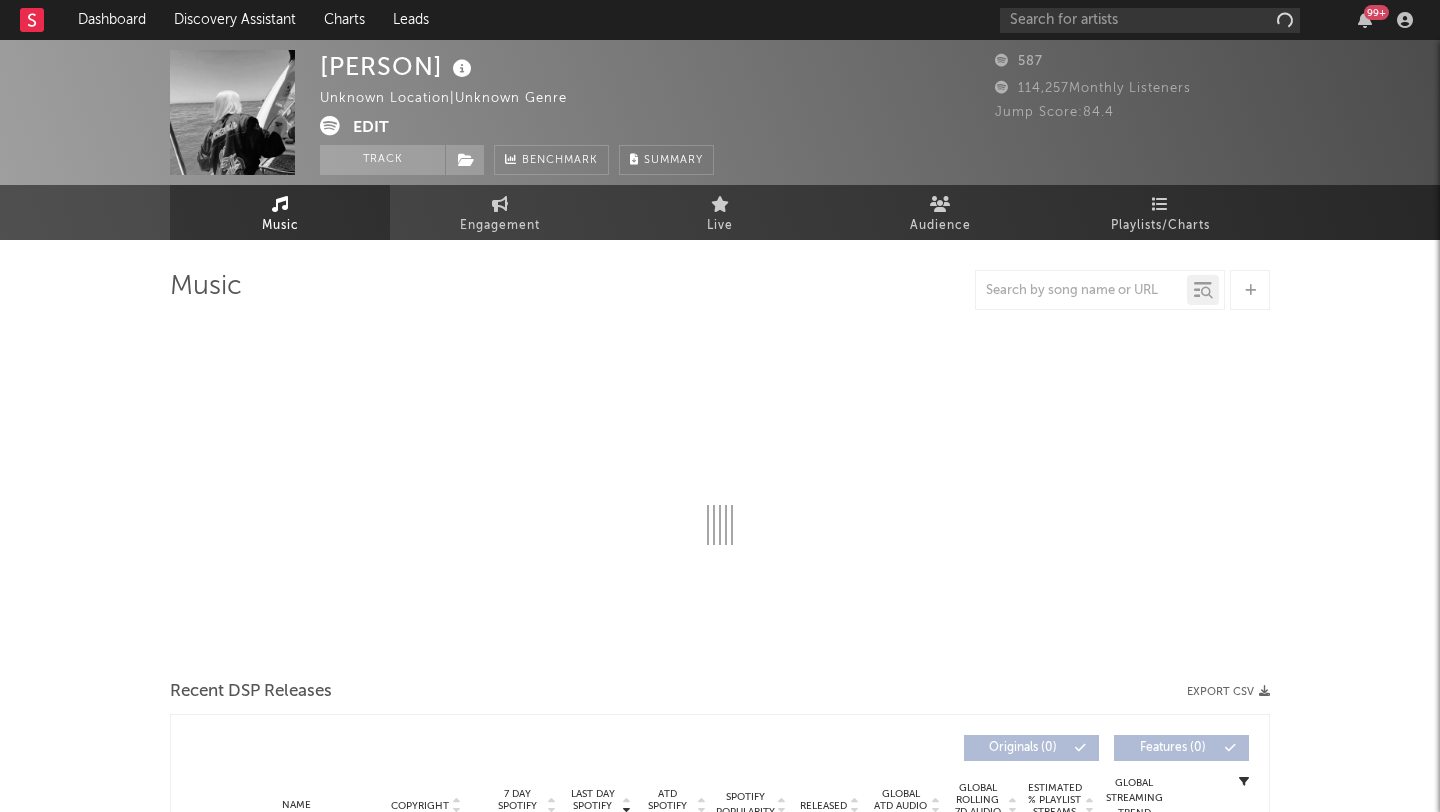select on "1w" 